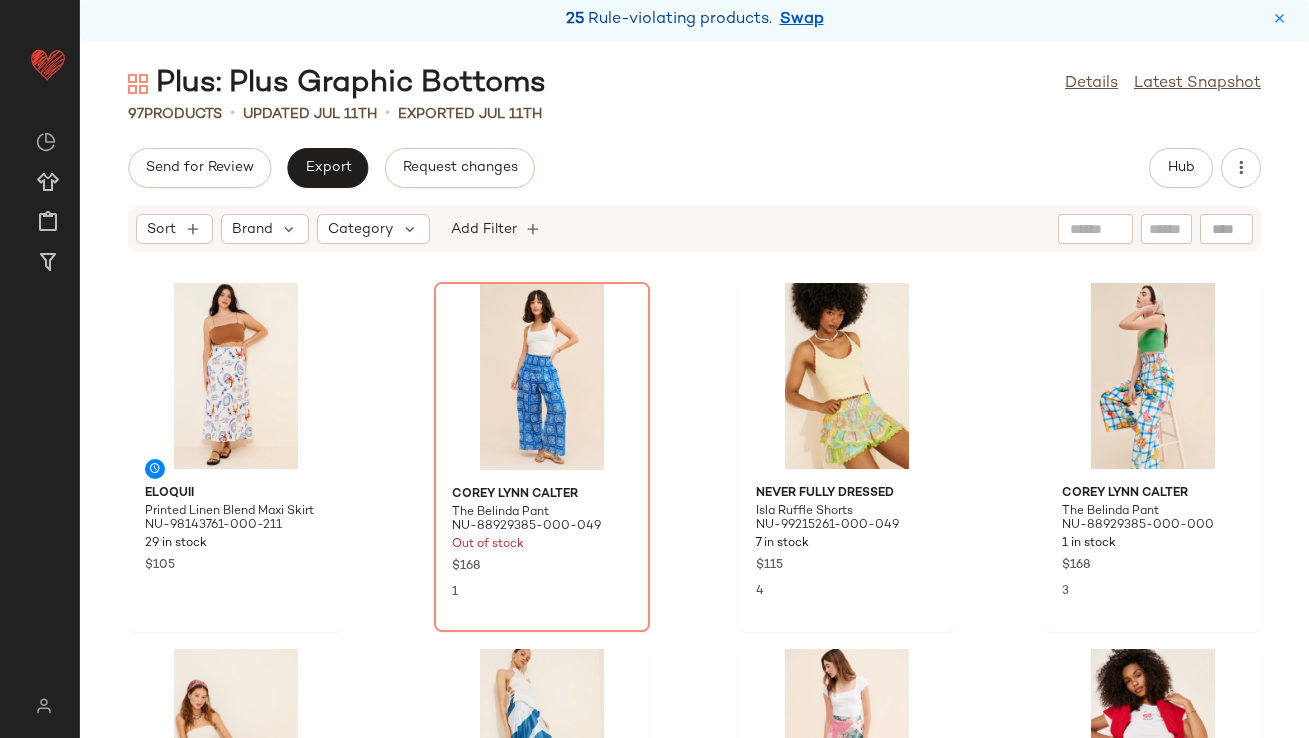 scroll, scrollTop: 0, scrollLeft: 0, axis: both 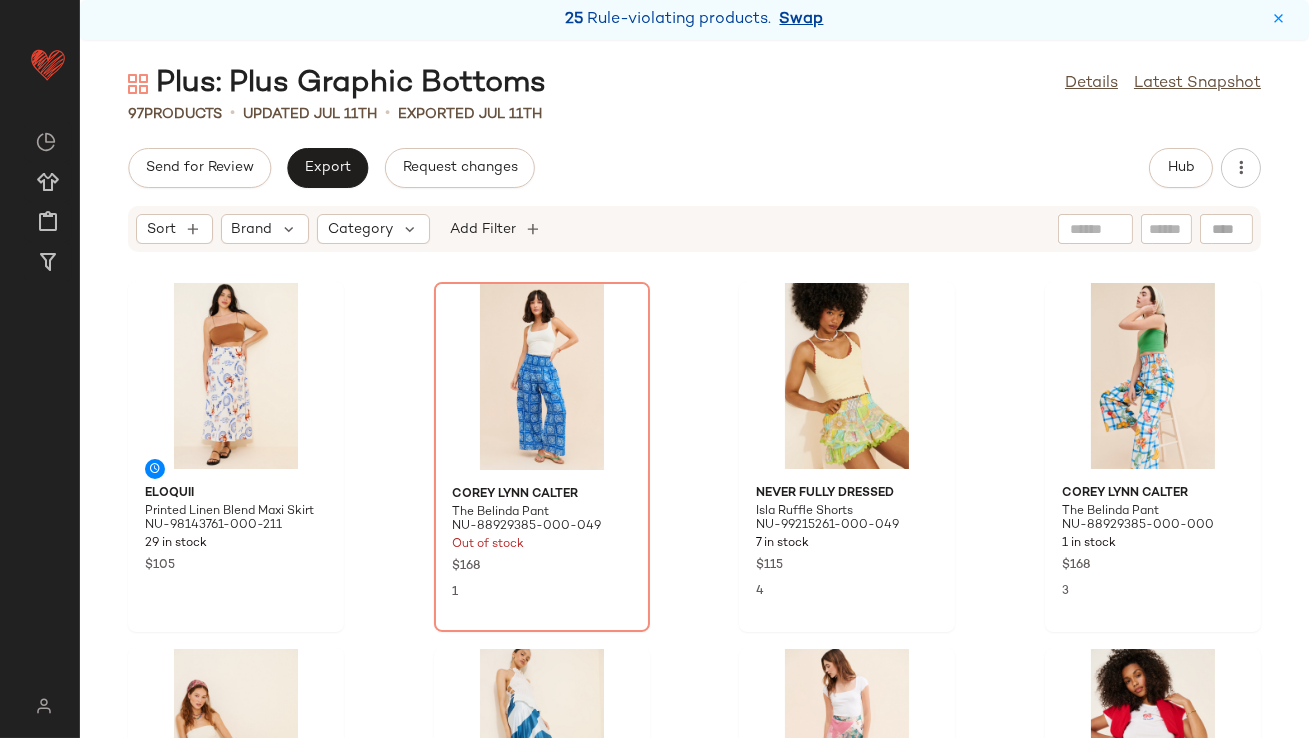 click on "Swap" at bounding box center [802, 20] 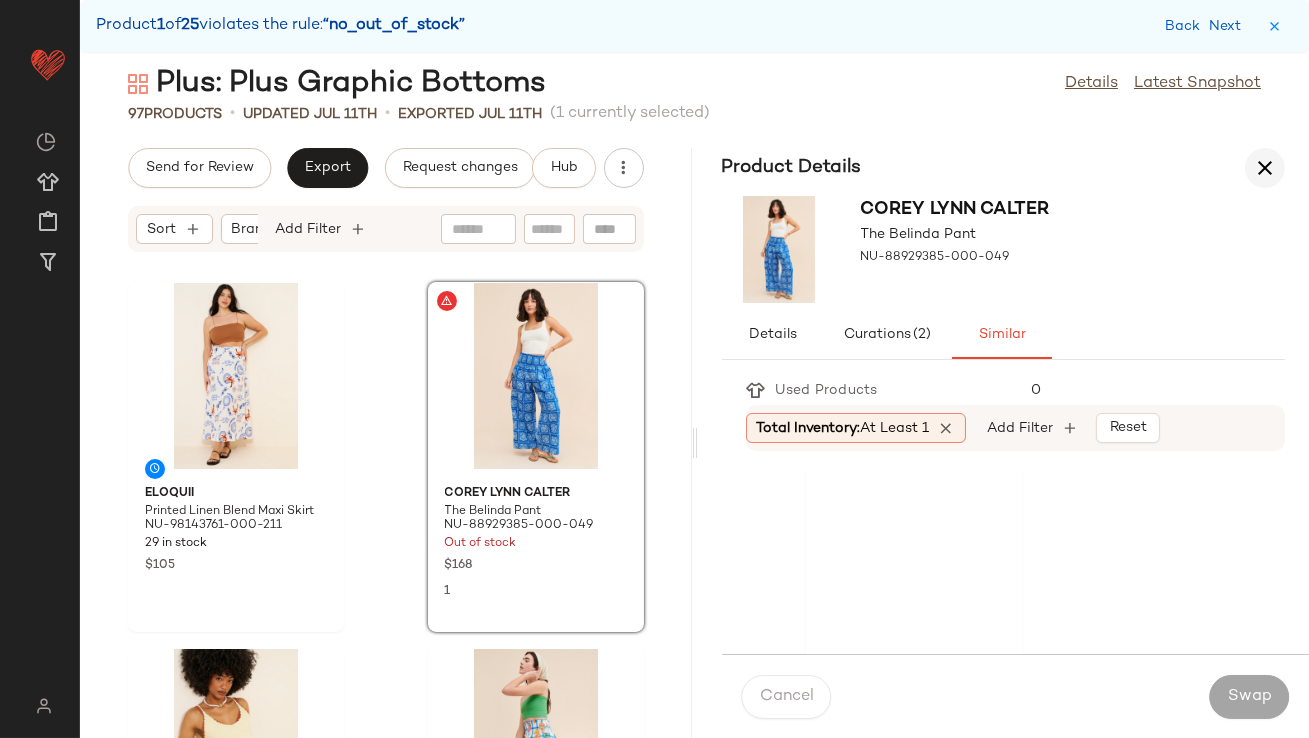 click at bounding box center (1265, 168) 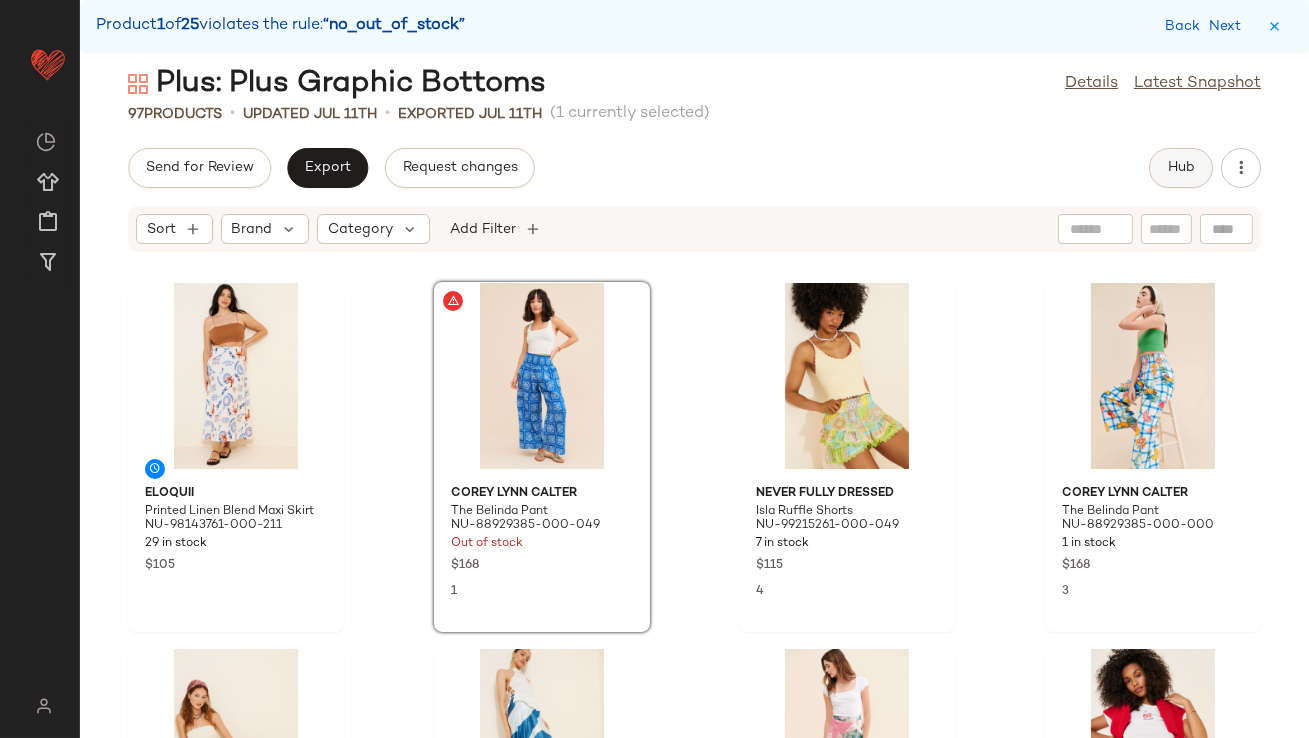 click on "Hub" at bounding box center (1181, 168) 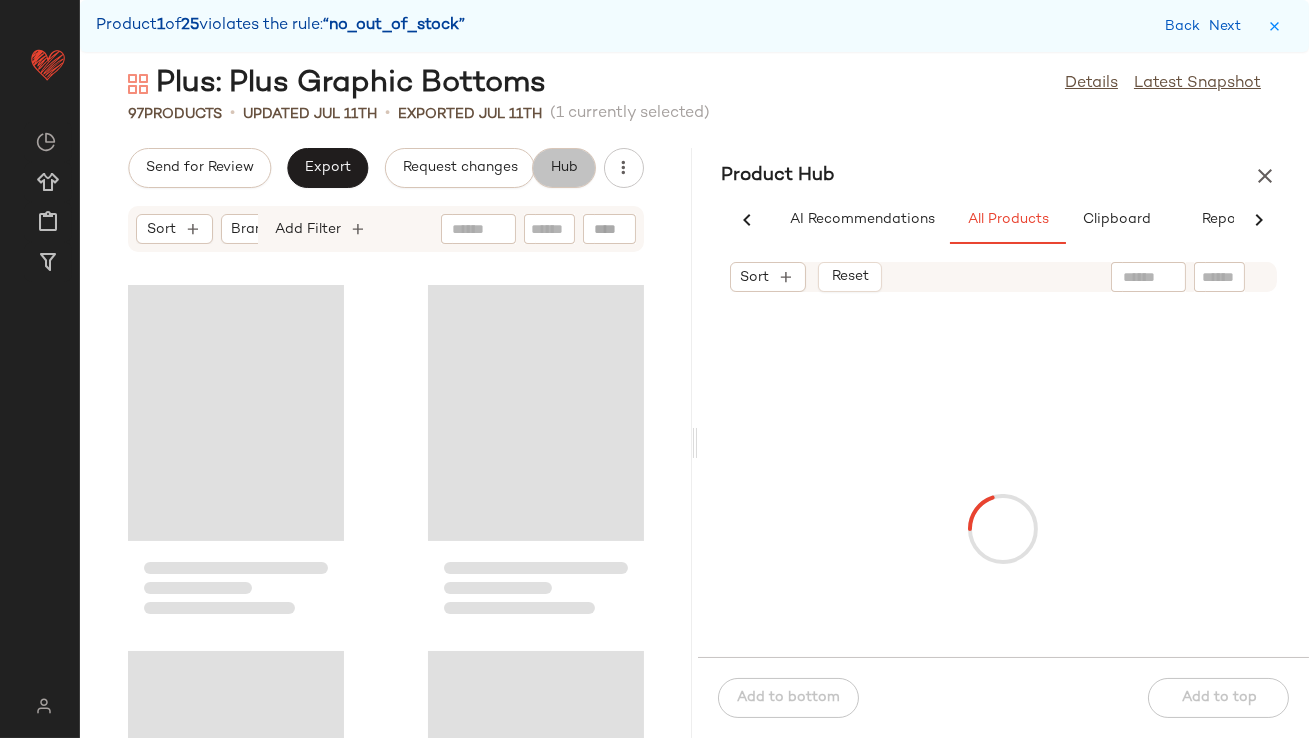 scroll, scrollTop: 0, scrollLeft: 48, axis: horizontal 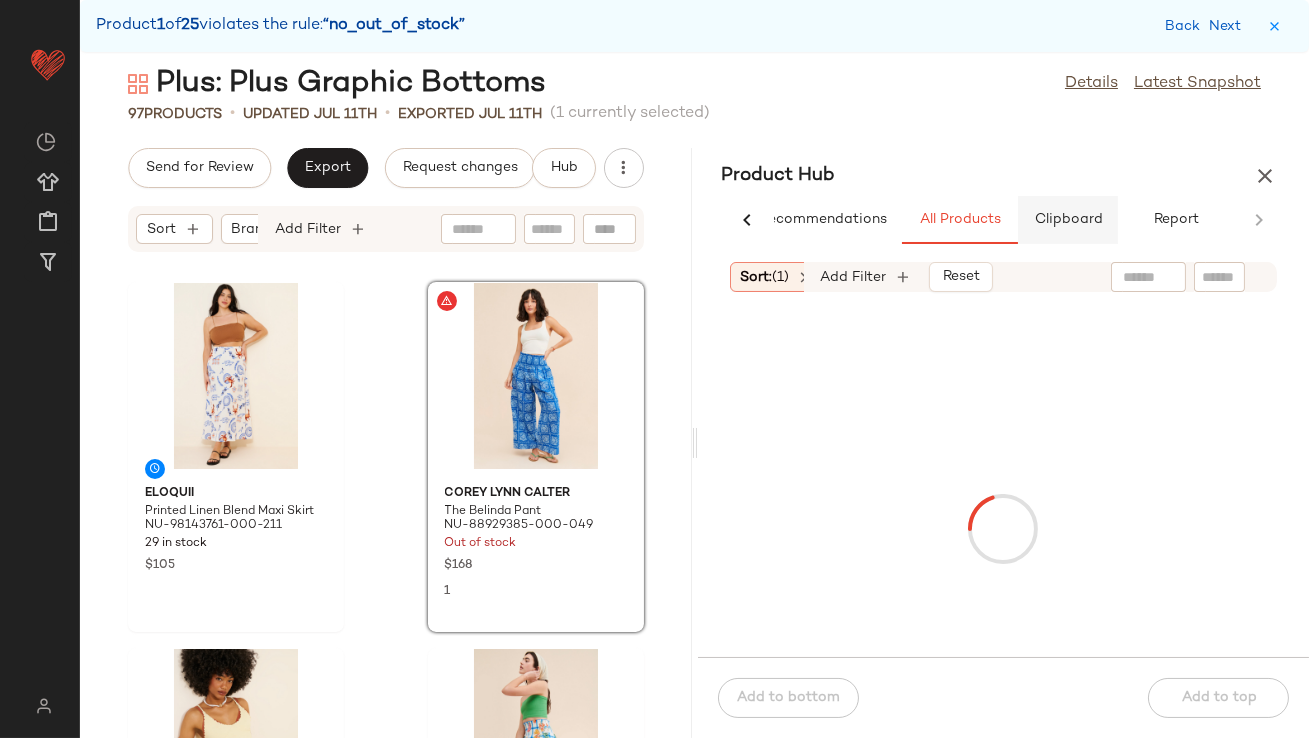 click on "Clipboard" 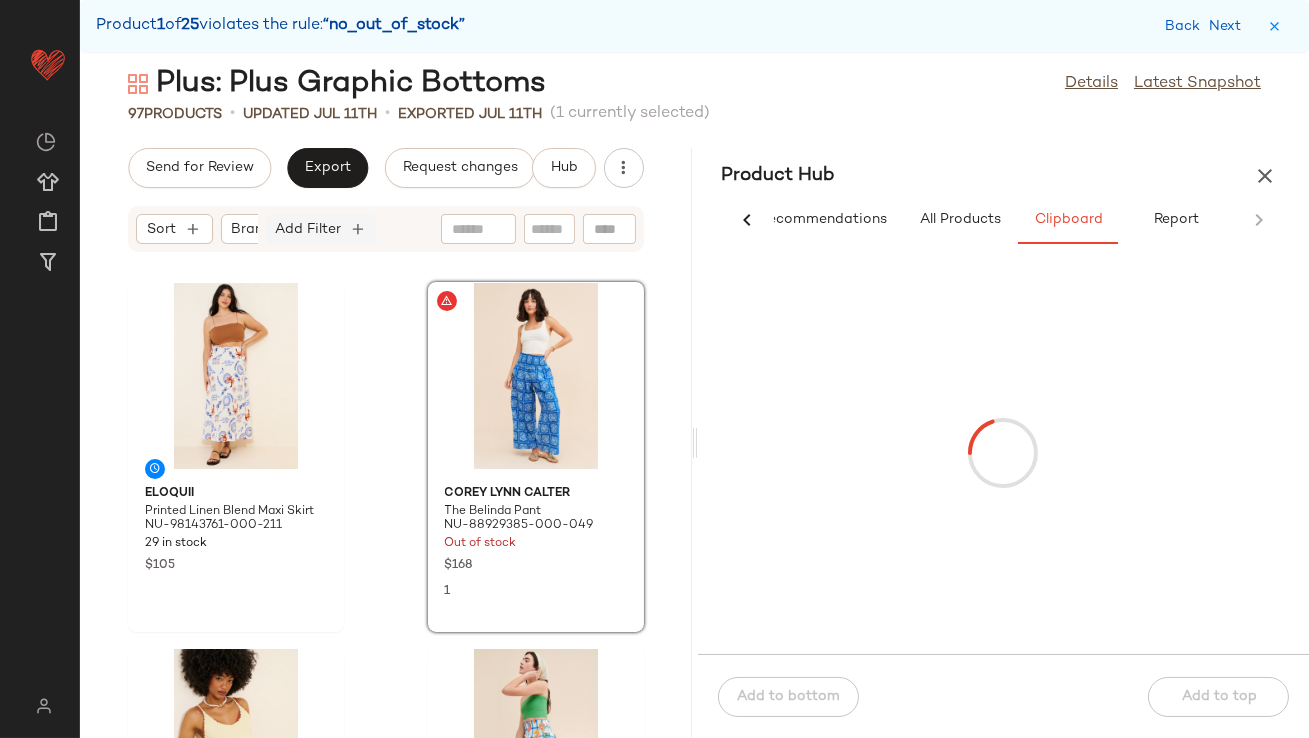 click on "Add Filter" at bounding box center [308, 229] 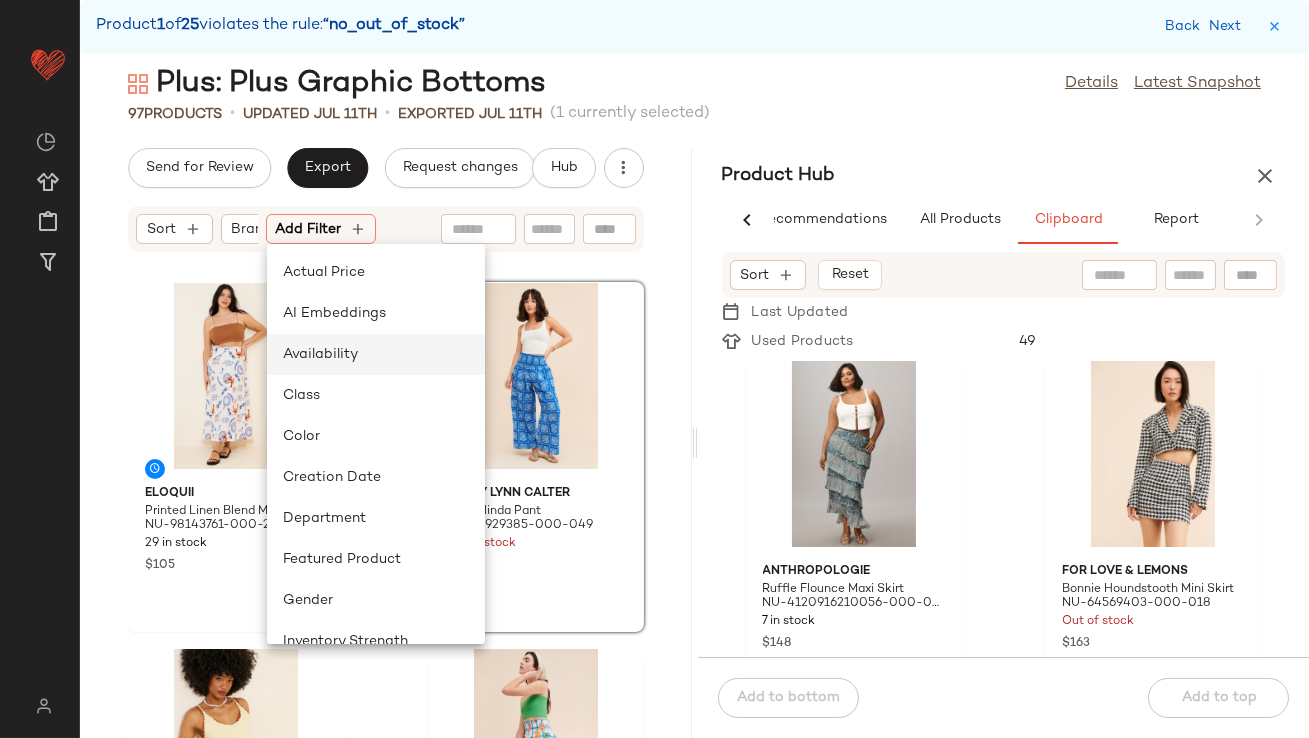 click on "Availability" 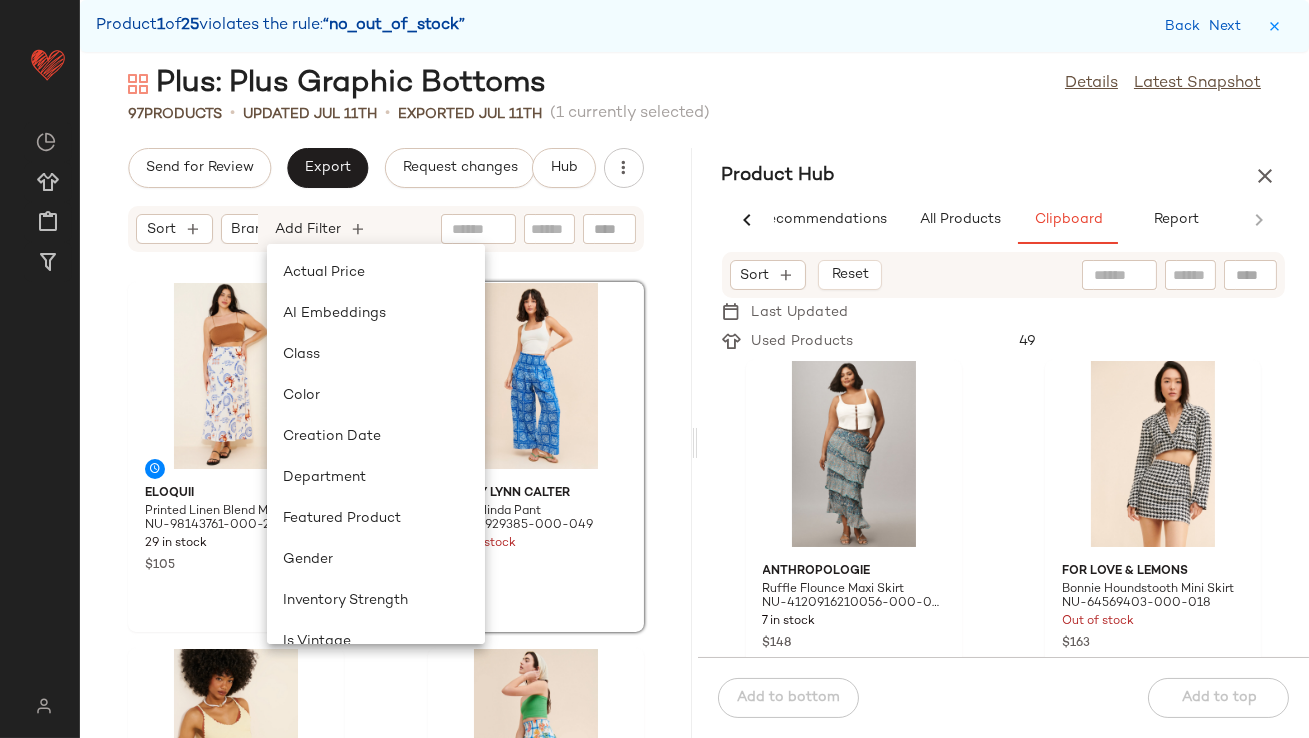 scroll, scrollTop: 0, scrollLeft: 268, axis: horizontal 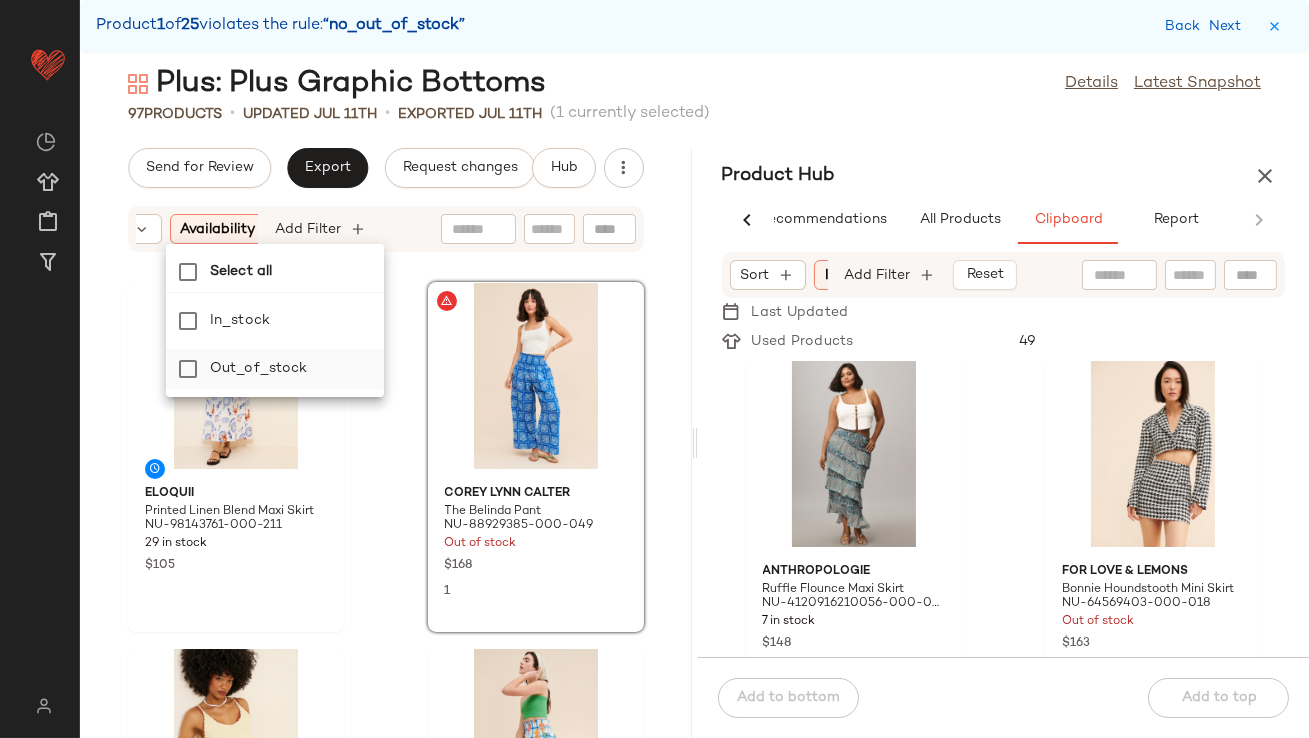 click on "out_of_stock" 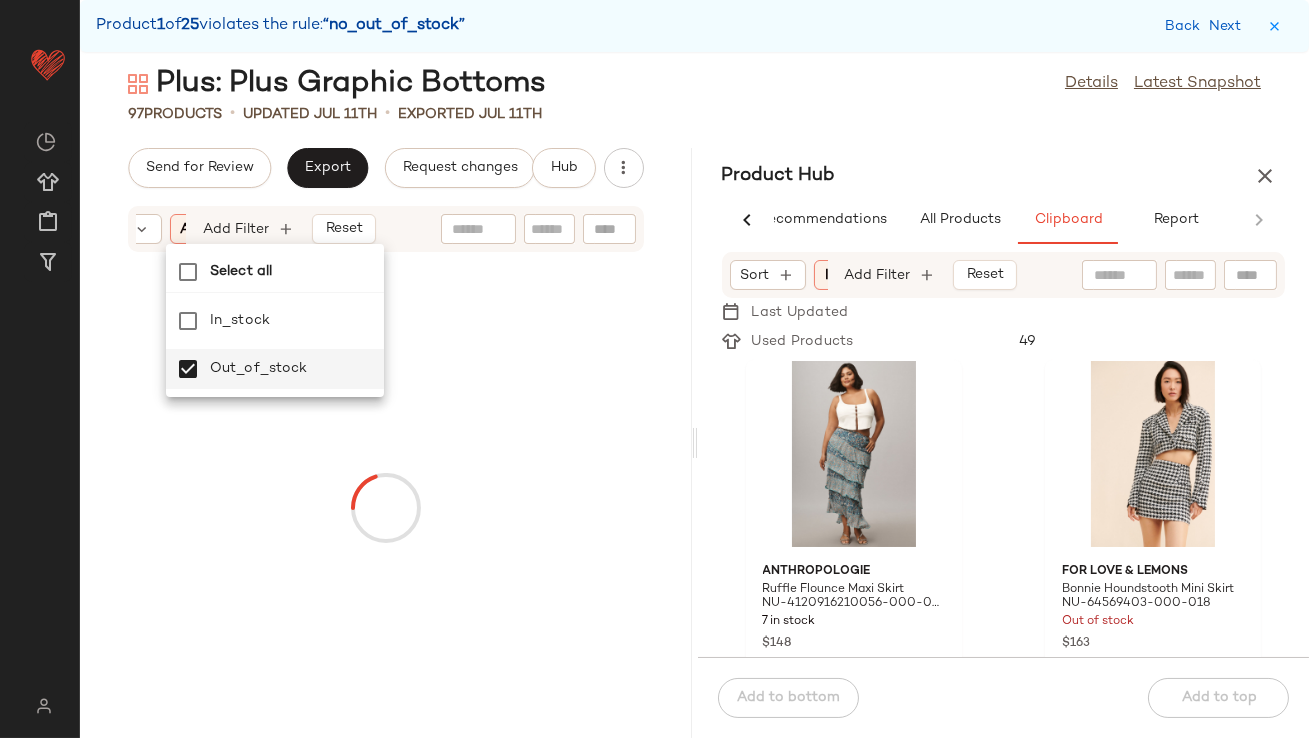 click on "Plus: Plus Graphic Bottoms  Details   Latest Snapshot" 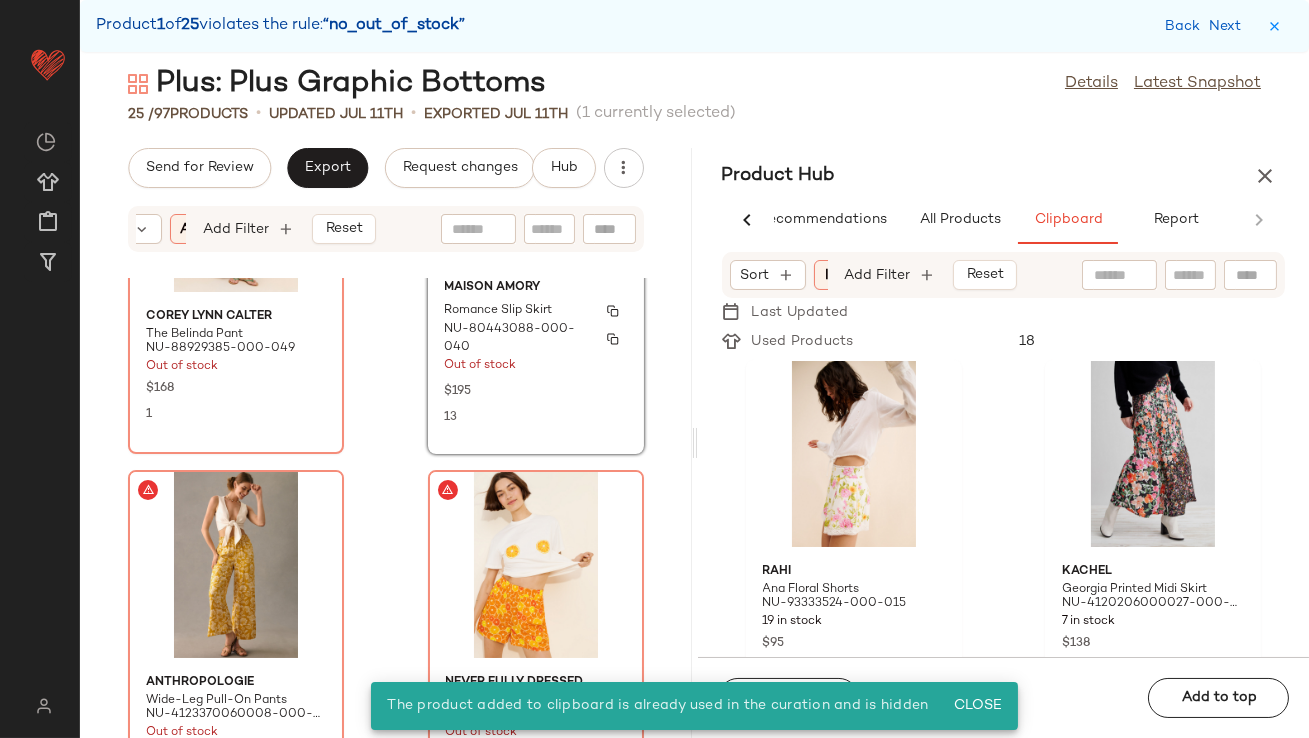 scroll, scrollTop: 330, scrollLeft: 0, axis: vertical 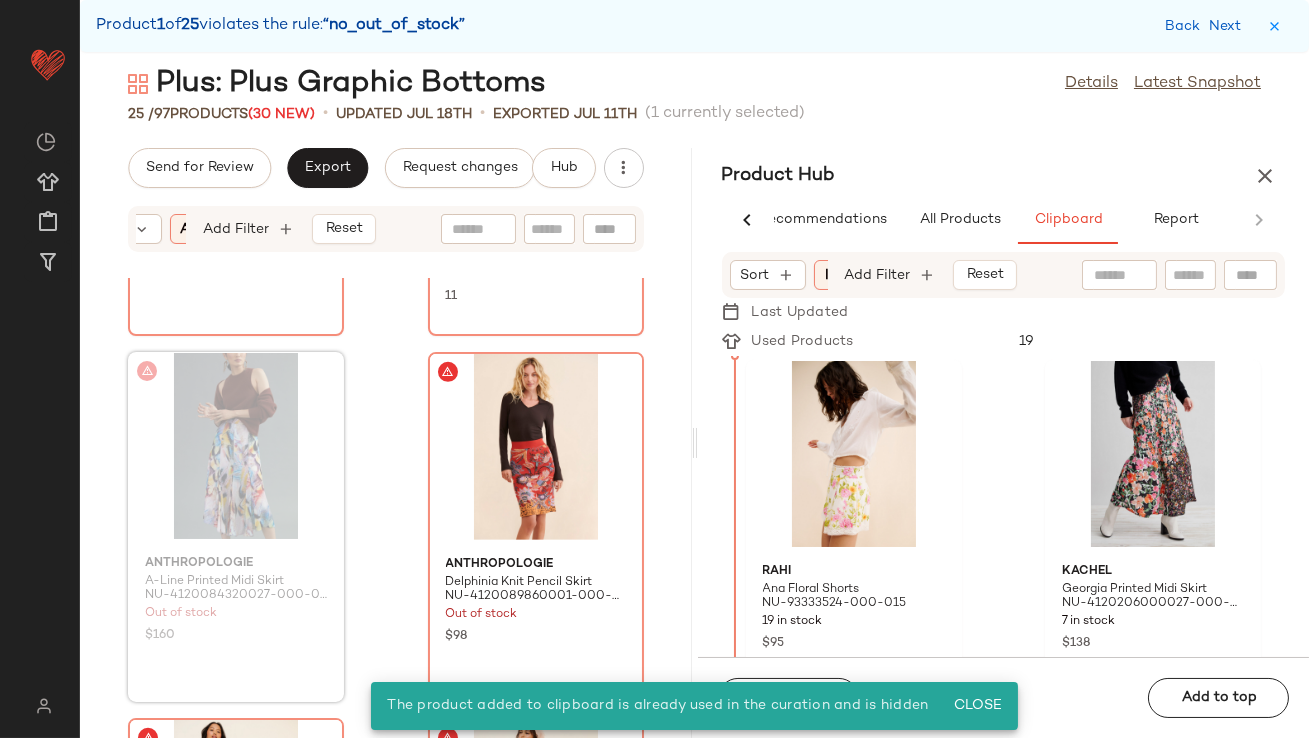 drag, startPoint x: 225, startPoint y: 432, endPoint x: 236, endPoint y: 432, distance: 11 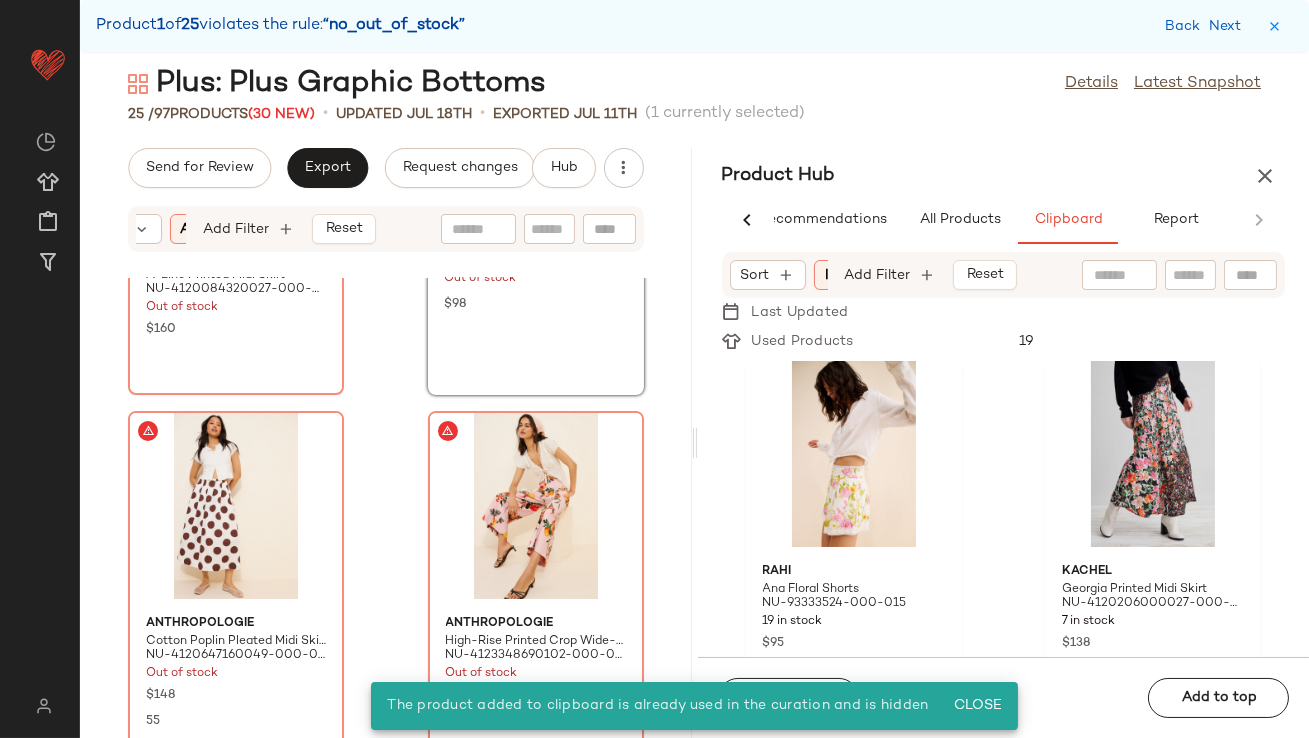 scroll, scrollTop: 2089, scrollLeft: 0, axis: vertical 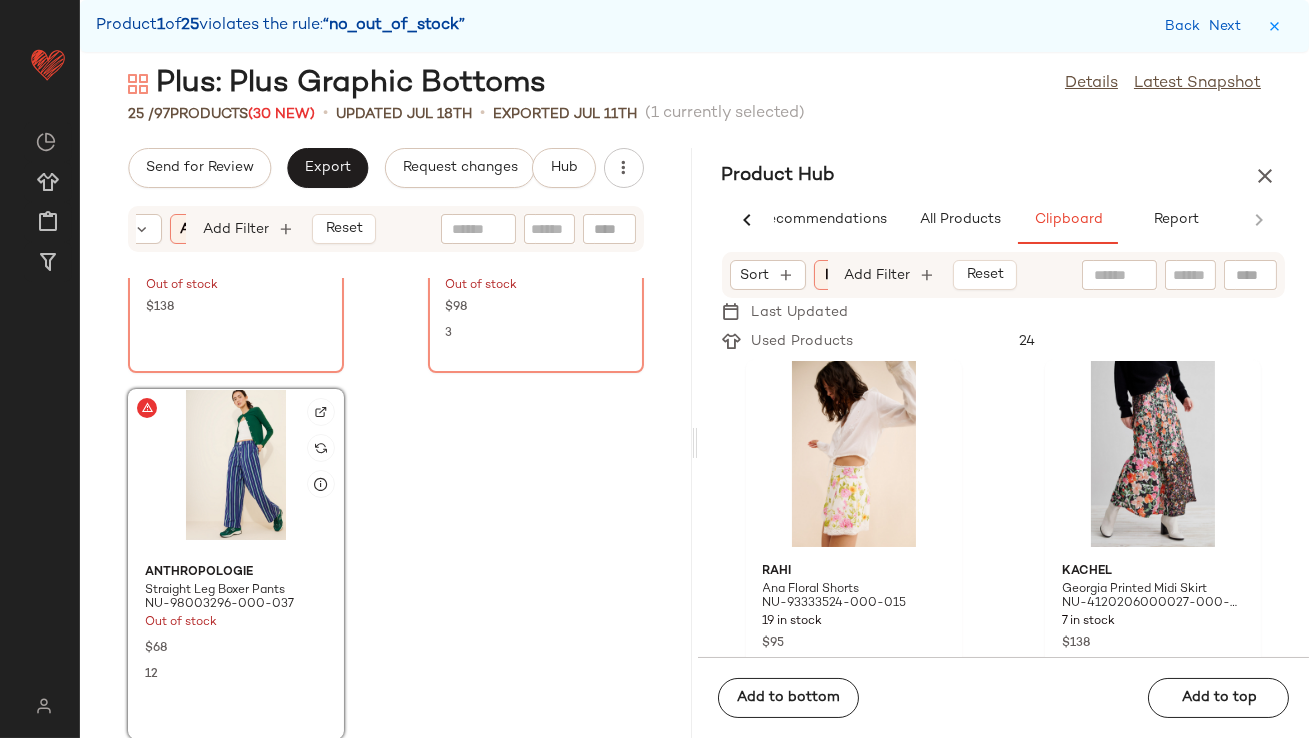 click 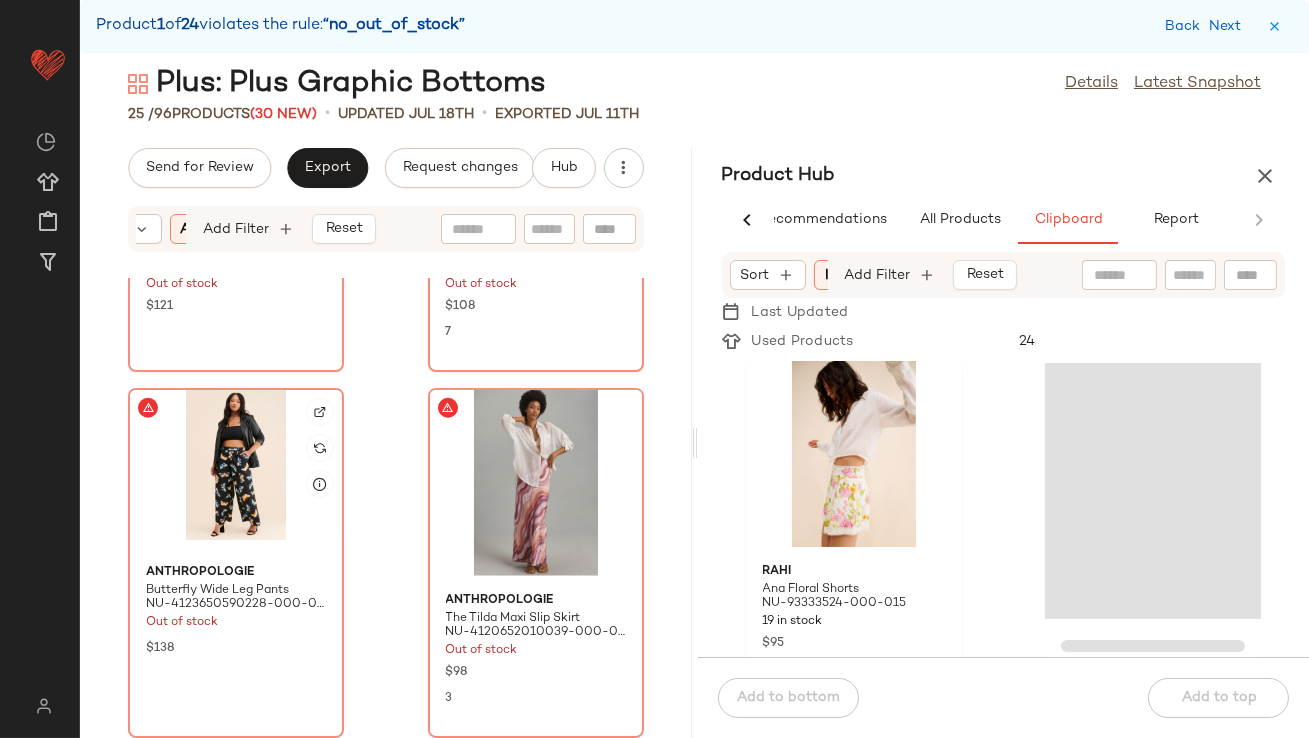 scroll, scrollTop: 3935, scrollLeft: 0, axis: vertical 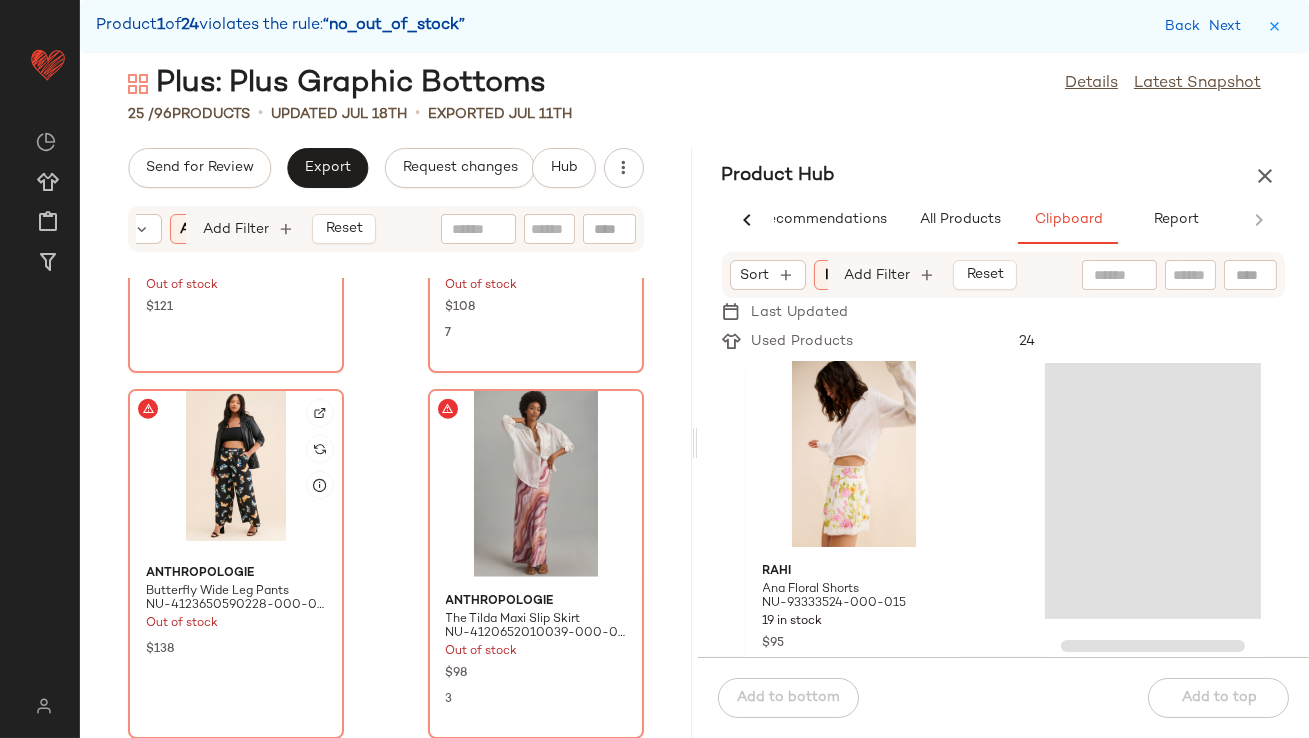 click 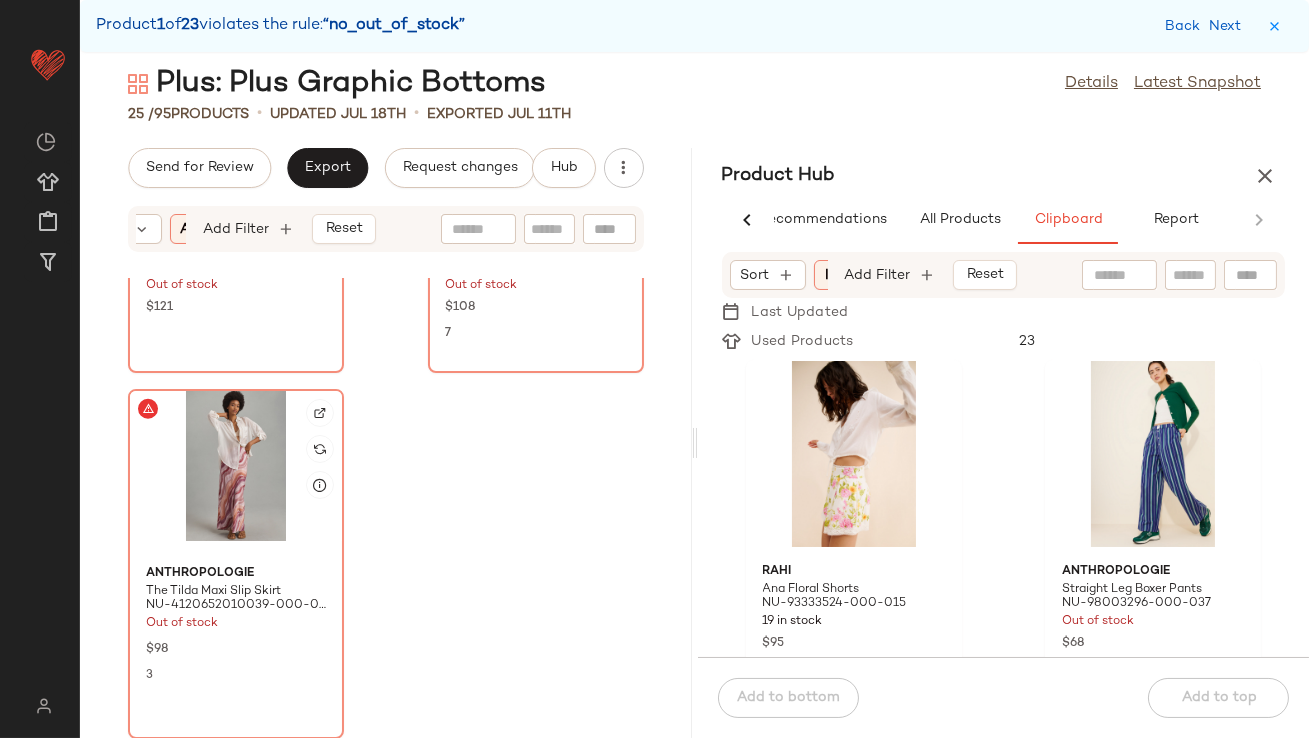 click 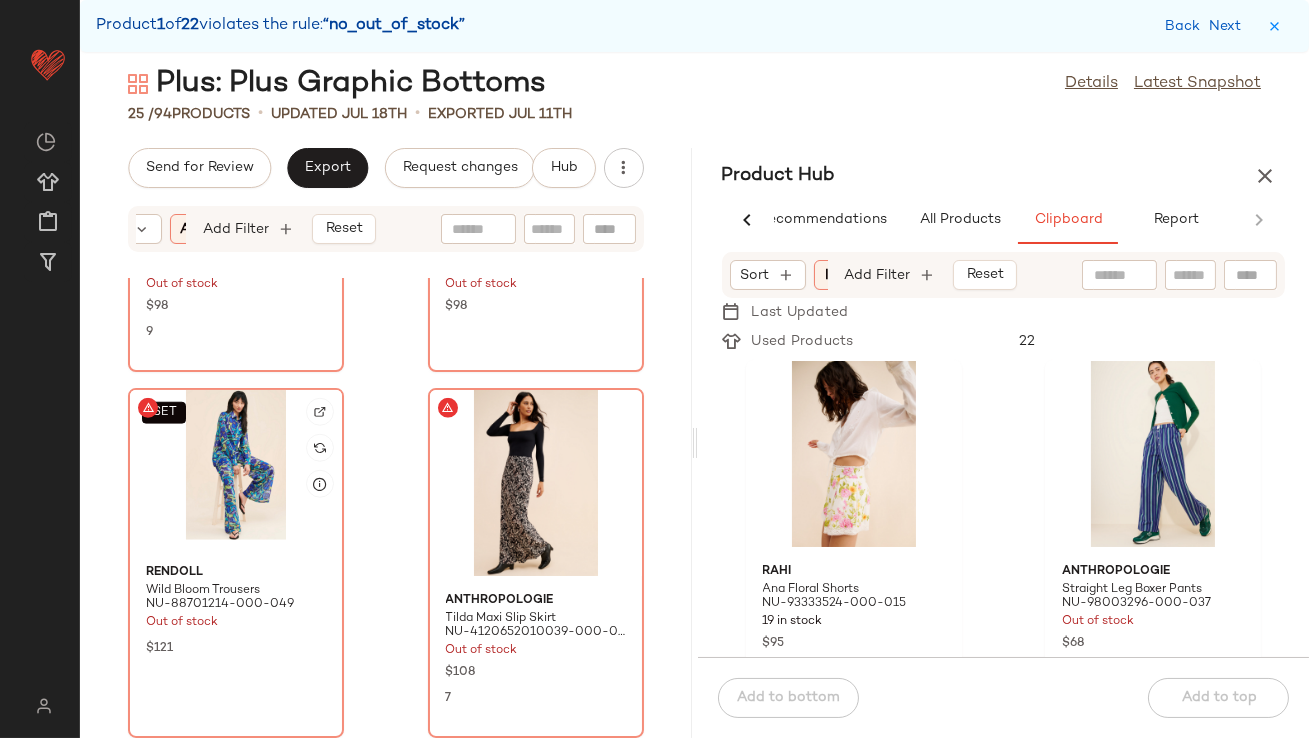 scroll, scrollTop: 3570, scrollLeft: 0, axis: vertical 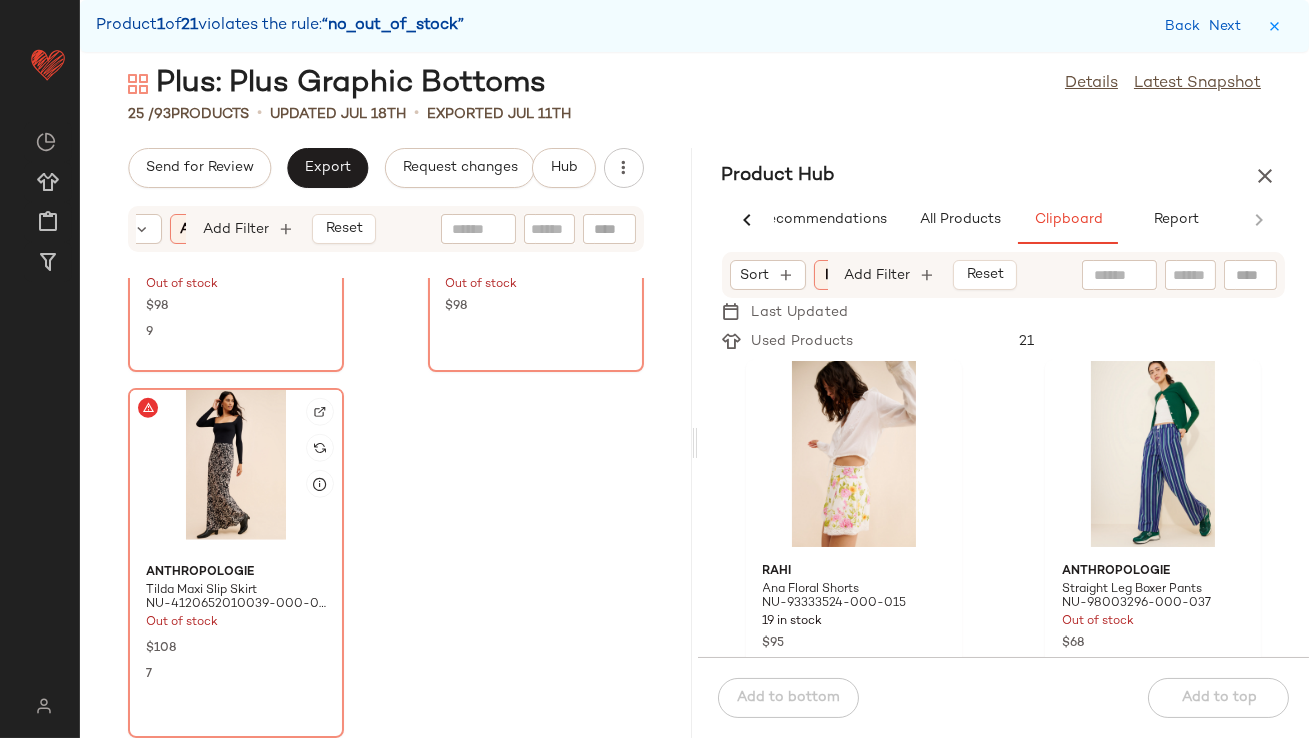 click 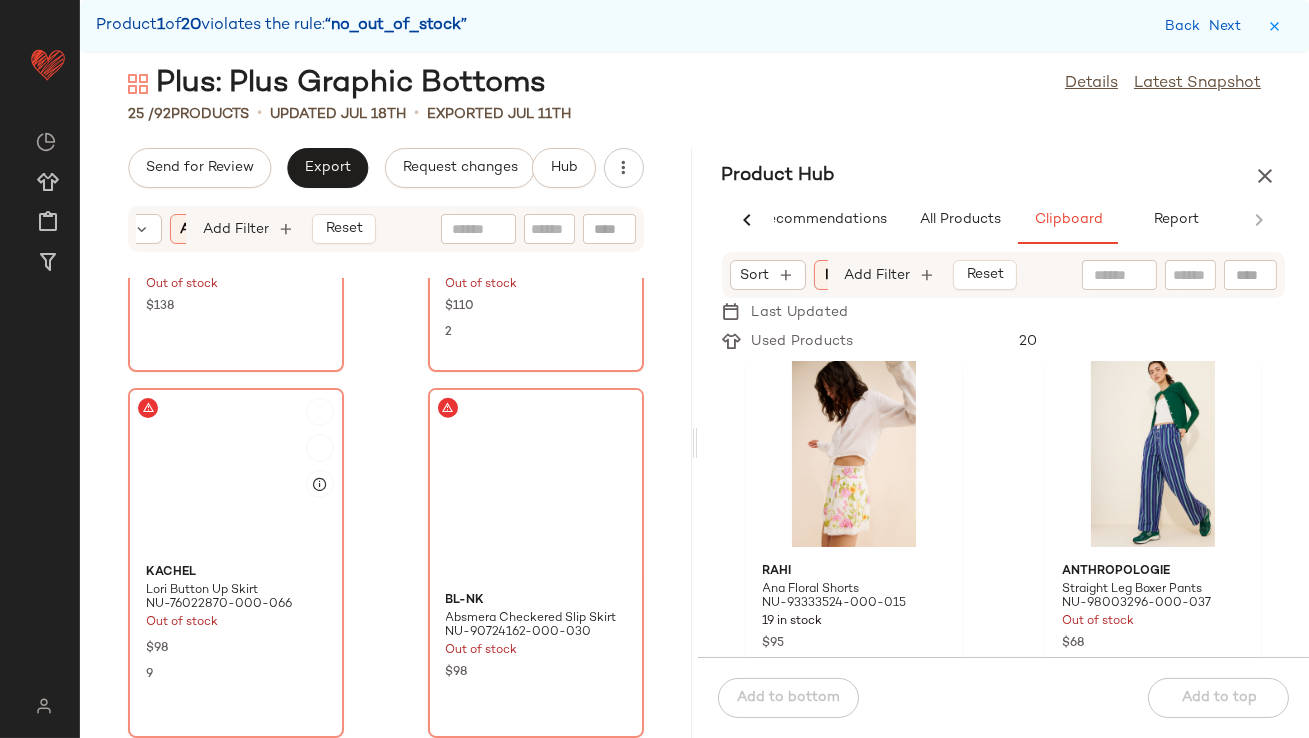 scroll, scrollTop: 3204, scrollLeft: 0, axis: vertical 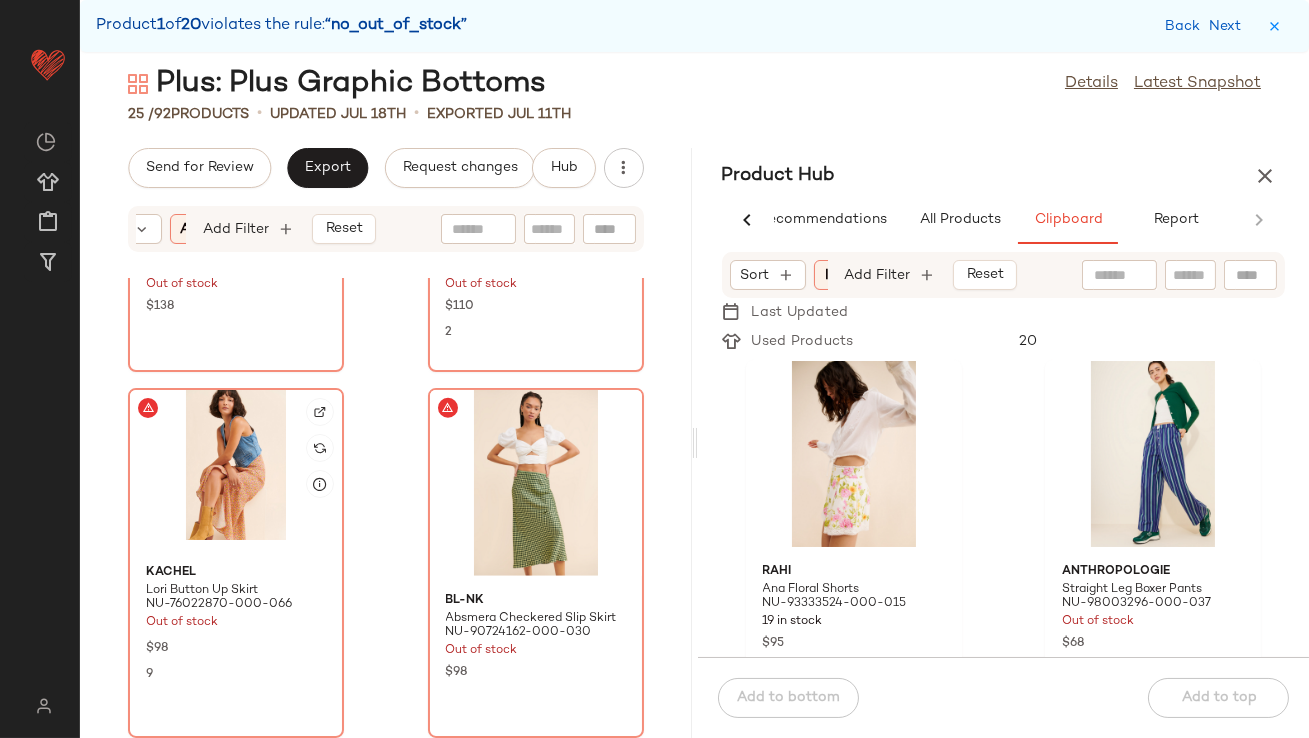 click 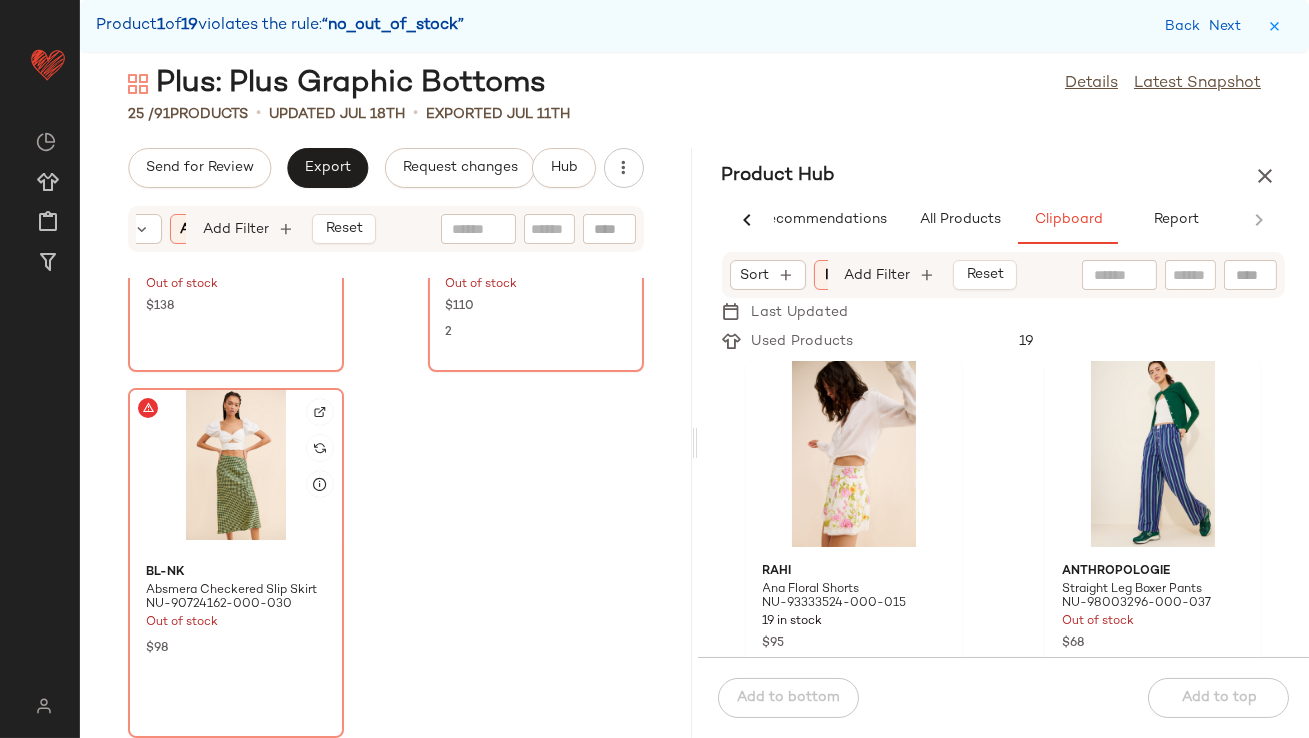 click 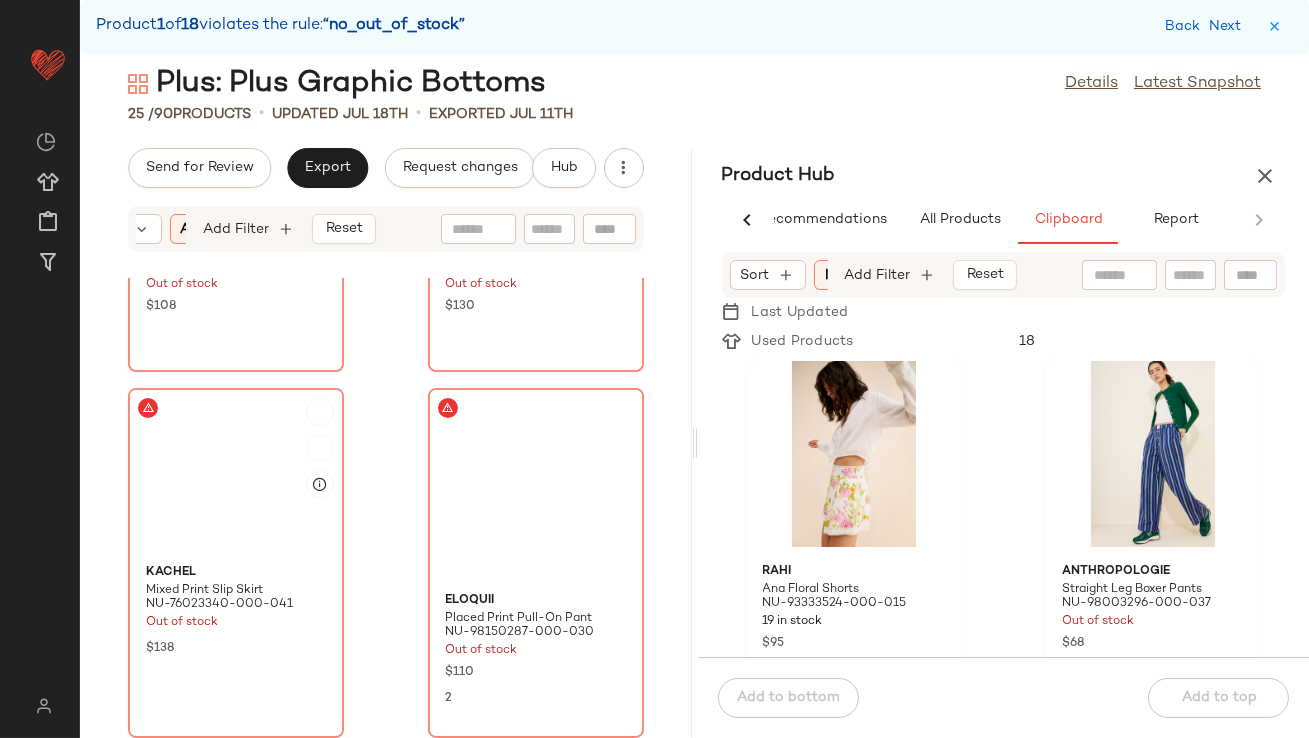 scroll, scrollTop: 2838, scrollLeft: 0, axis: vertical 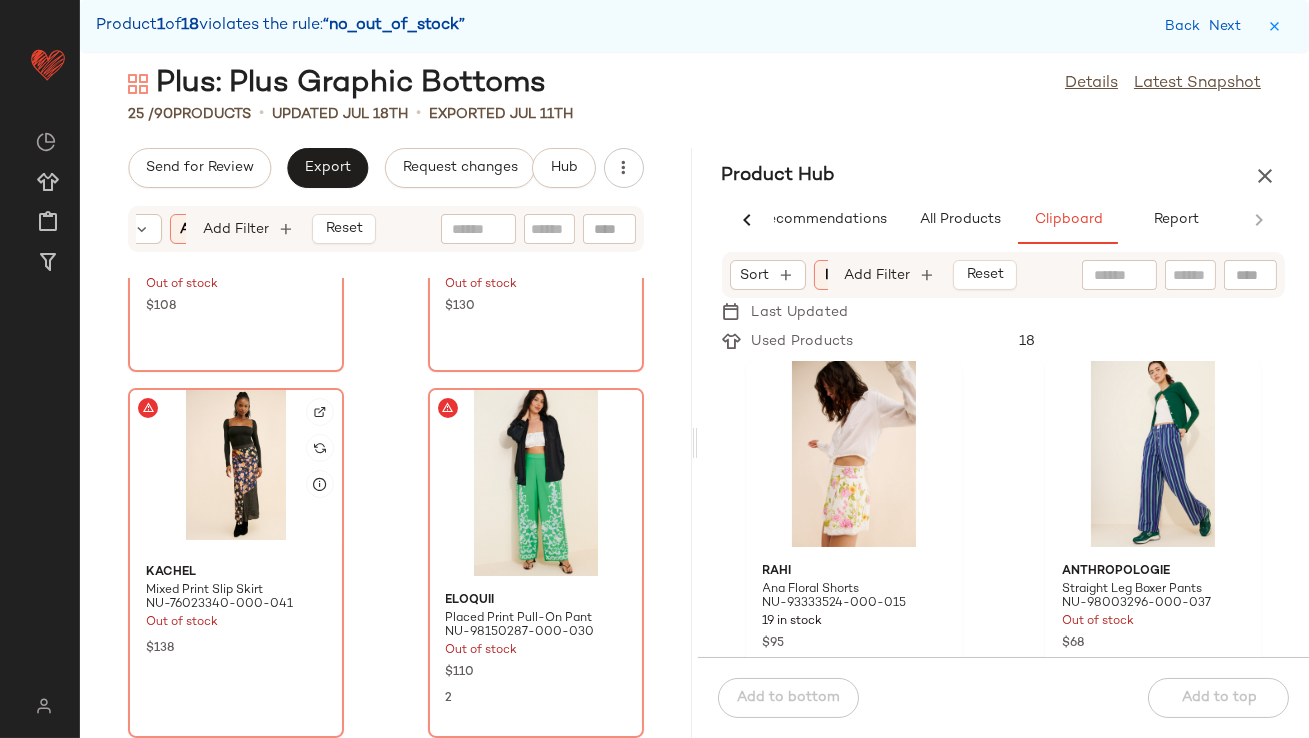 click 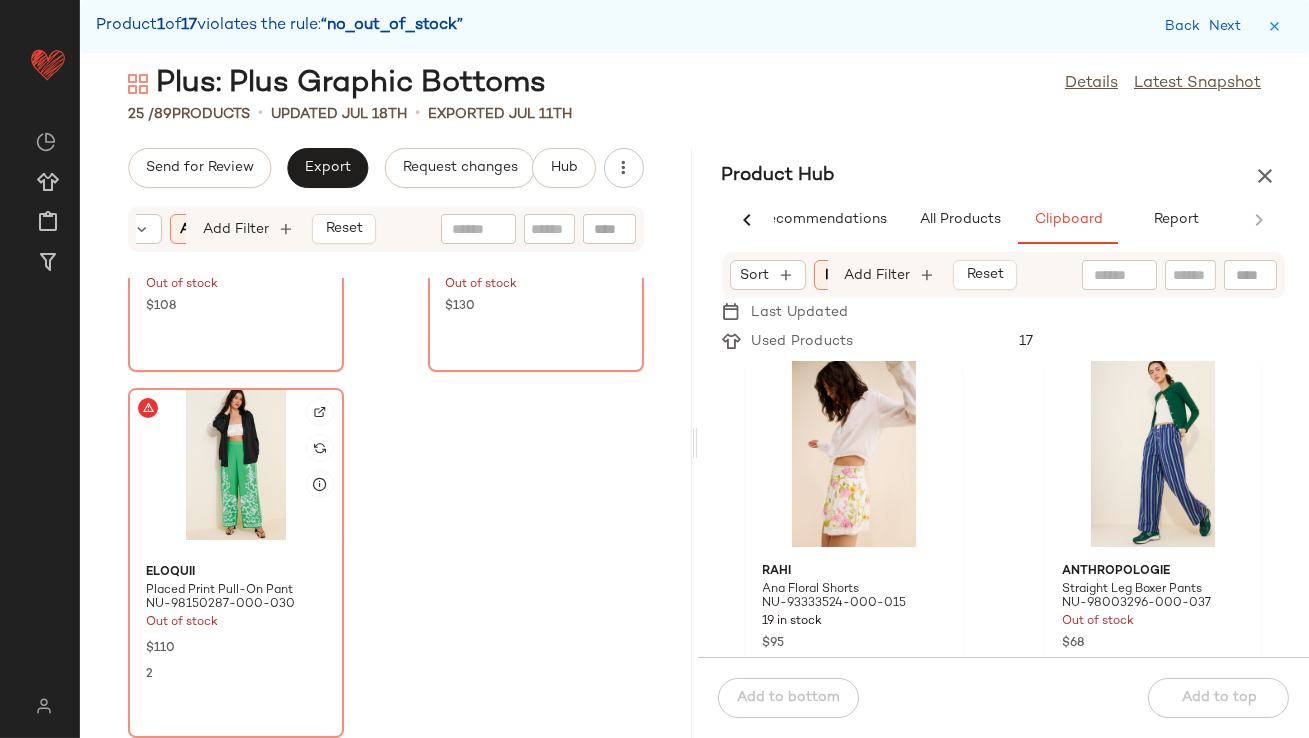 click 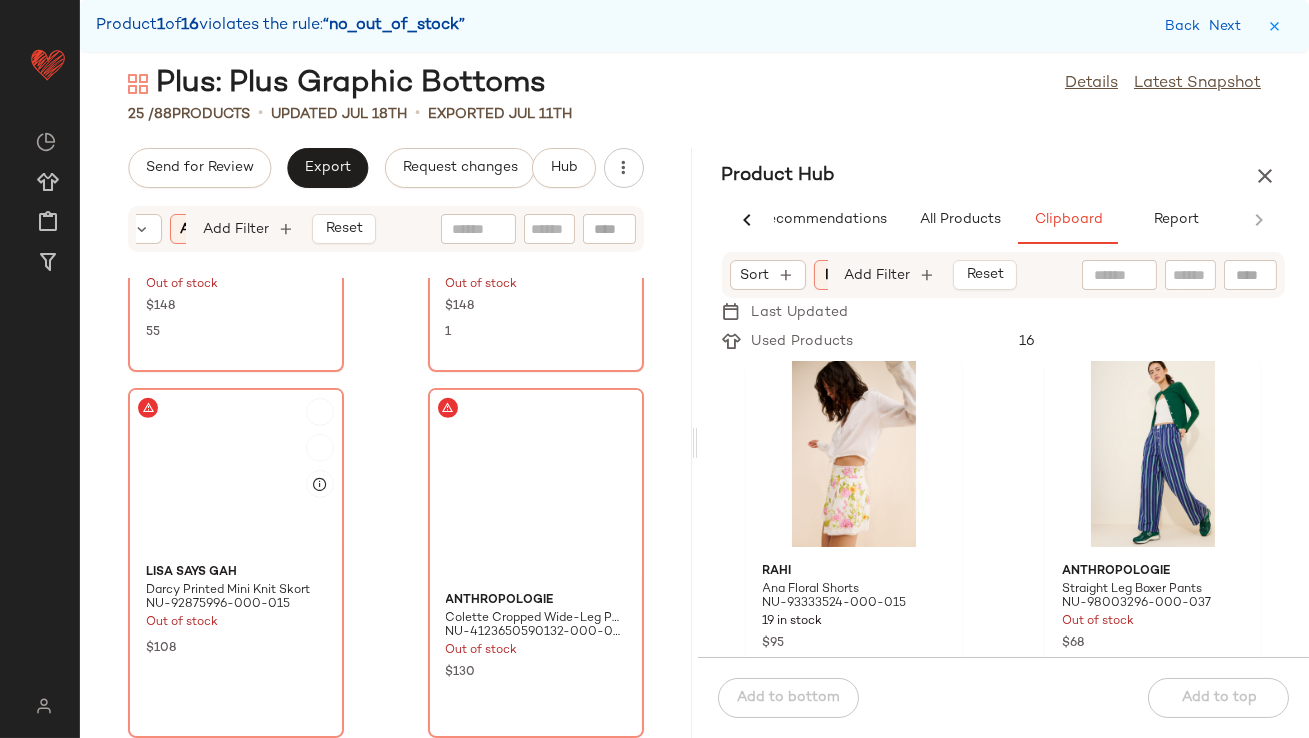 scroll, scrollTop: 2471, scrollLeft: 0, axis: vertical 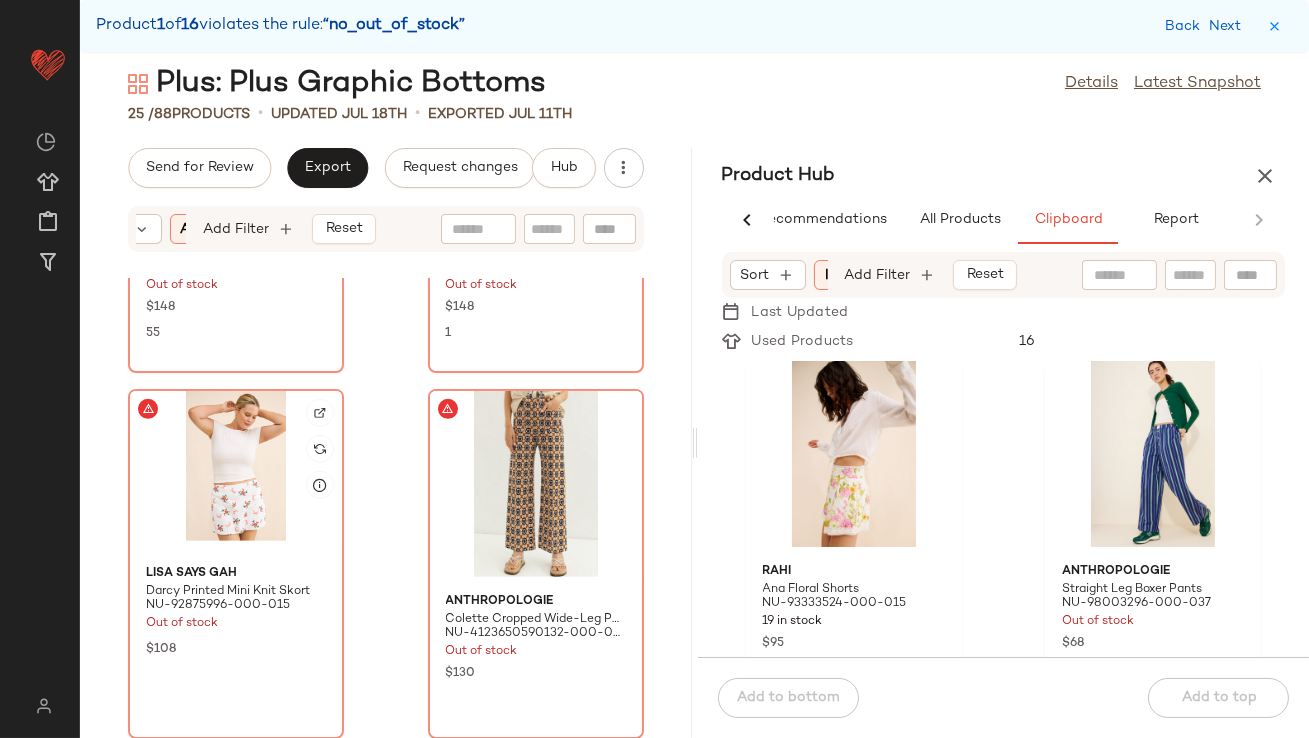 click 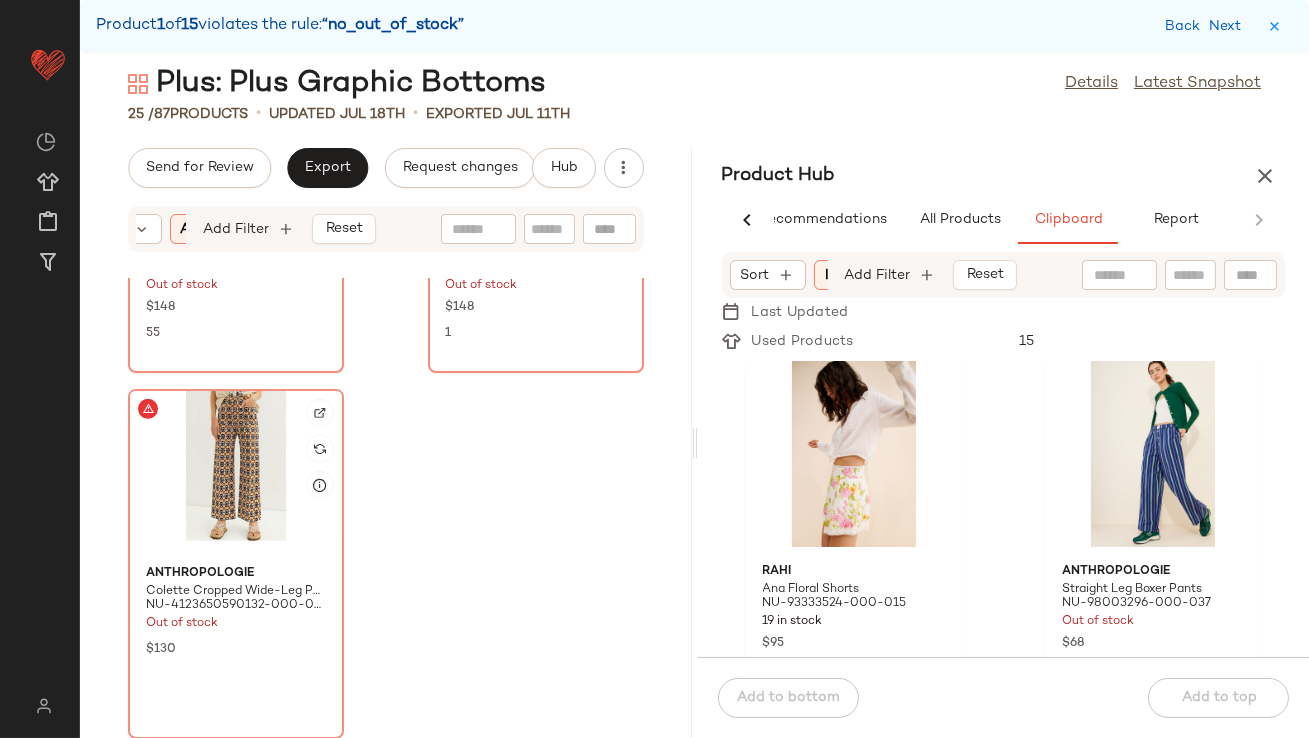 click 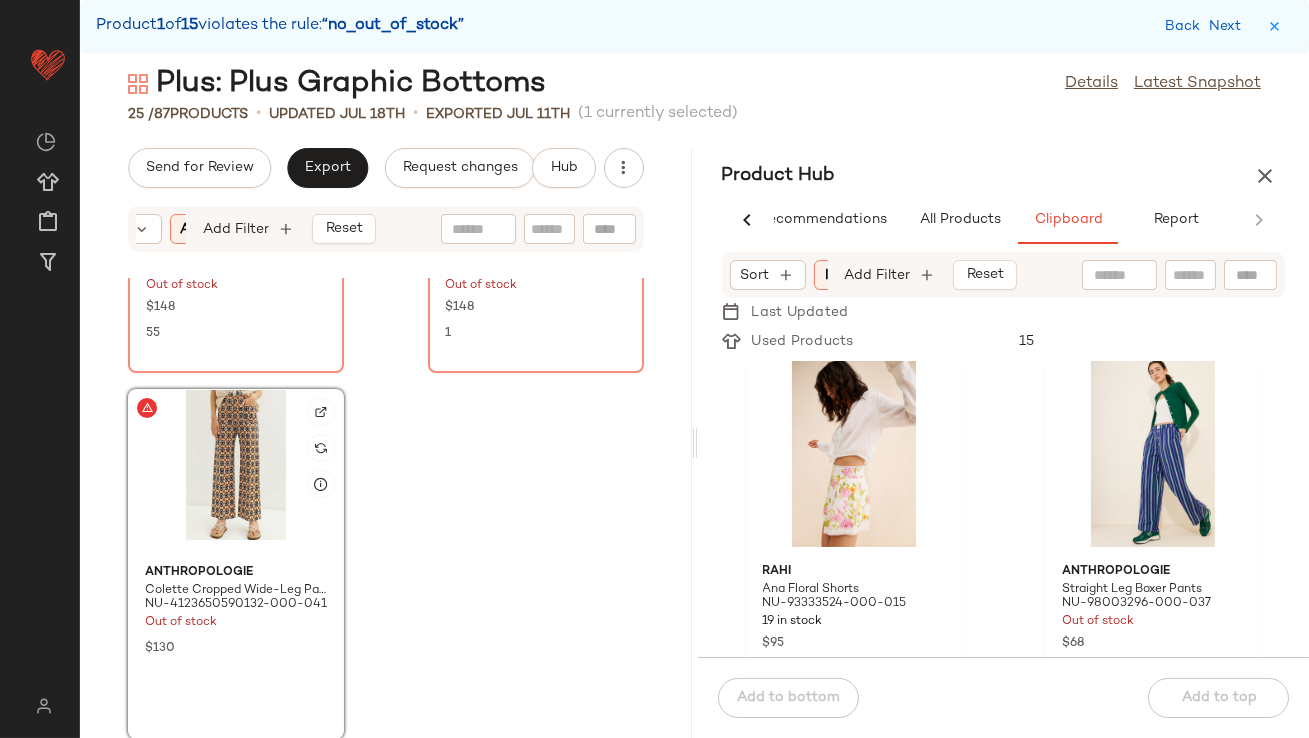 scroll, scrollTop: 2105, scrollLeft: 0, axis: vertical 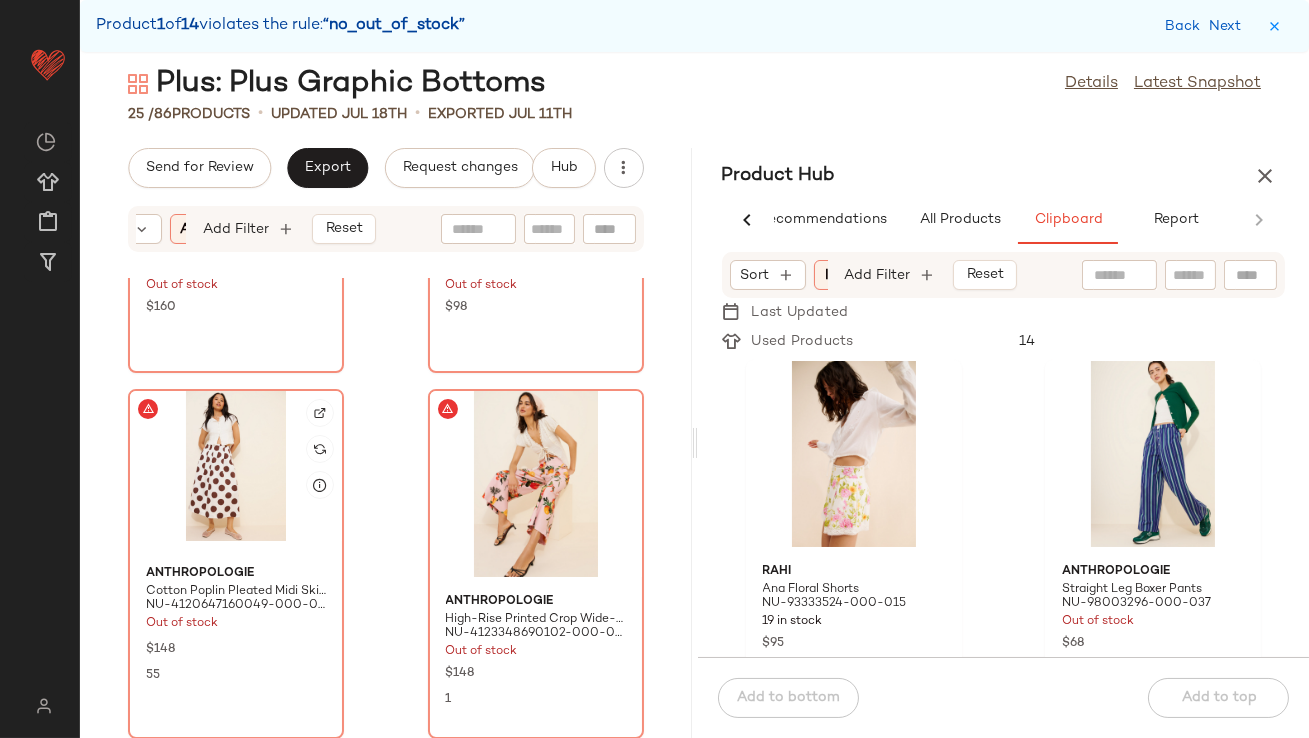 click 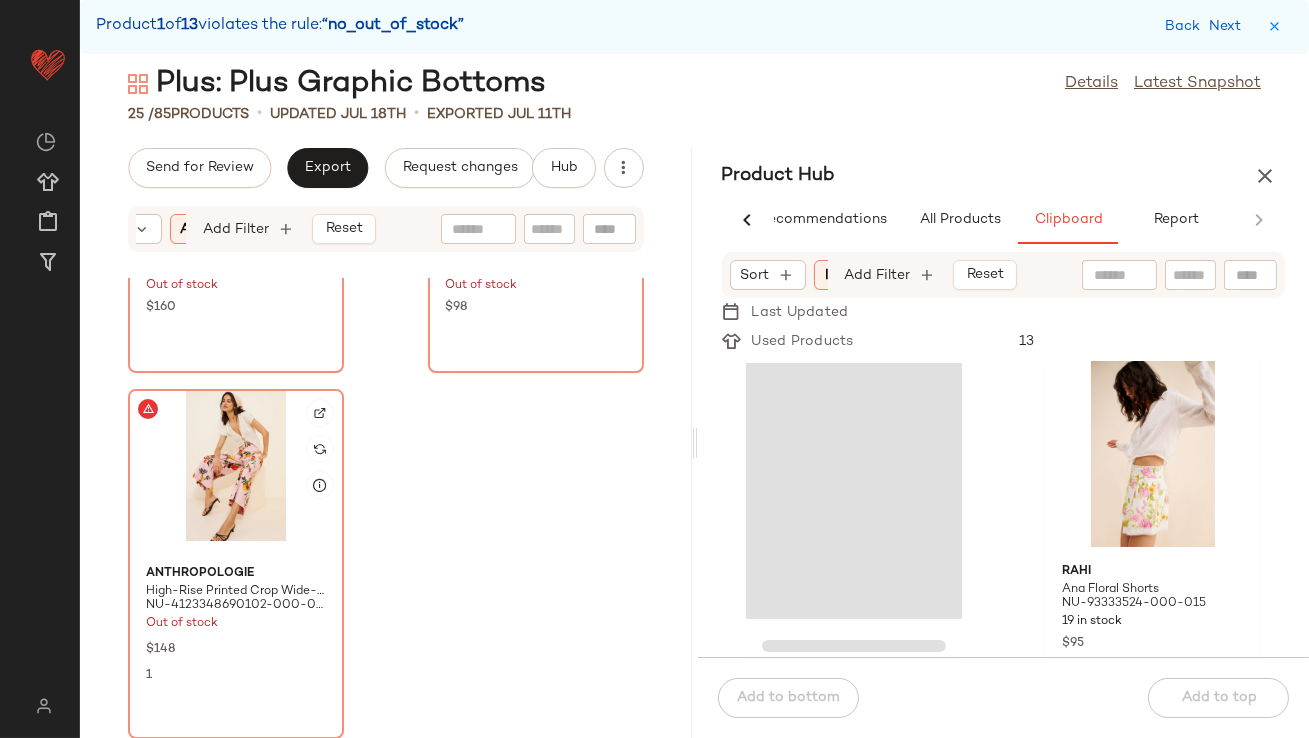 click 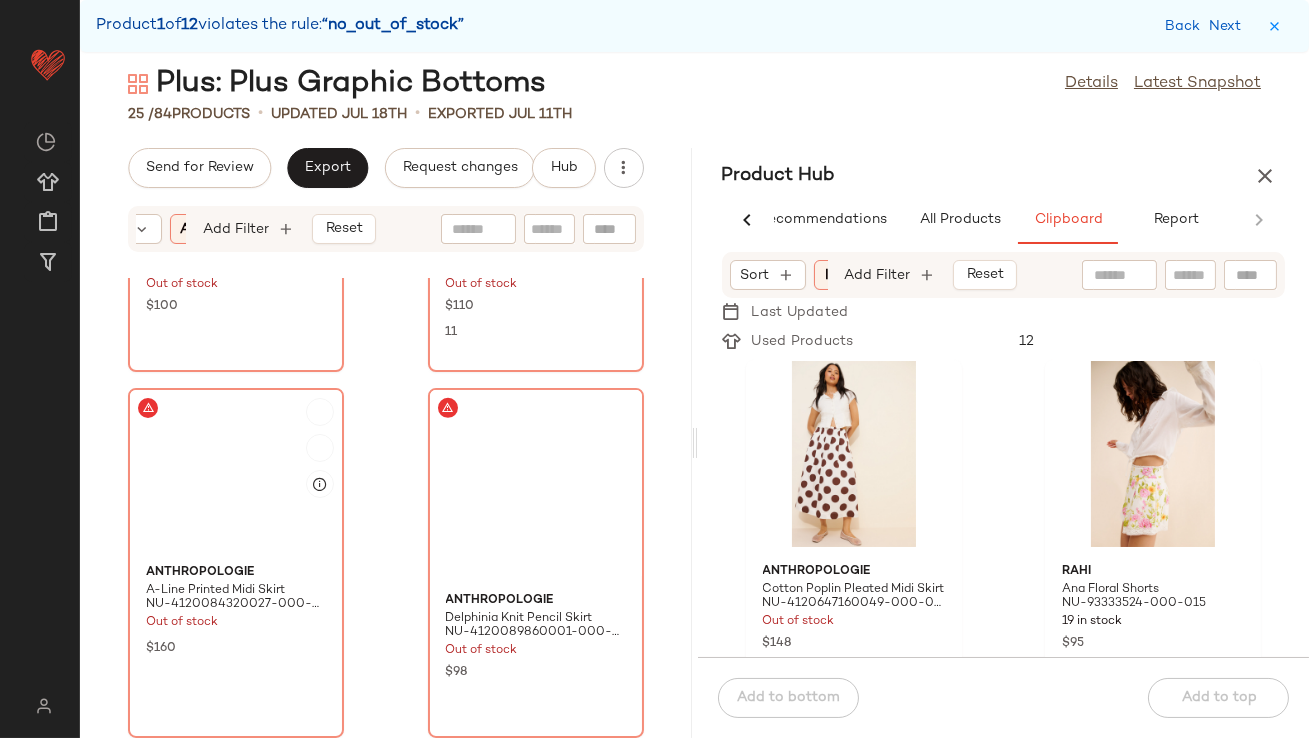 scroll, scrollTop: 1740, scrollLeft: 0, axis: vertical 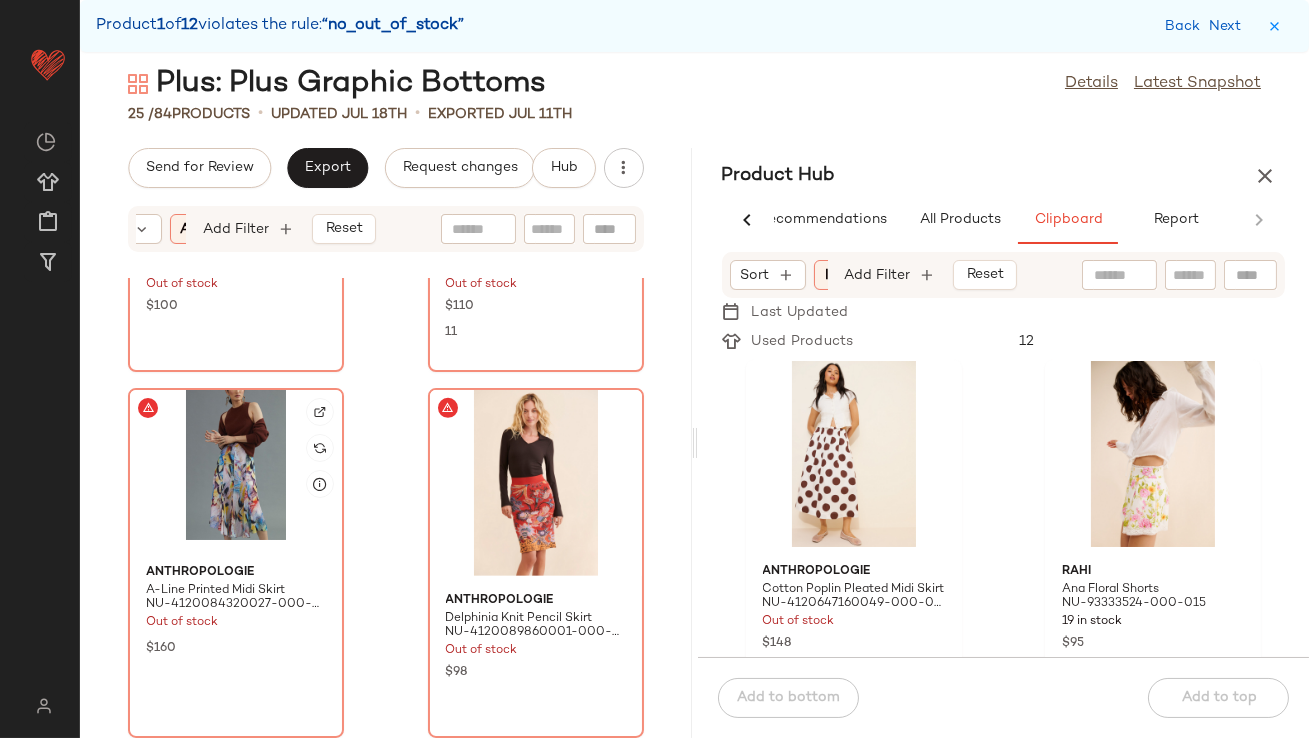 click 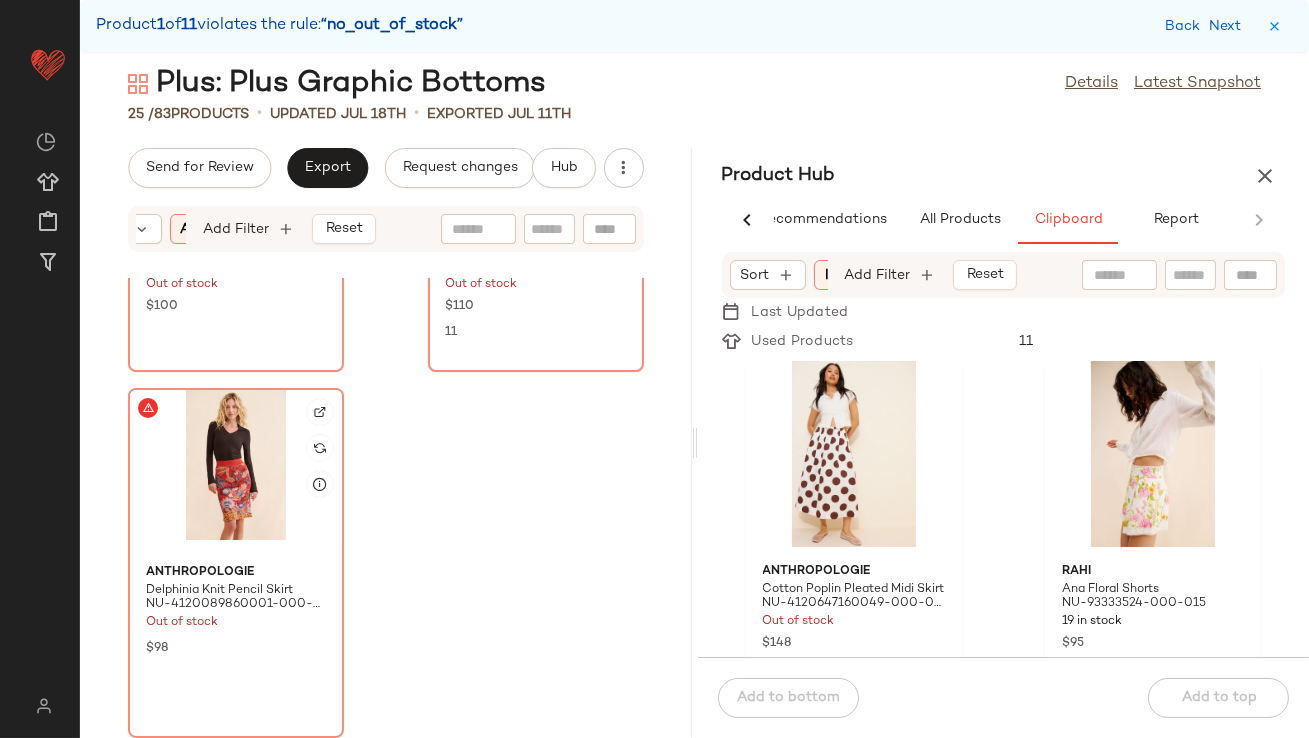 click 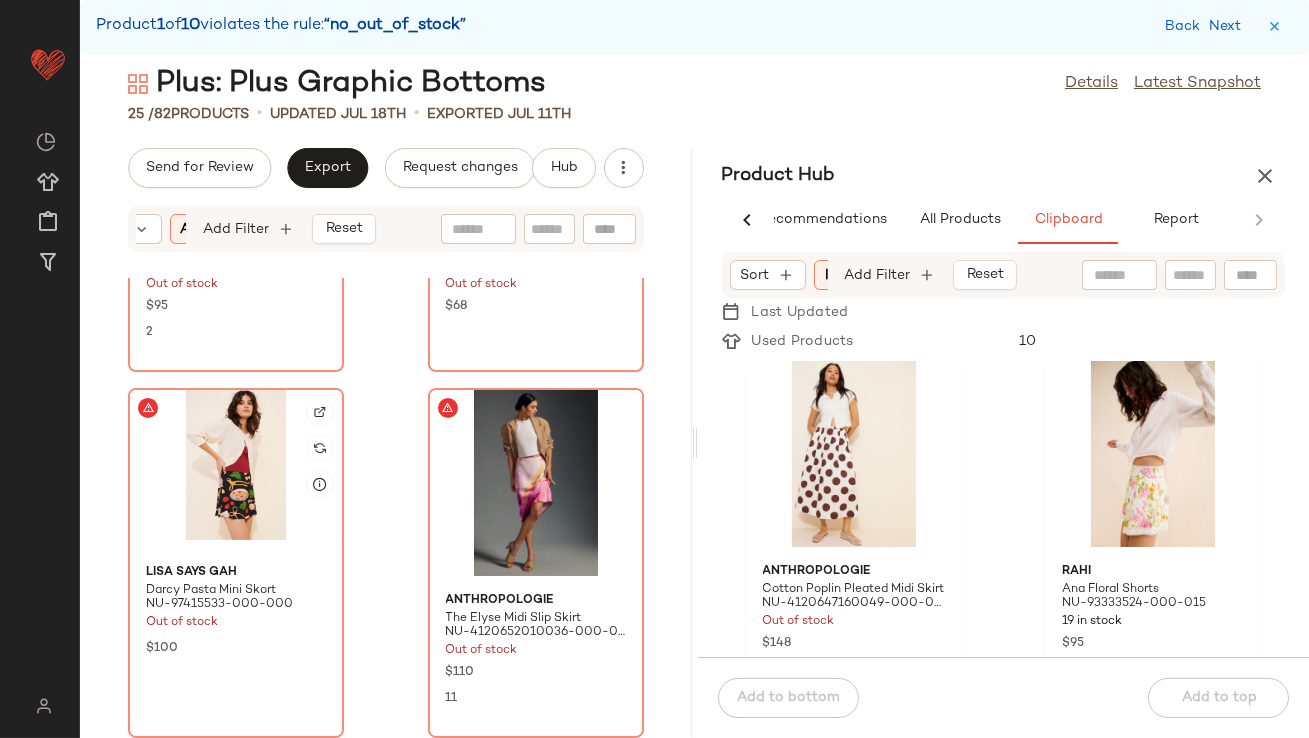 scroll, scrollTop: 1374, scrollLeft: 0, axis: vertical 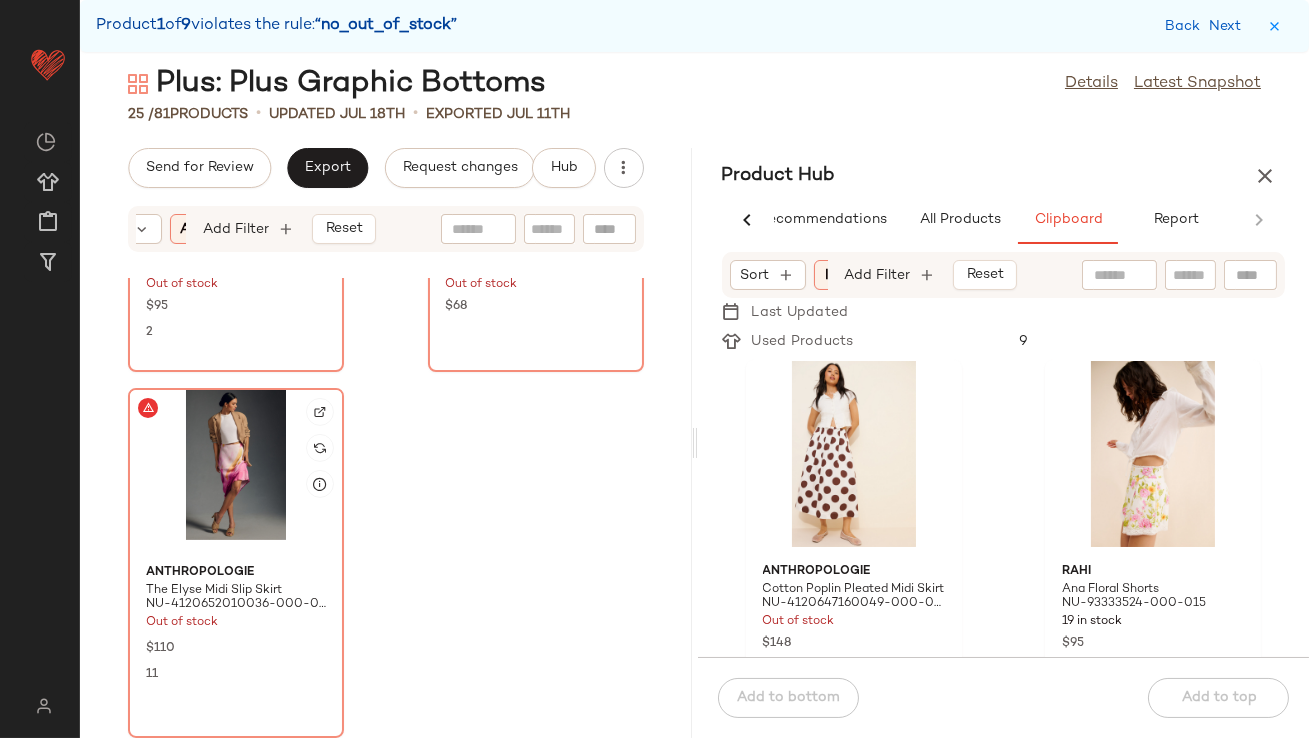 click 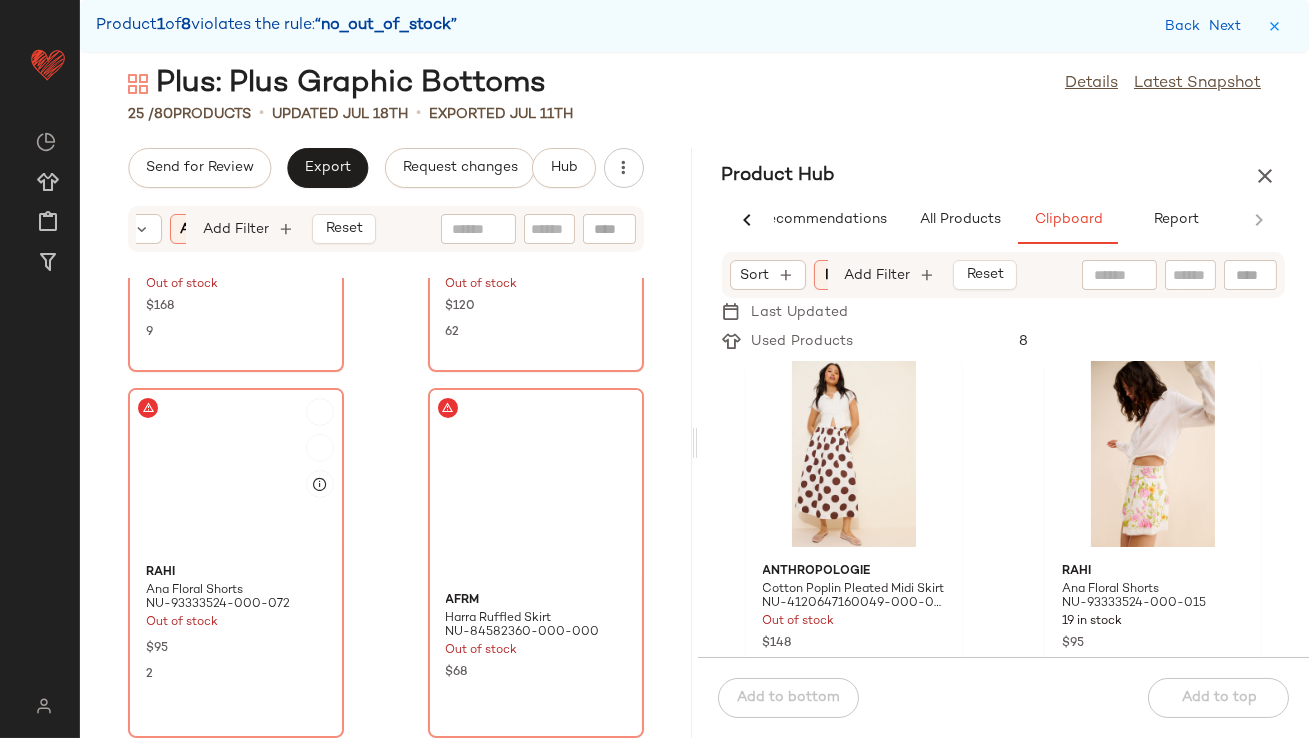 scroll, scrollTop: 1008, scrollLeft: 0, axis: vertical 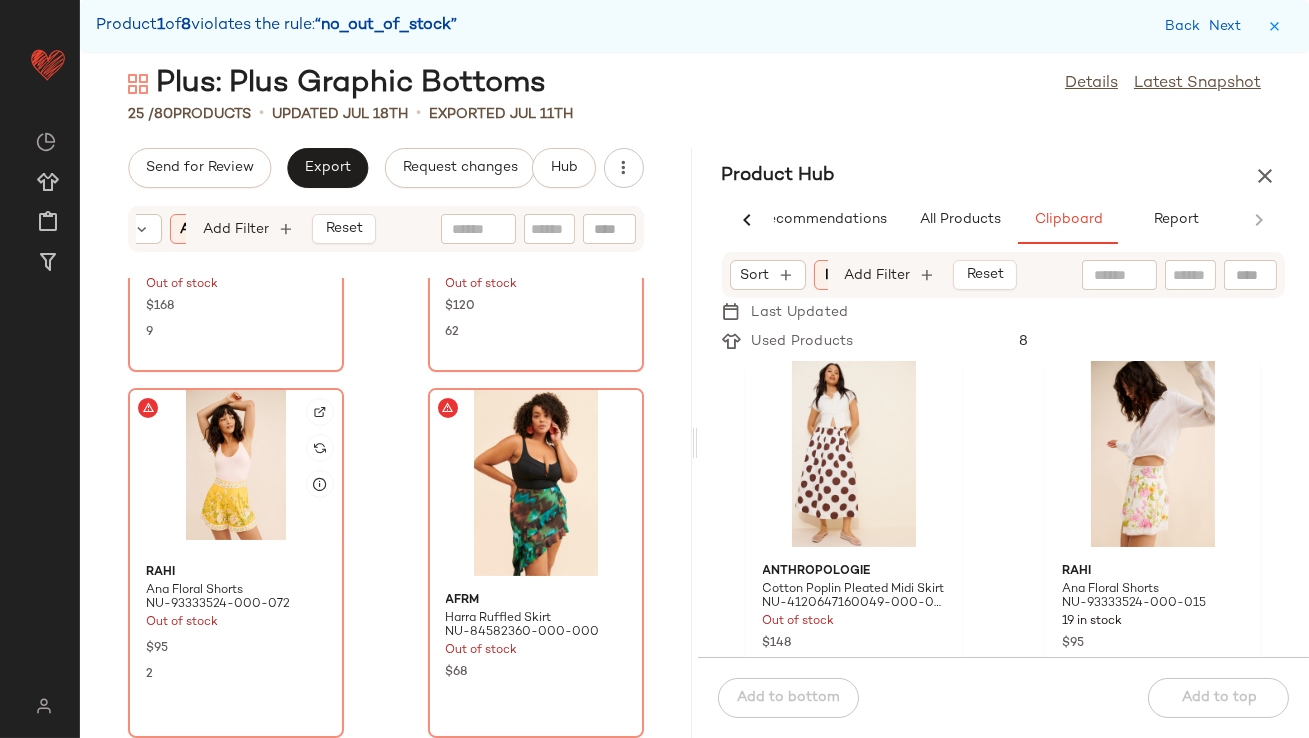 click 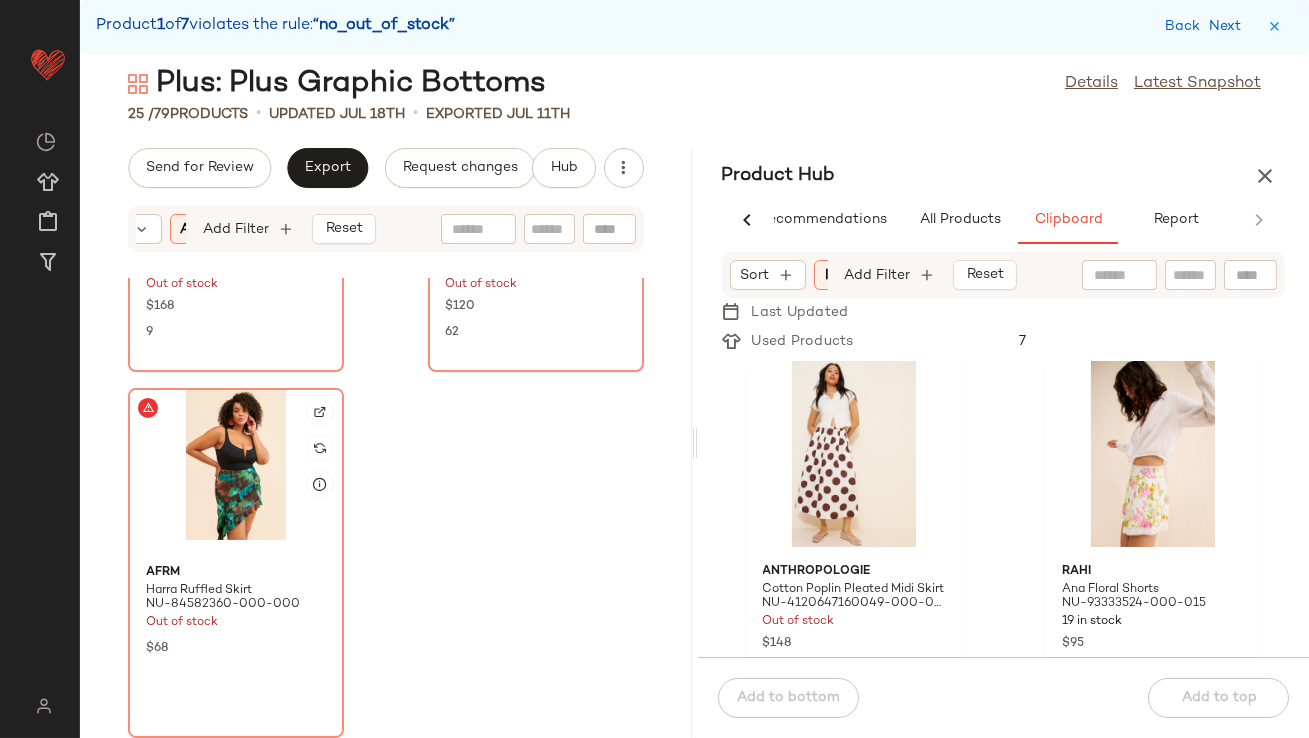 click 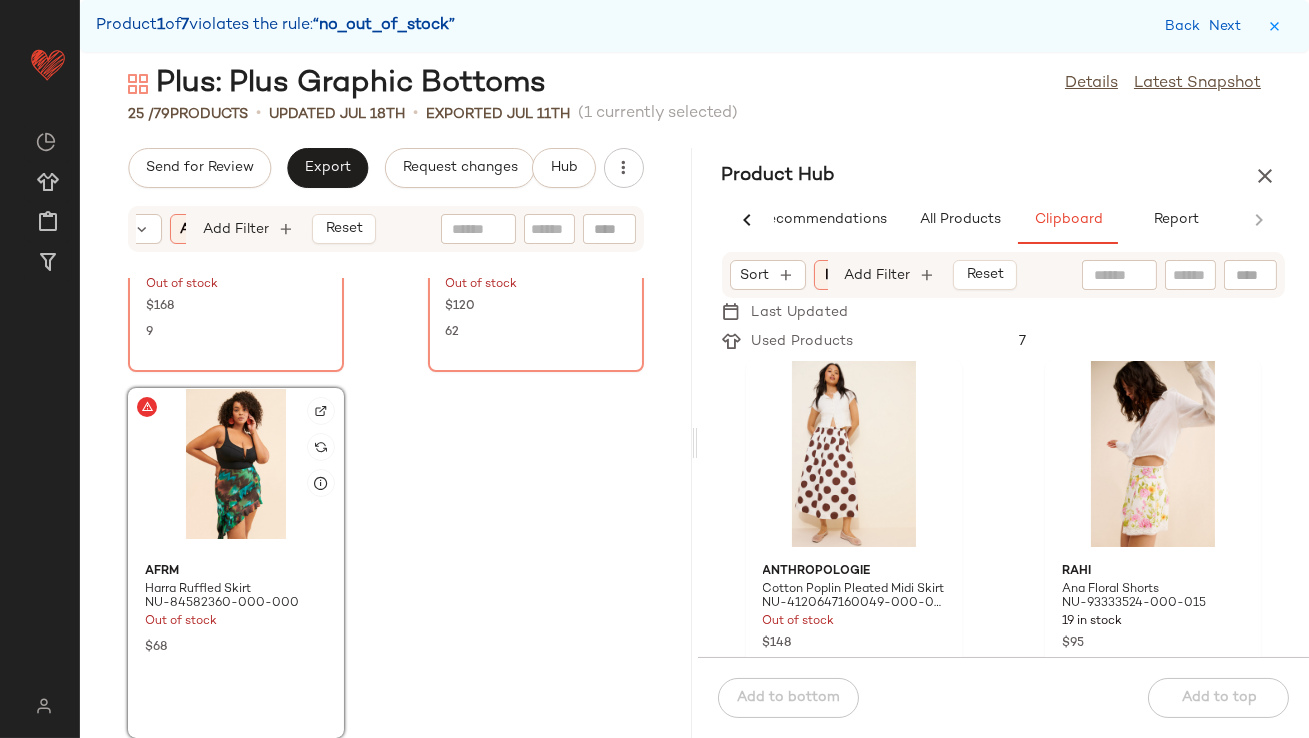 scroll, scrollTop: 641, scrollLeft: 0, axis: vertical 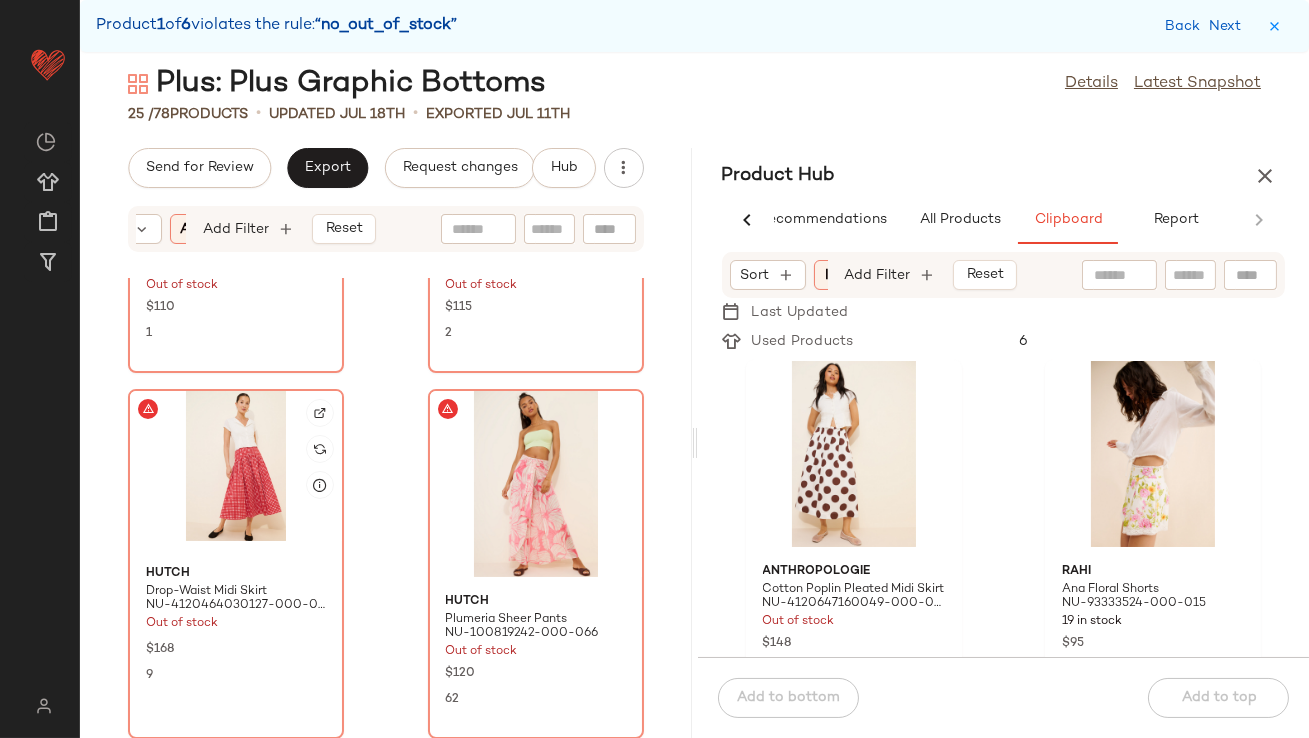 click 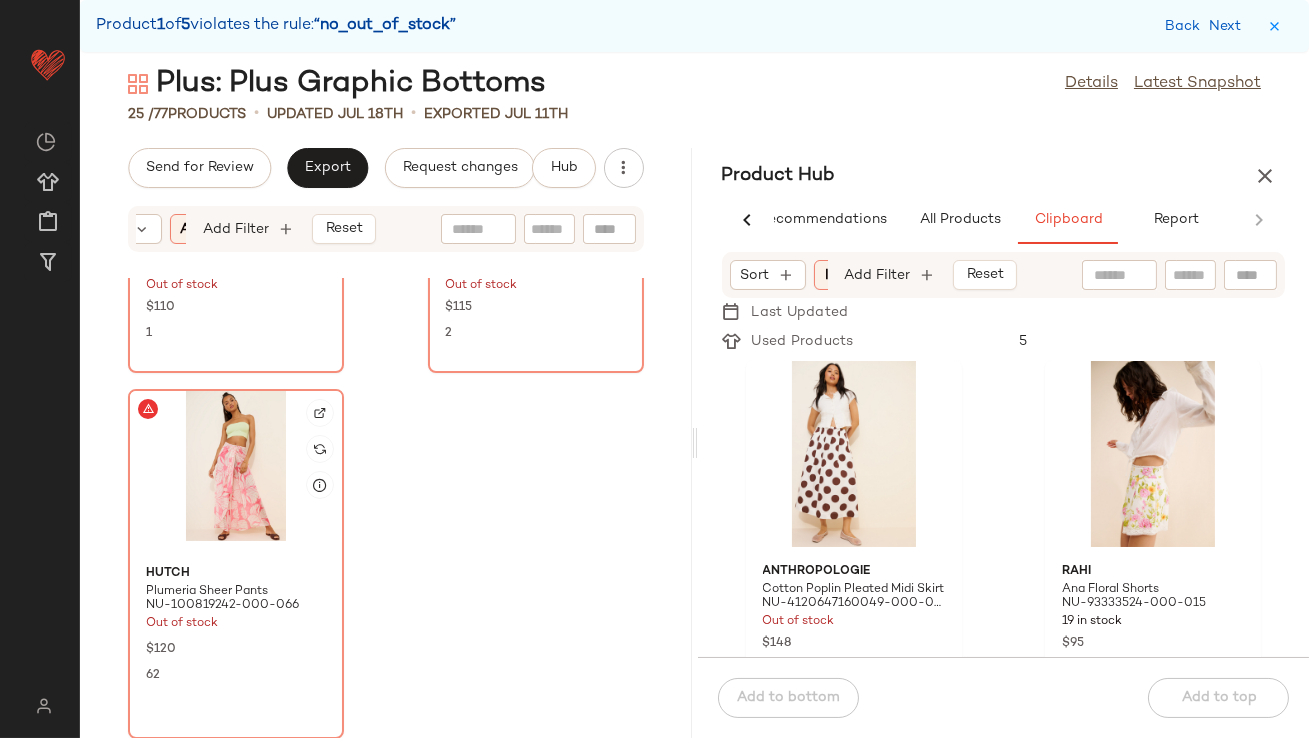 click 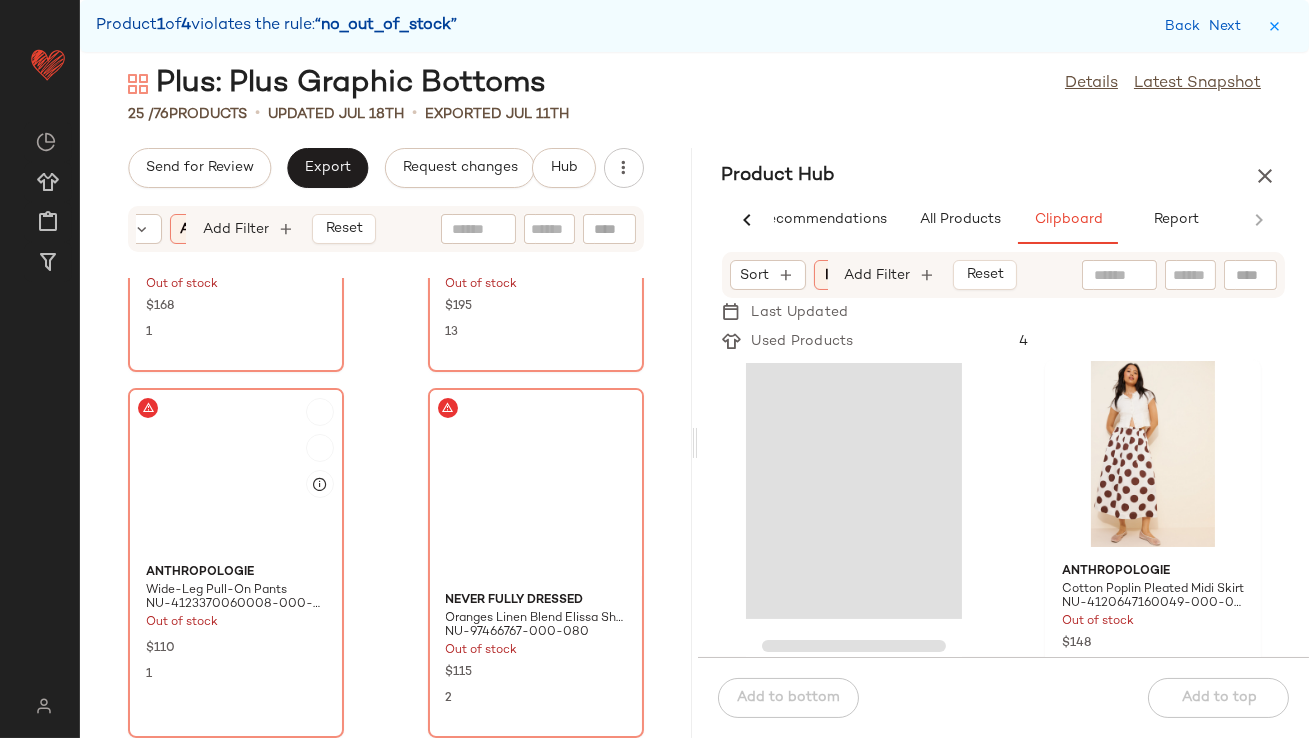 scroll, scrollTop: 260, scrollLeft: 0, axis: vertical 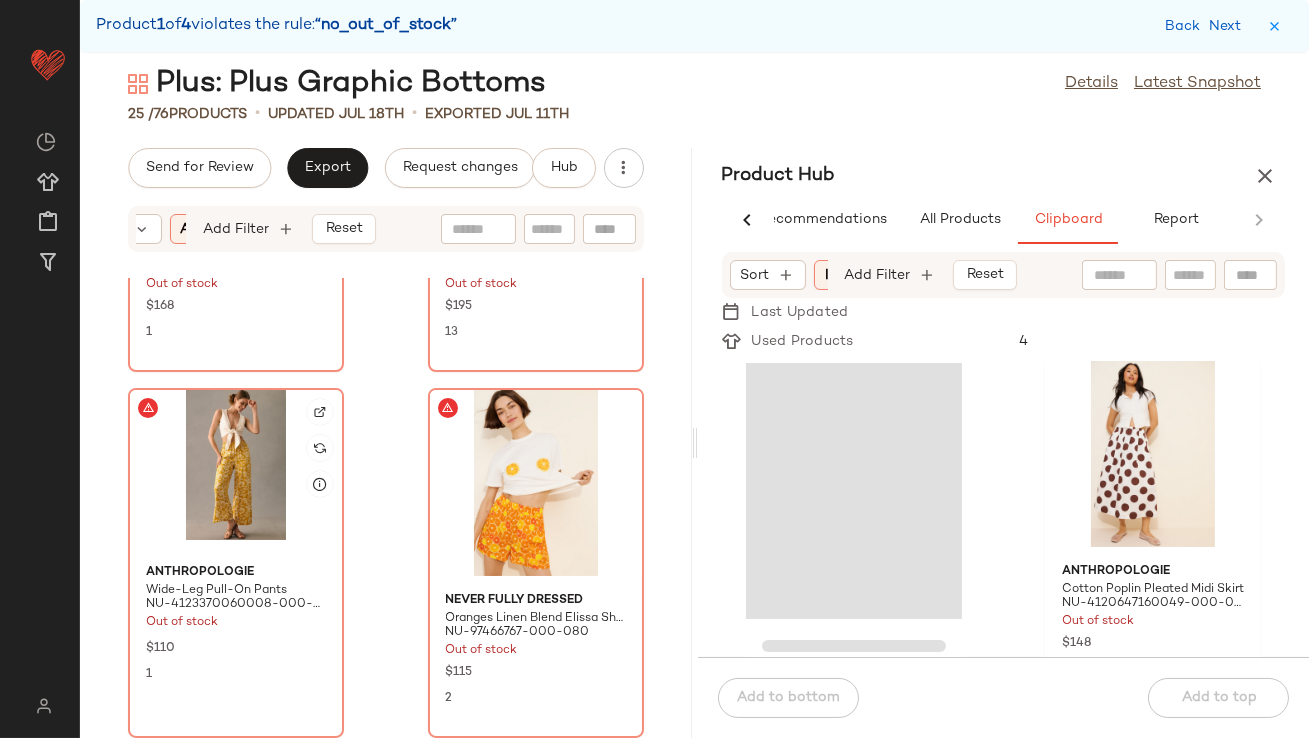 click 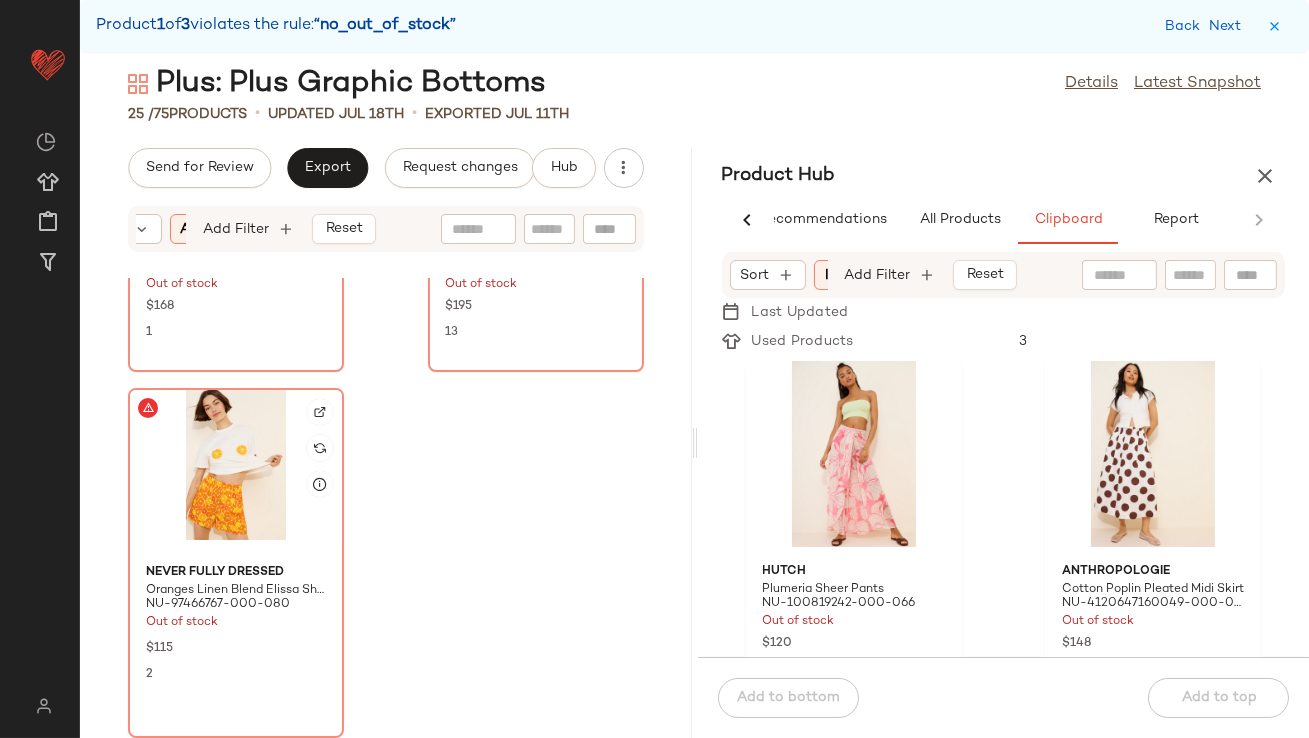click 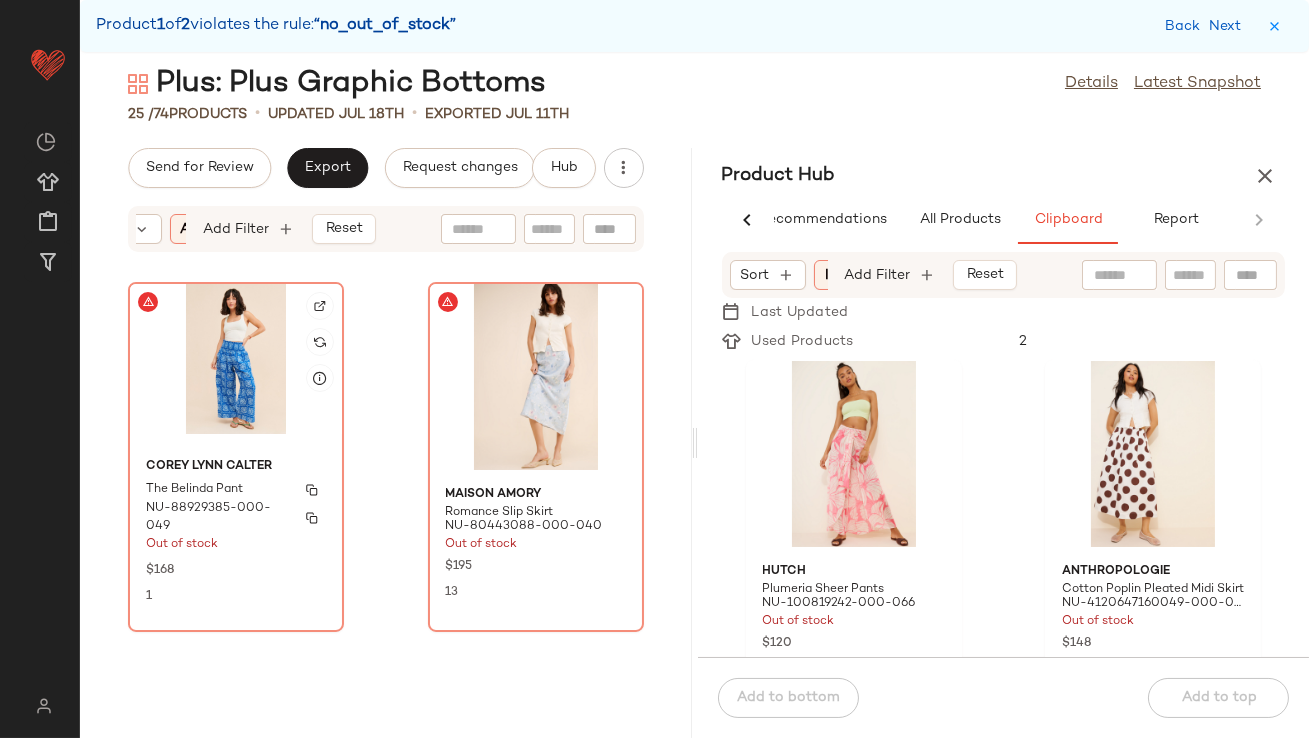 scroll, scrollTop: 0, scrollLeft: 0, axis: both 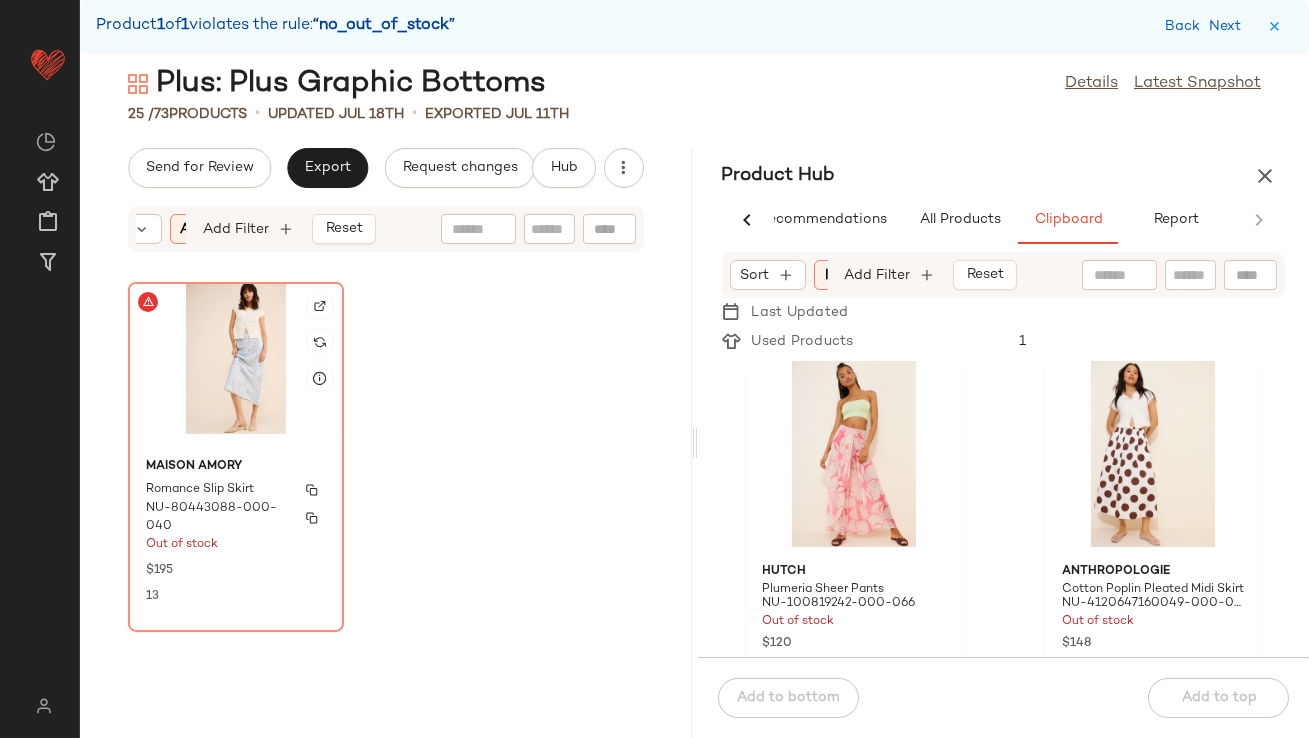 click on "[BRAND] [NAME] [PRODUCT] [ID] Out of stock $[PRICE] [NUMBER]" 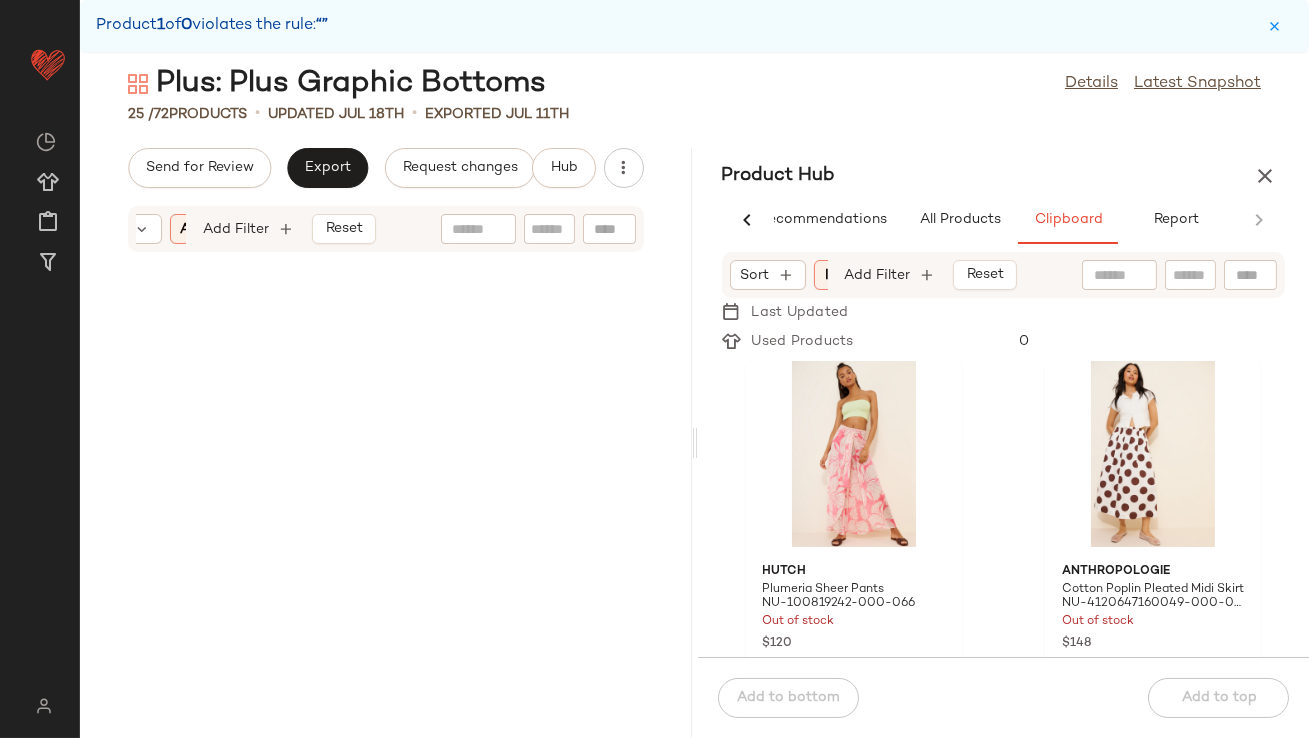 click on "Sort  Brand  Category  Availability:   out_of_s..." at bounding box center [161, 229] 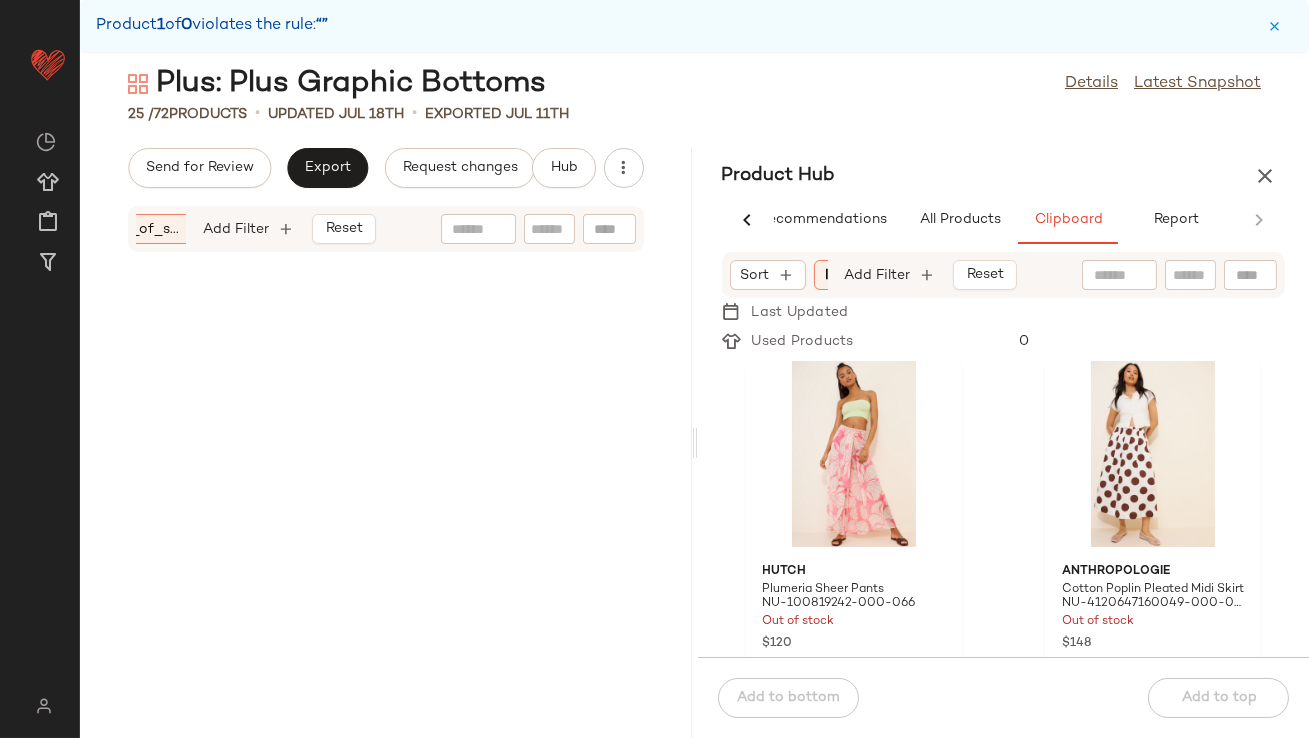 scroll, scrollTop: 0, scrollLeft: 424, axis: horizontal 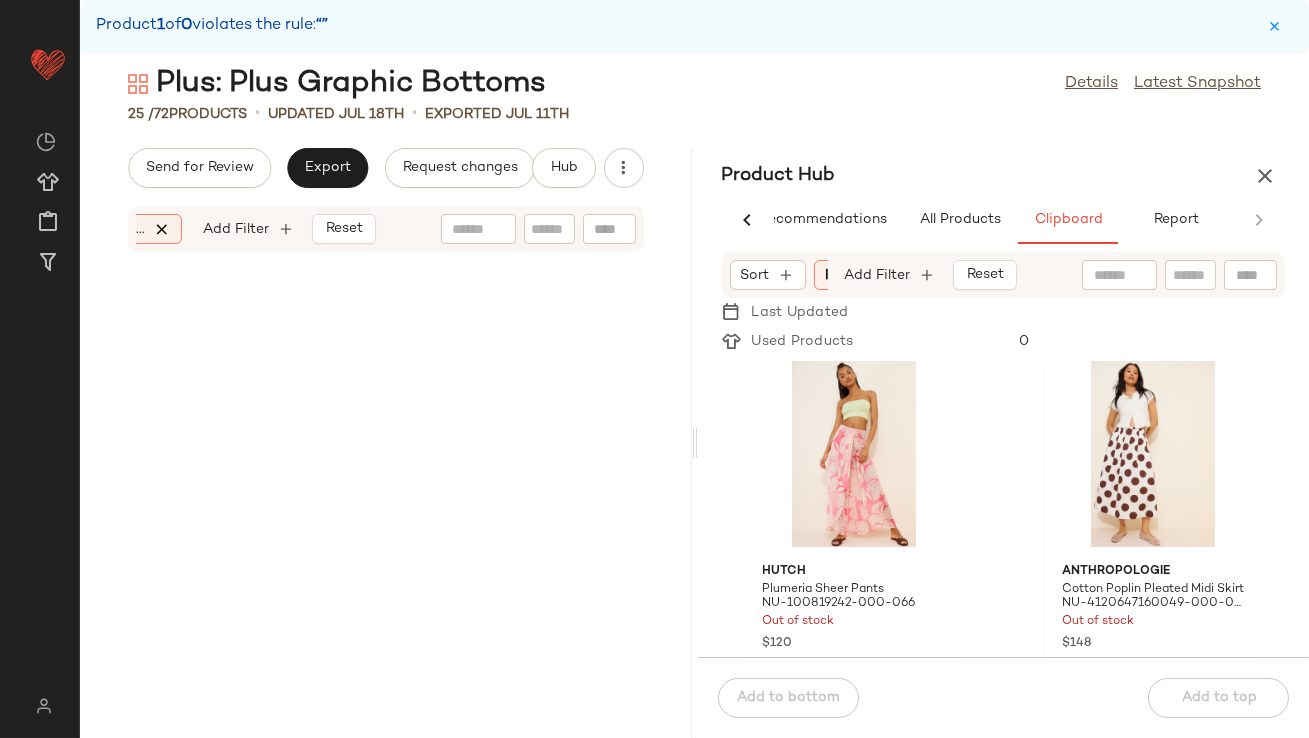 click at bounding box center (163, 229) 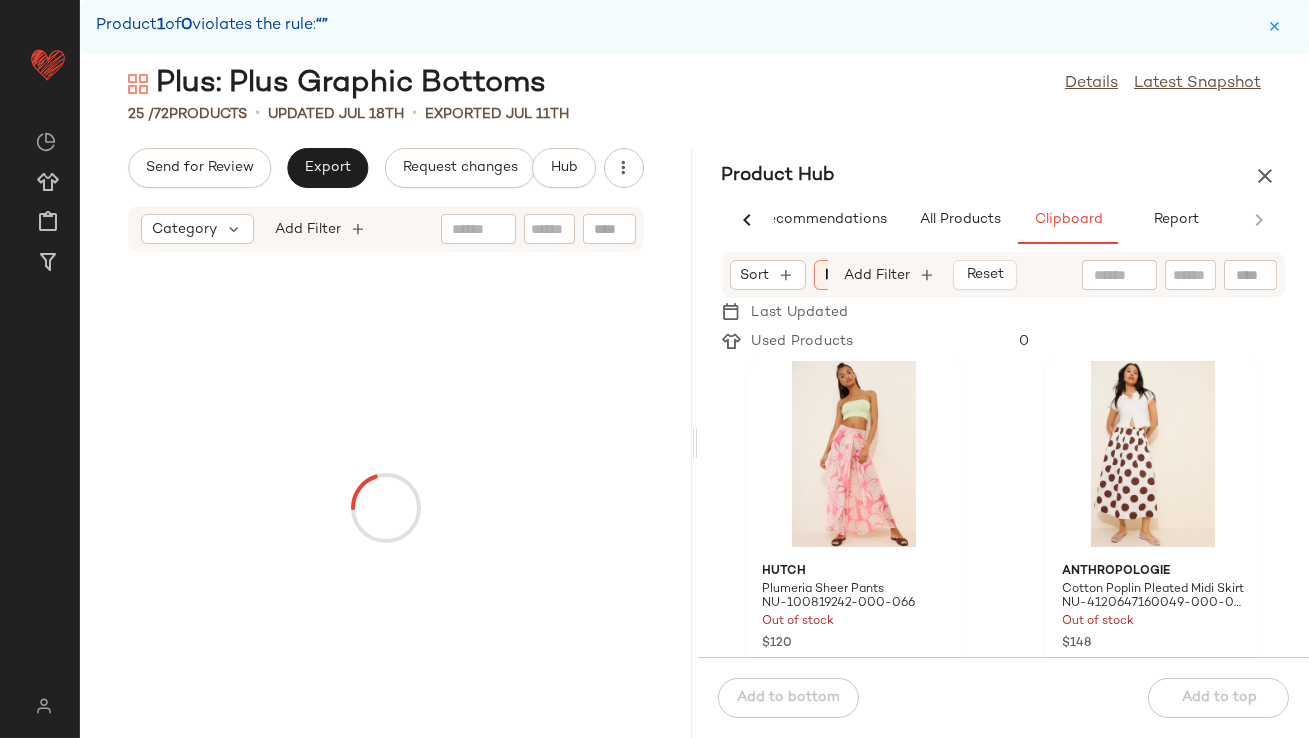 scroll, scrollTop: 0, scrollLeft: 170, axis: horizontal 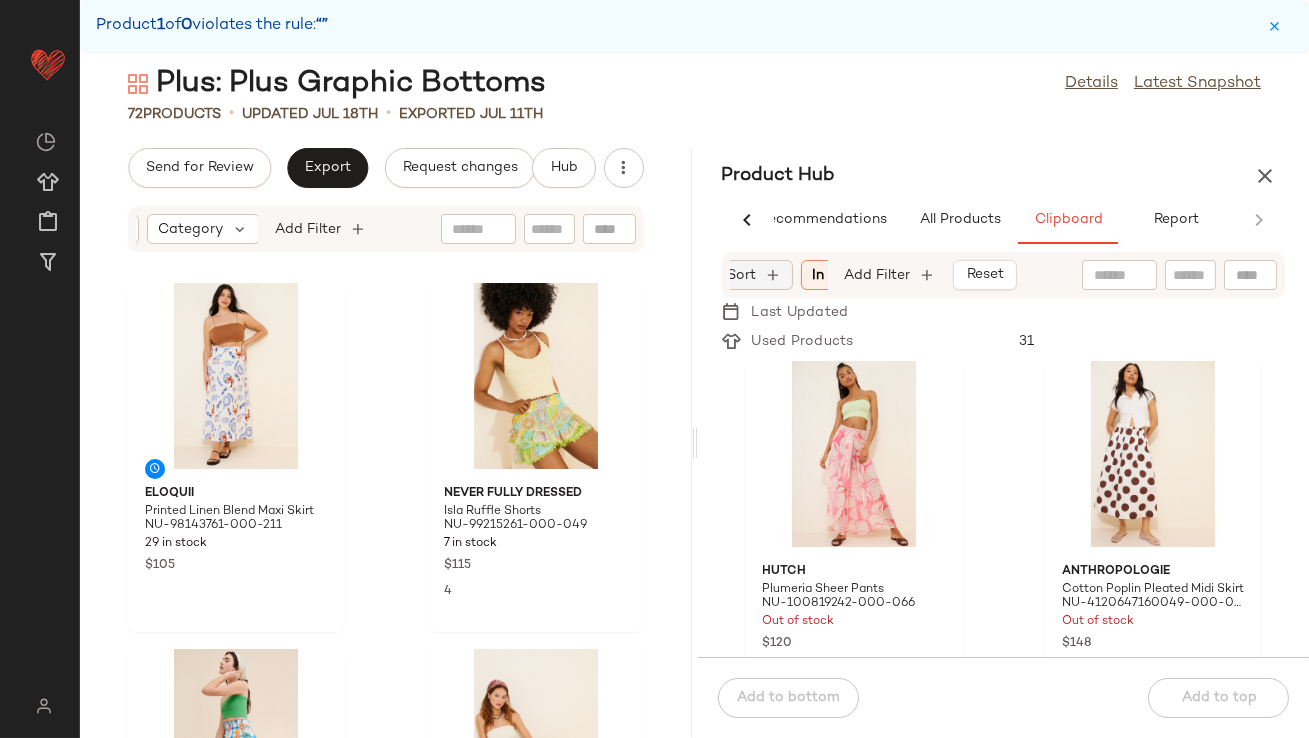 click on "Sort" 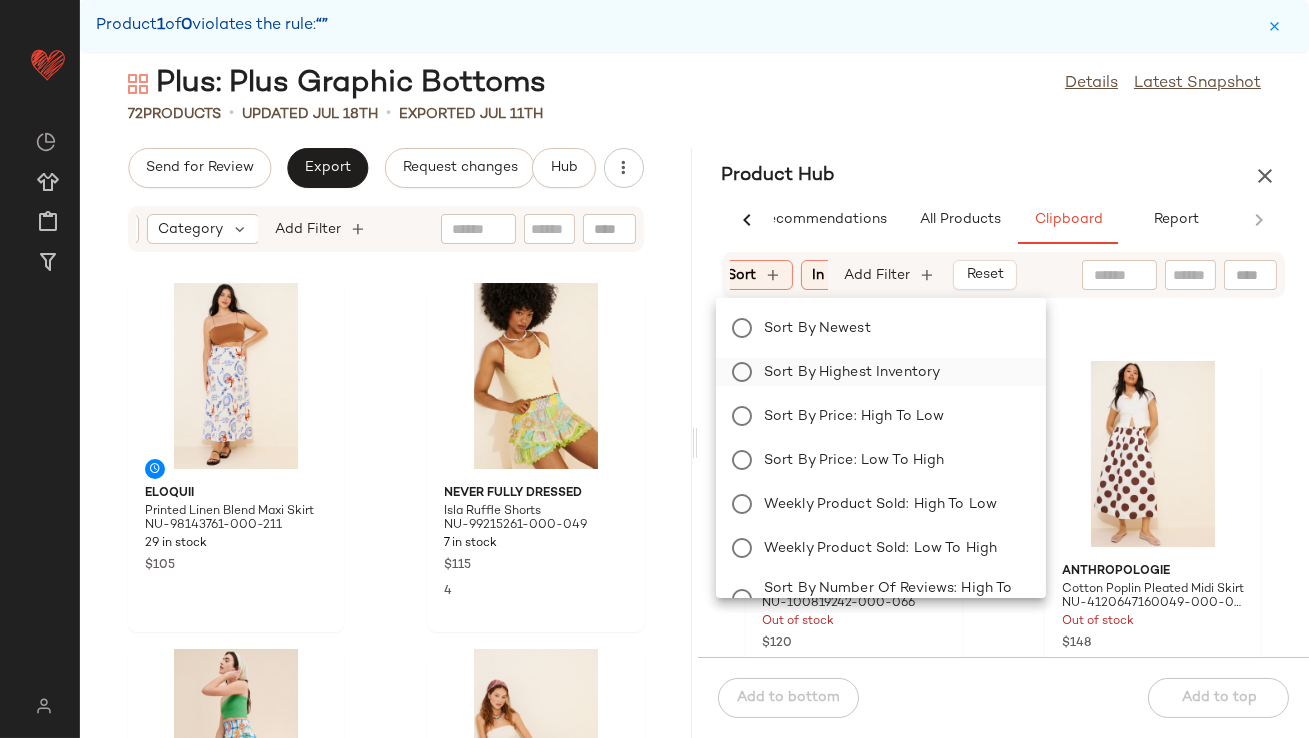 click on "Sort by Highest Inventory" 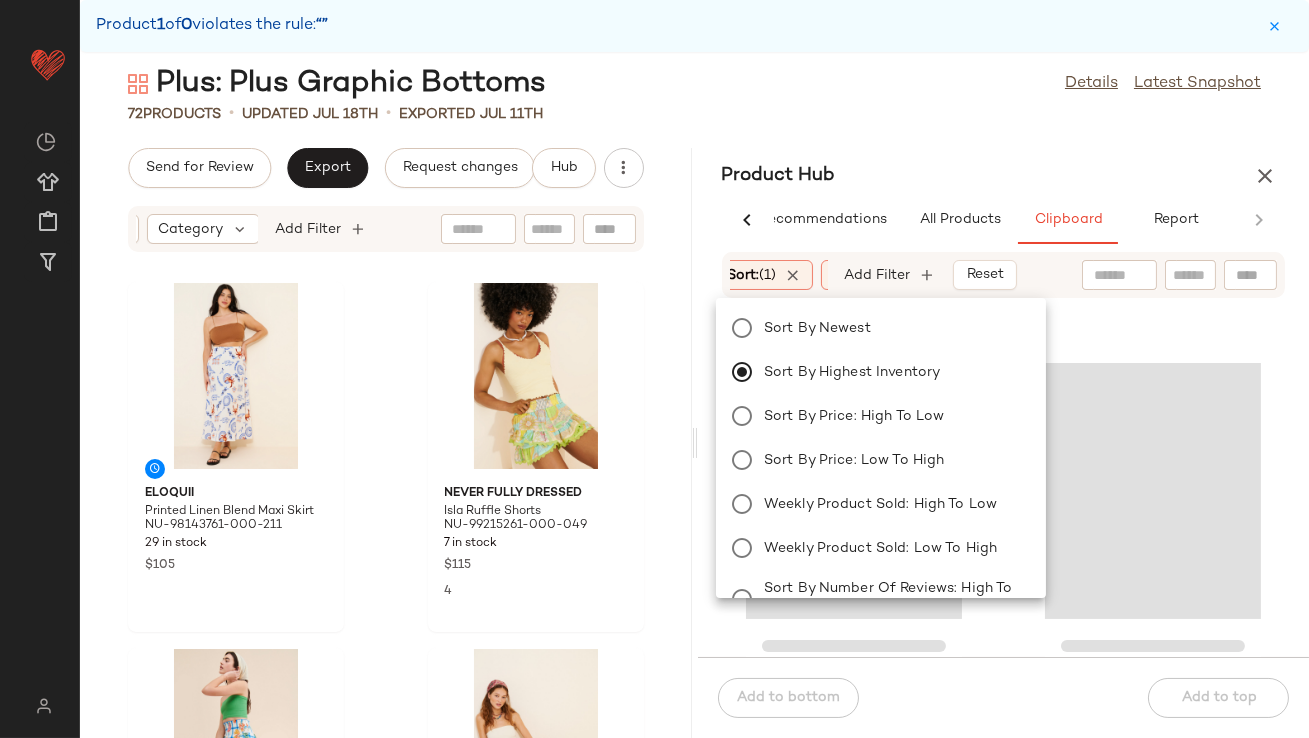 scroll, scrollTop: 6221, scrollLeft: 0, axis: vertical 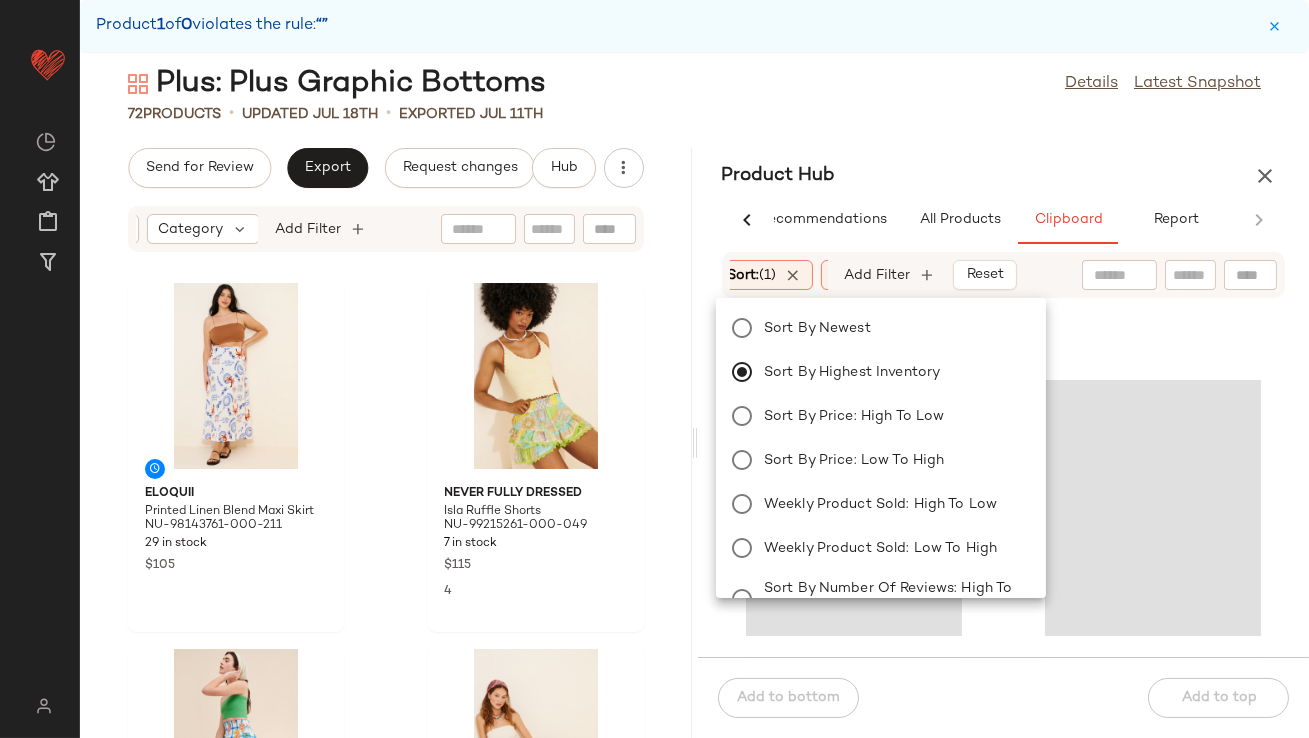 click on "Plus: Plus Graphic Bottoms  Details   Latest Snapshot" 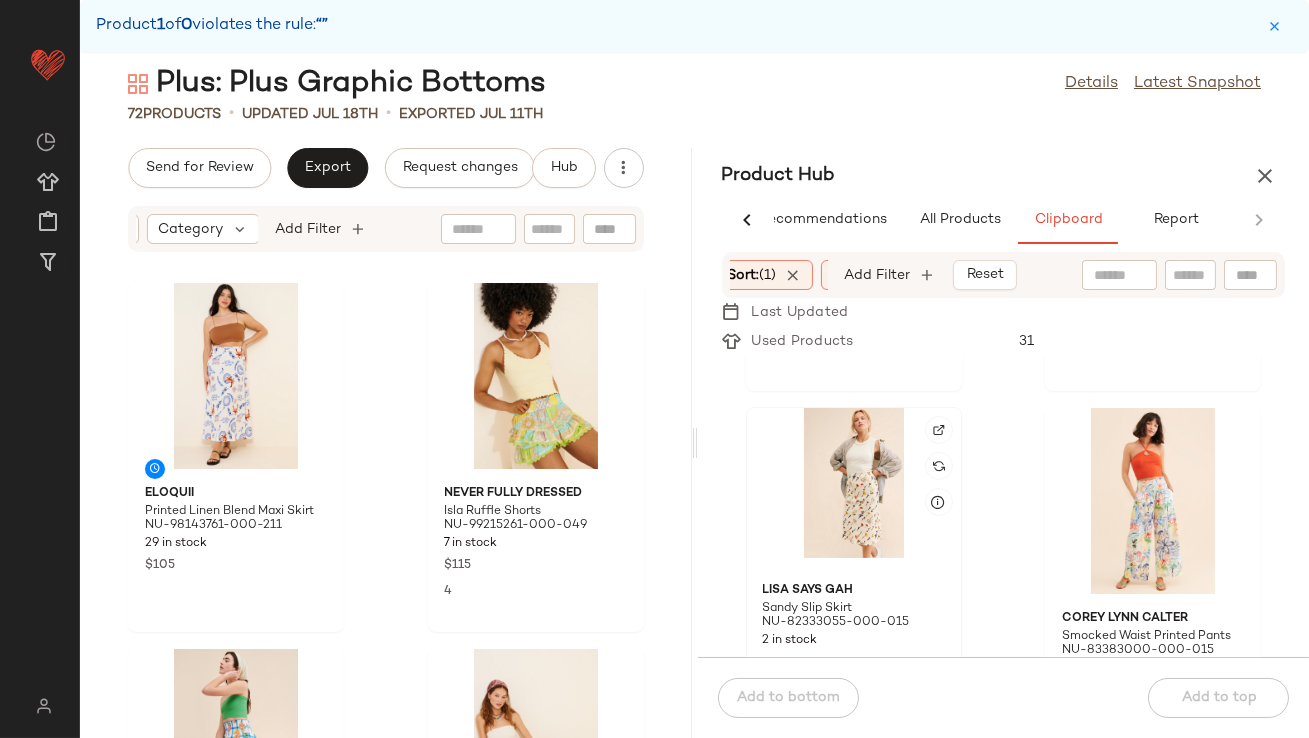 scroll, scrollTop: 0, scrollLeft: 0, axis: both 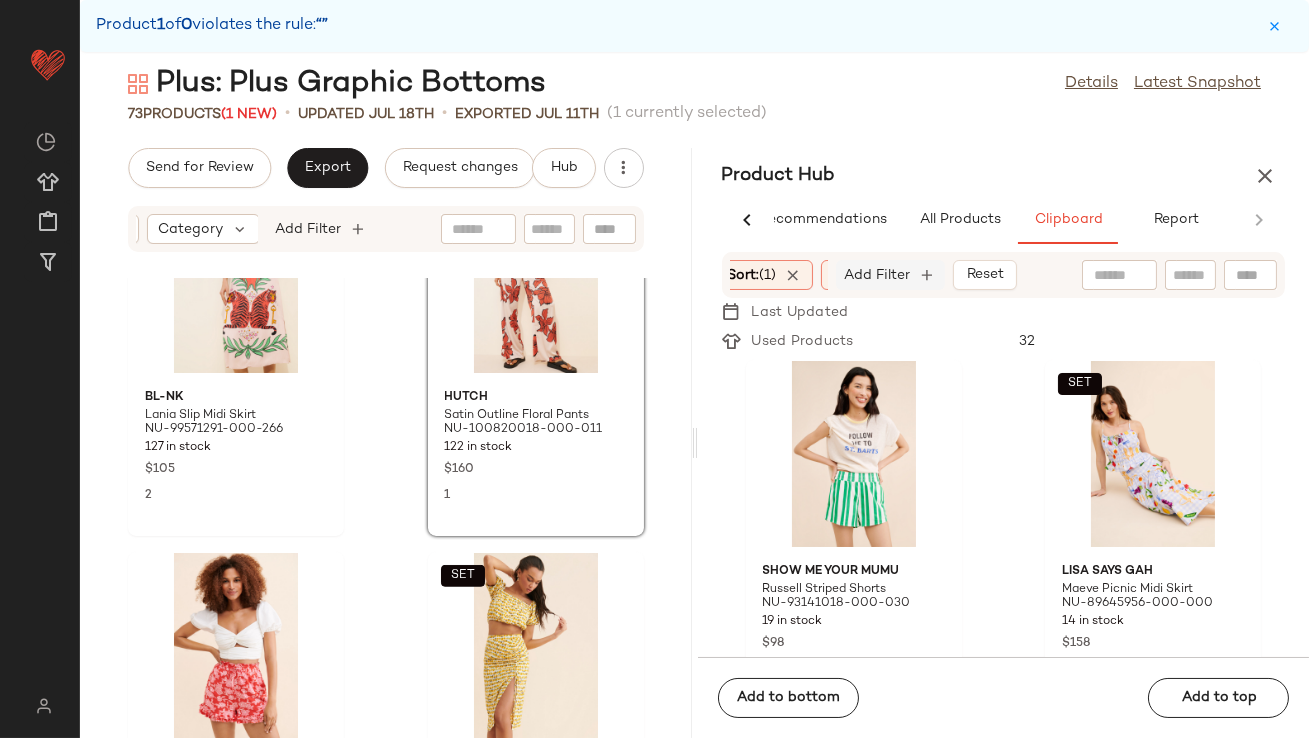 click on "Add Filter" at bounding box center (878, 275) 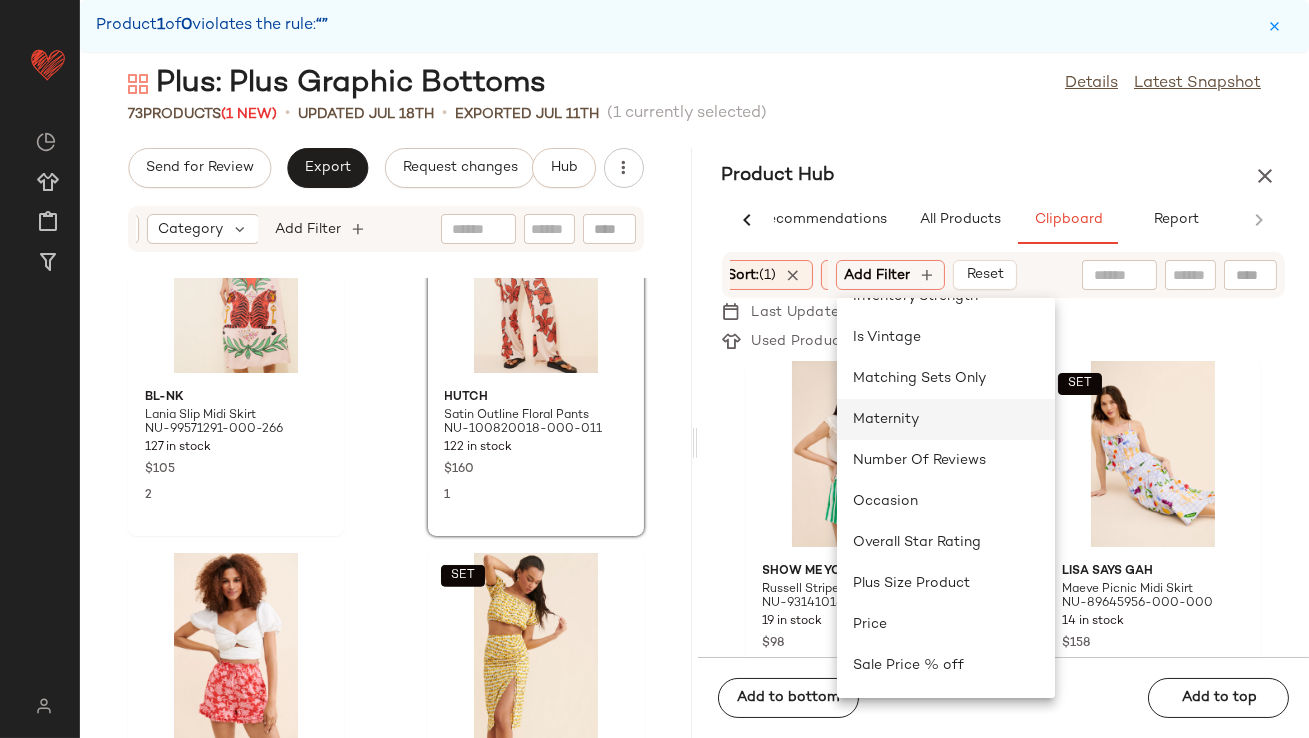scroll, scrollTop: 484, scrollLeft: 0, axis: vertical 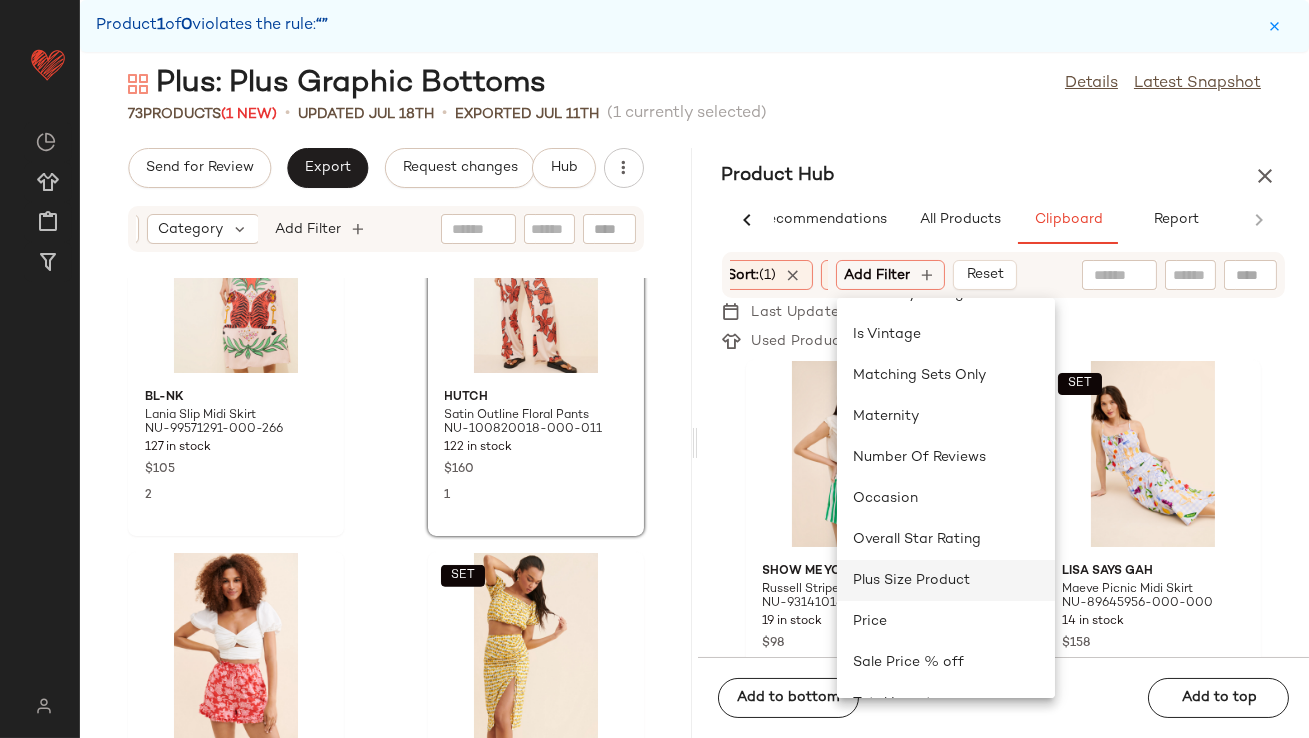 click on "Plus Size Product" 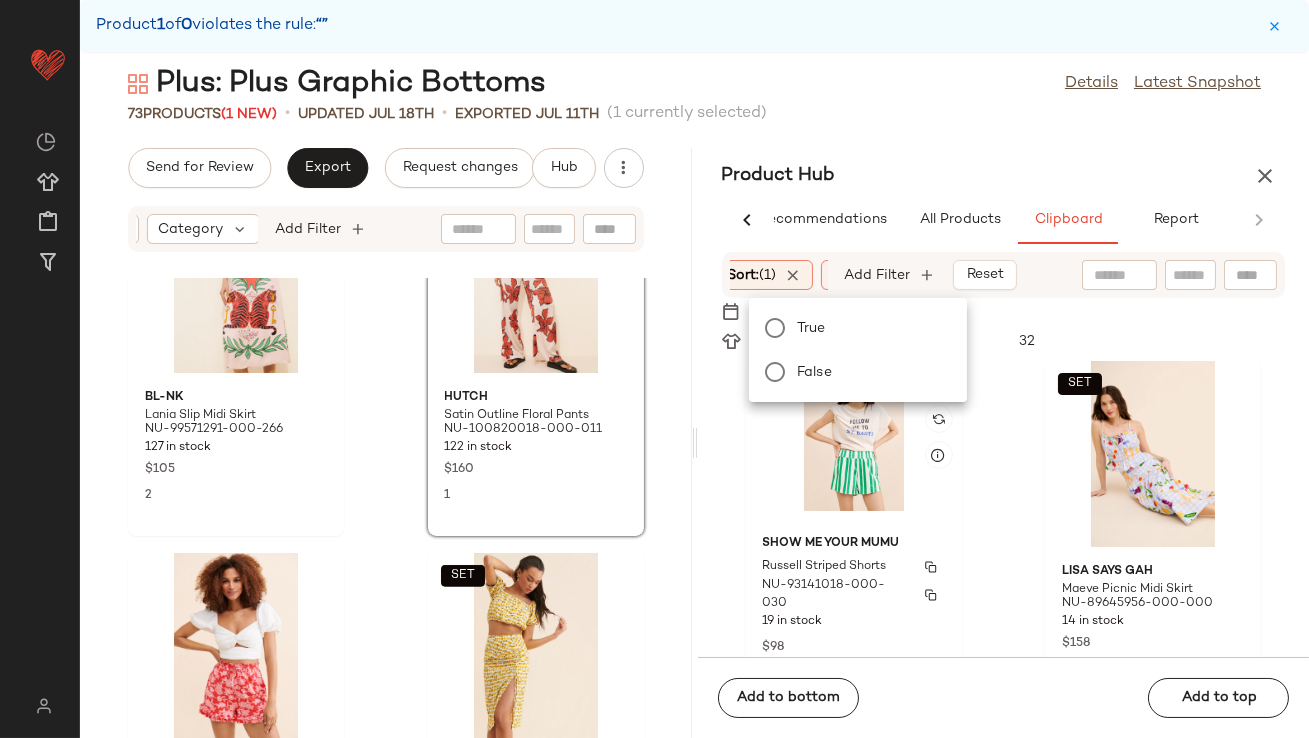 scroll, scrollTop: 0, scrollLeft: 258, axis: horizontal 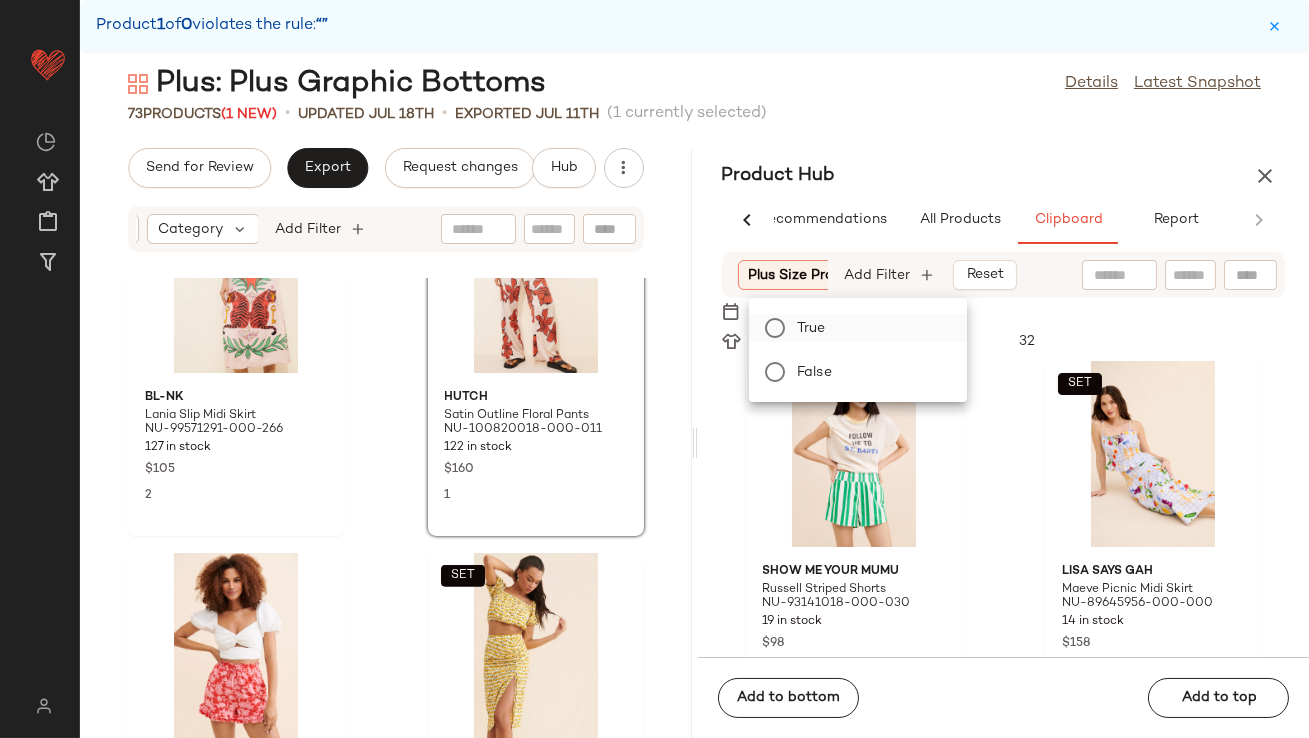 click on "True" 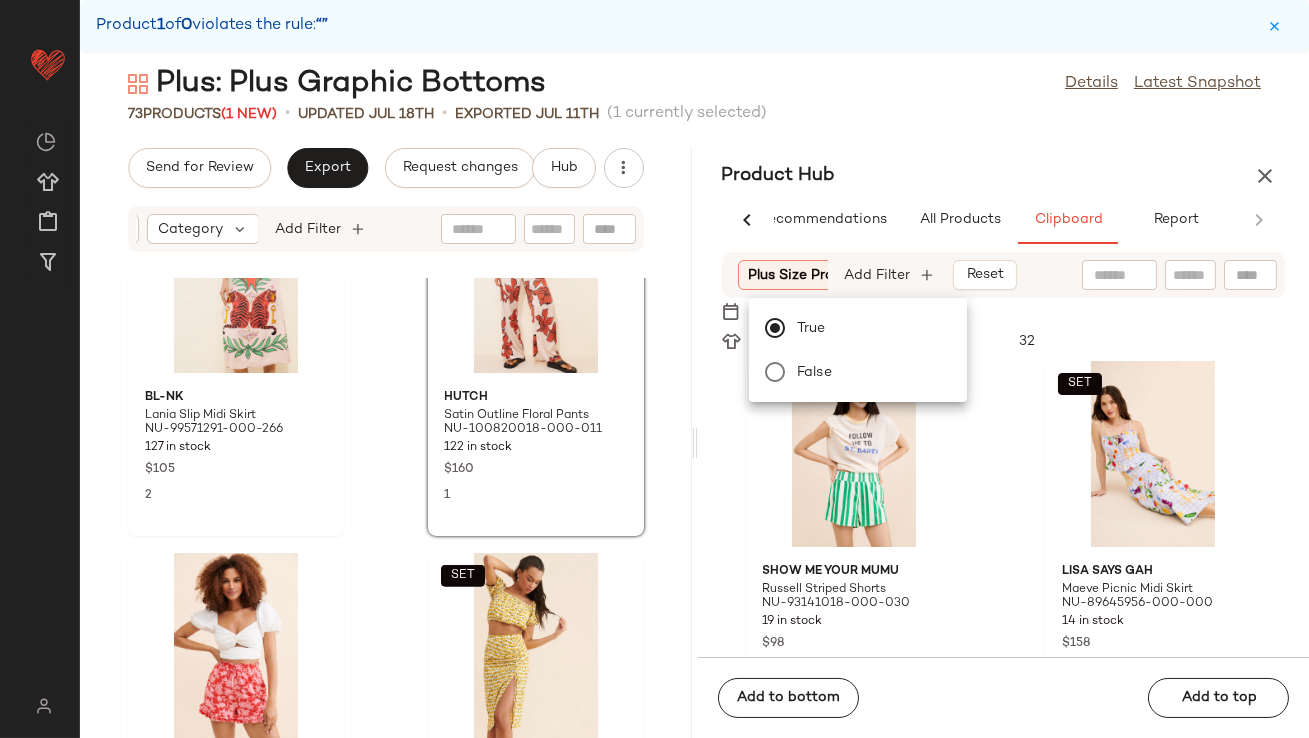 click on "Plus: Plus Graphic Bottoms Details Latest Snapshot [NUMBER] Products ([NUMBER] New) • updated [DATE] • Exported [DATE] ([NUMBER] currently selected) Send for Review Export Request changes Hub Sort Brand Category Add Filter [BRAND] [NAME] [PRODUCT] [ID] [NUMBER] in stock $[PRICE] [NUMBER] [BRAND] [NAME] [PRODUCT] [ID] [NUMBER] in stock $[PRICE] [NUMBER] SET [BRAND] [NAME] [PRODUCT] [ID] [NUMBER] in stock $[PRICE] [NUMBER] [BRAND] The [NAME] [PRODUCT]: [DETAIL] [ID] [NUMBER] in stock $[PRICE] [NUMBER] [BRAND] [NAME] [PRODUCT] [ID] [NUMBER] in stock $[PRICE] [NUMBER] [BRAND] [NAME] [PRODUCT] [ID] [NUMBER] in stock $[PRICE] [NUMBER] [BRAND] [NAME] [PRODUCT] [ID] [NUMBER] in stock $[PRICE] [NUMBER] Product Hub AI Recommendations All Products Clipboard Report Sort: ([NUMBER]) Brand Category: ([NUMBER]) In Curation?: No Availability: in_stock Creation Date: True" at bounding box center [694, 401] 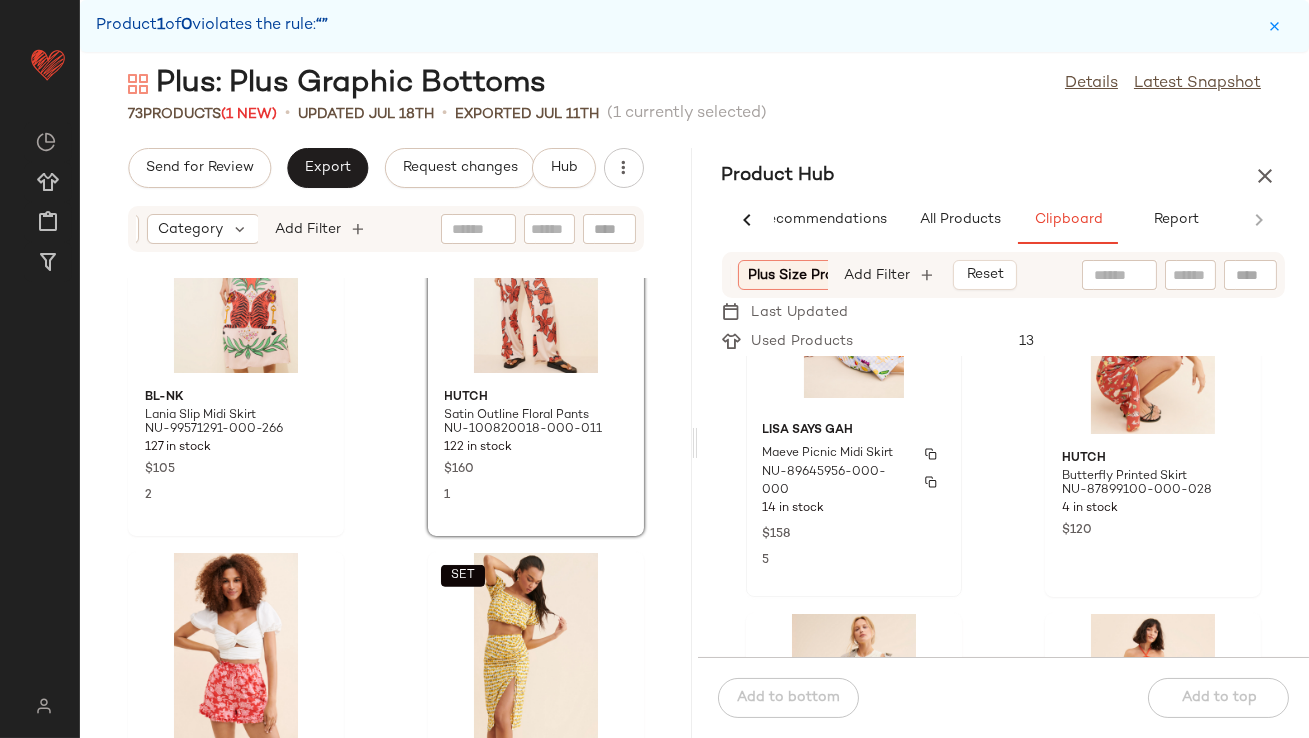 scroll, scrollTop: 0, scrollLeft: 0, axis: both 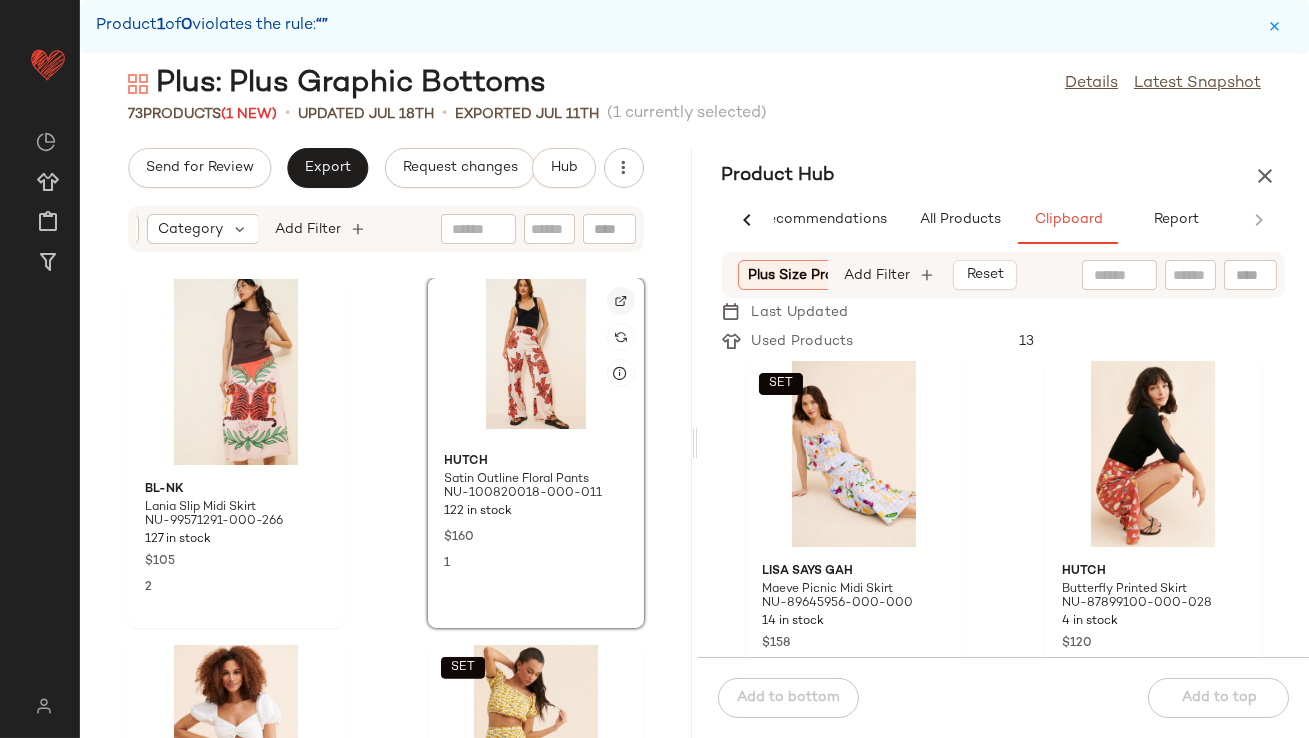 click at bounding box center (621, 301) 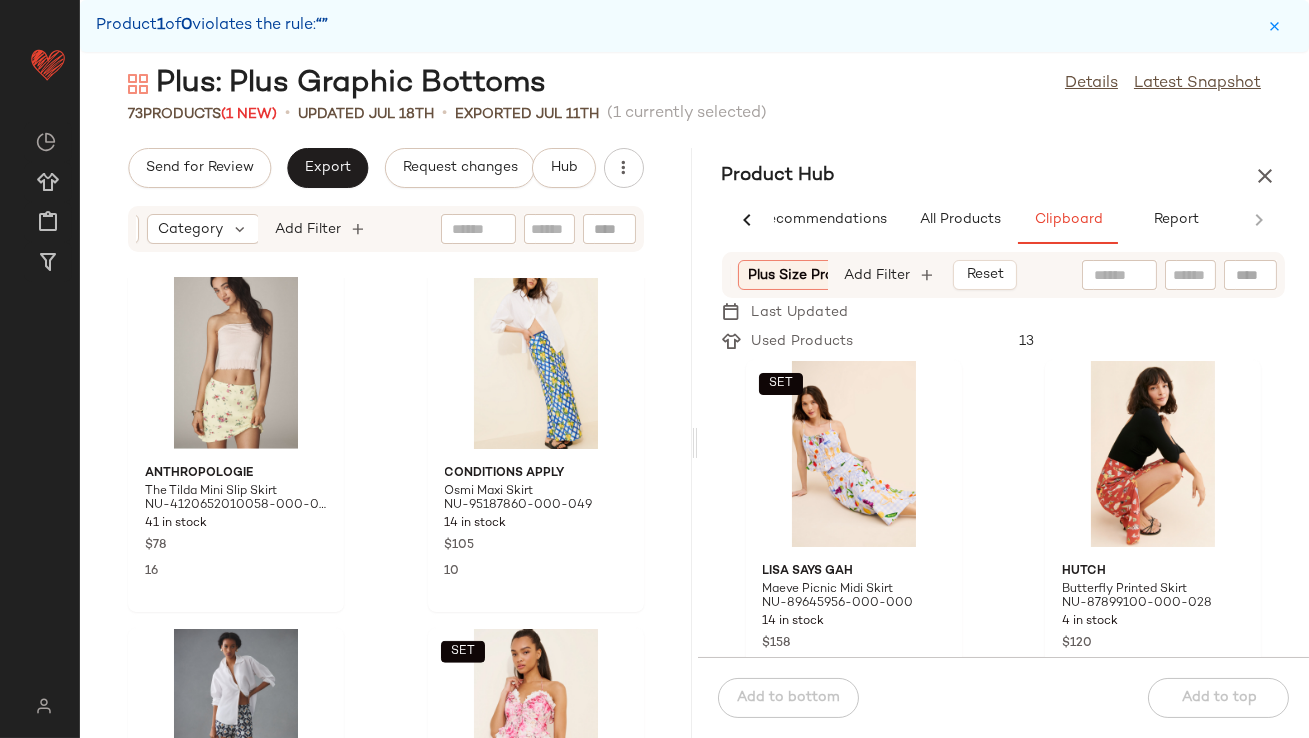 scroll, scrollTop: 3334, scrollLeft: 0, axis: vertical 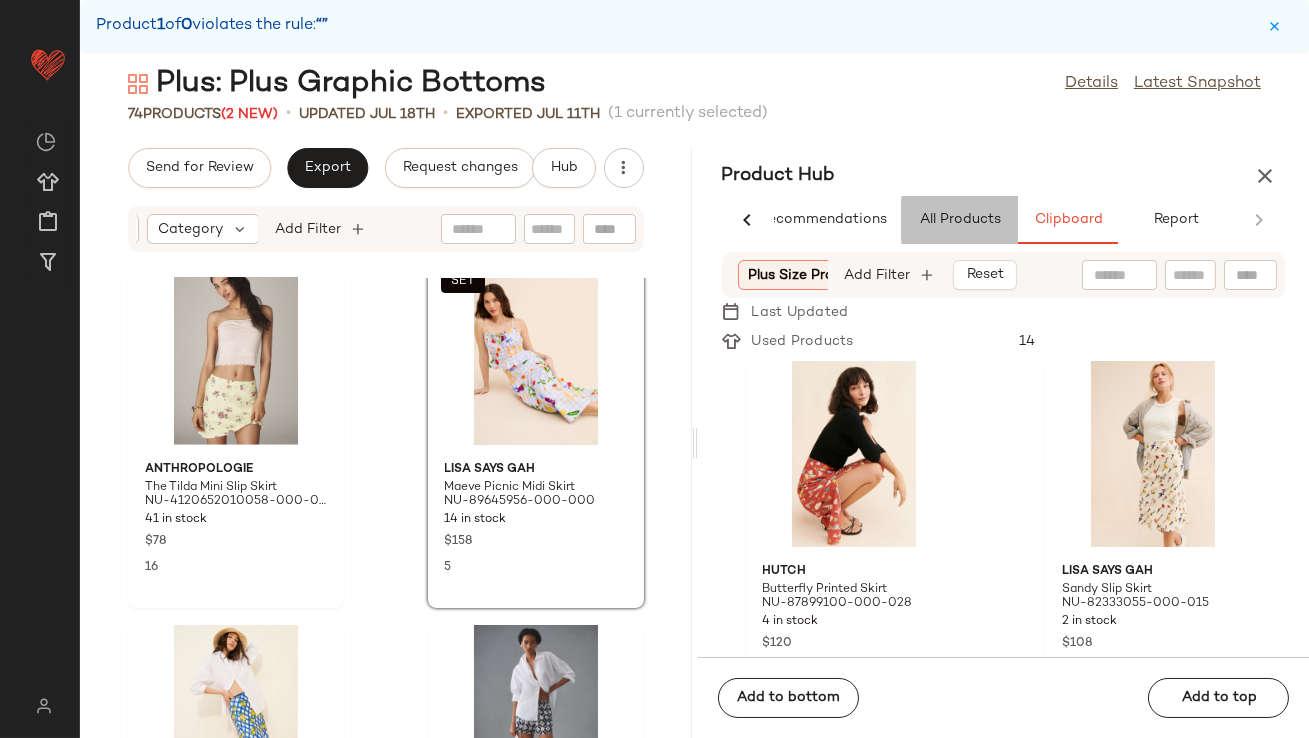 click on "All Products" 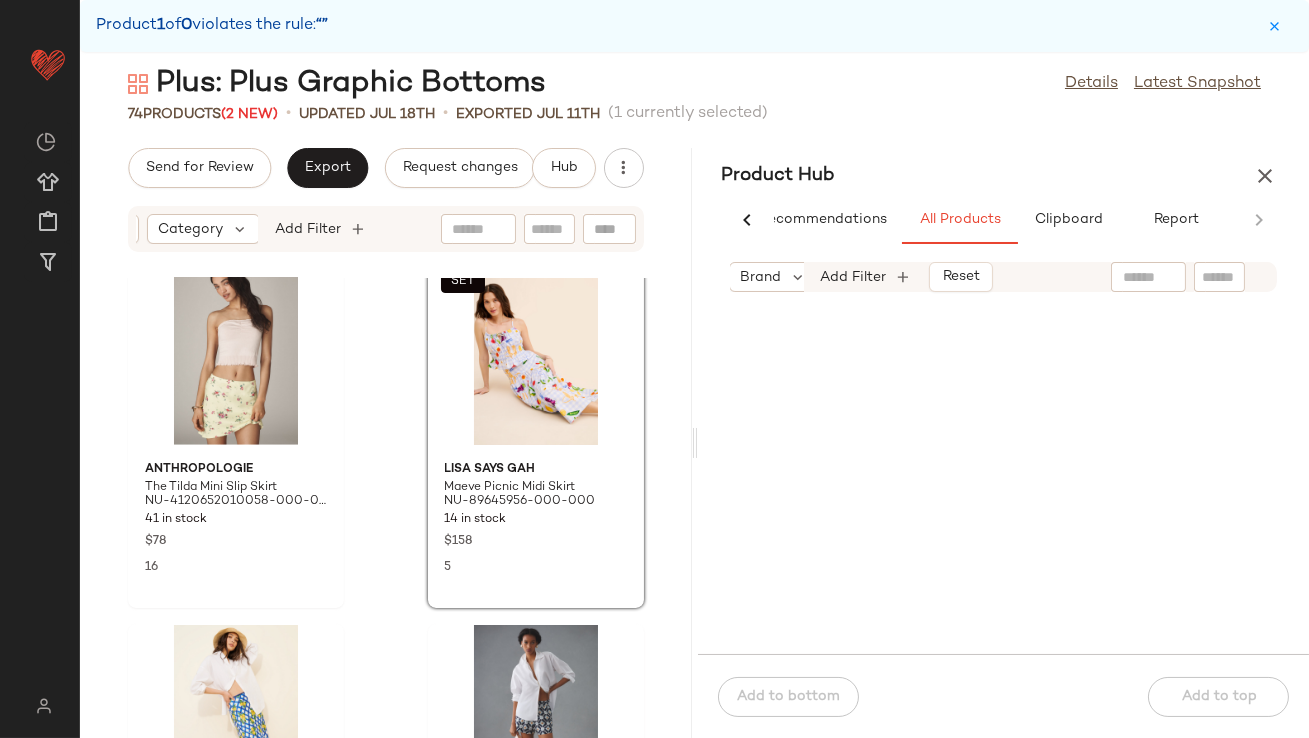 scroll, scrollTop: 0, scrollLeft: 130, axis: horizontal 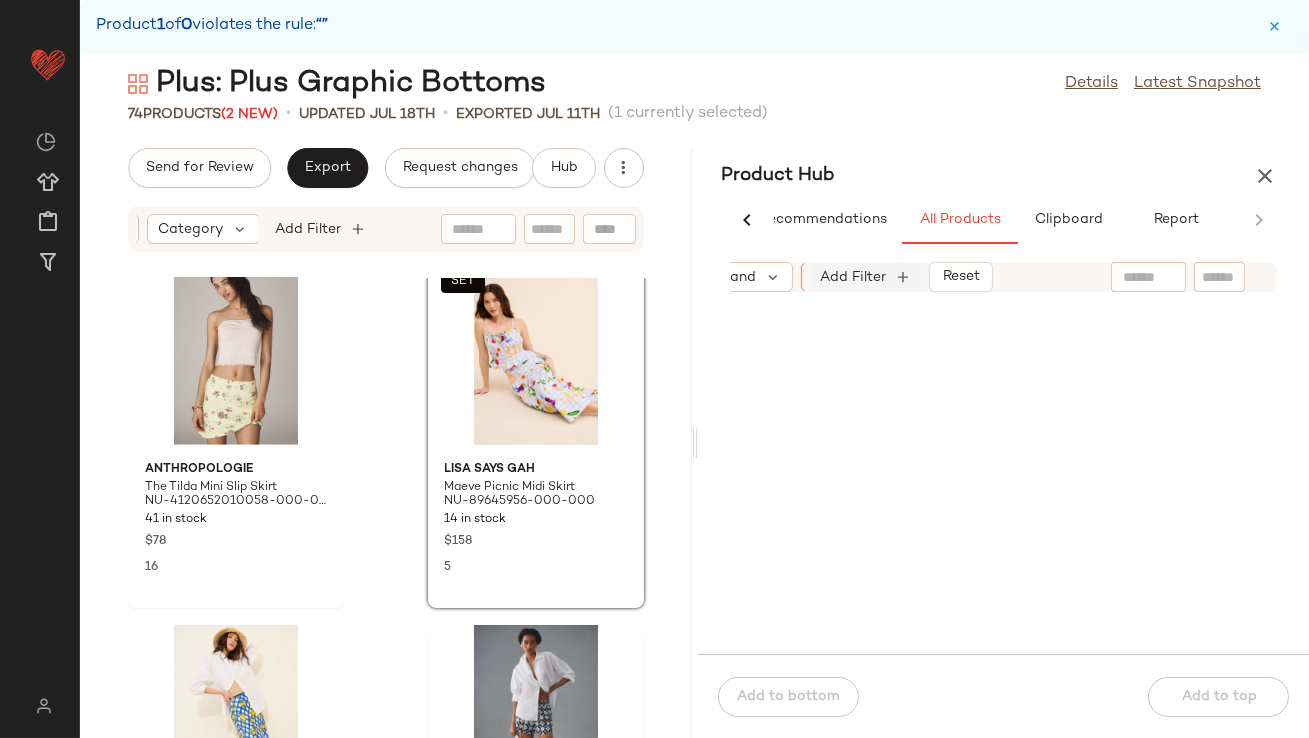 click on "Add Filter" at bounding box center [854, 277] 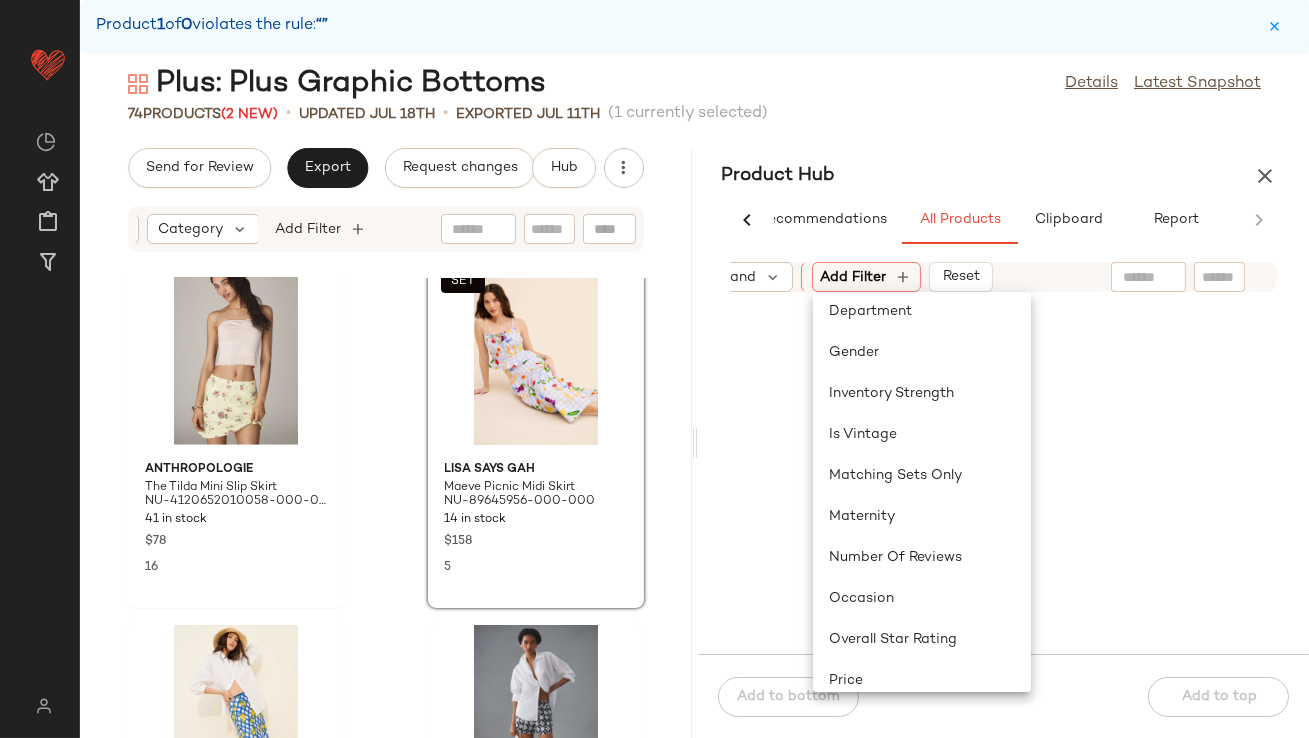 scroll, scrollTop: 271, scrollLeft: 0, axis: vertical 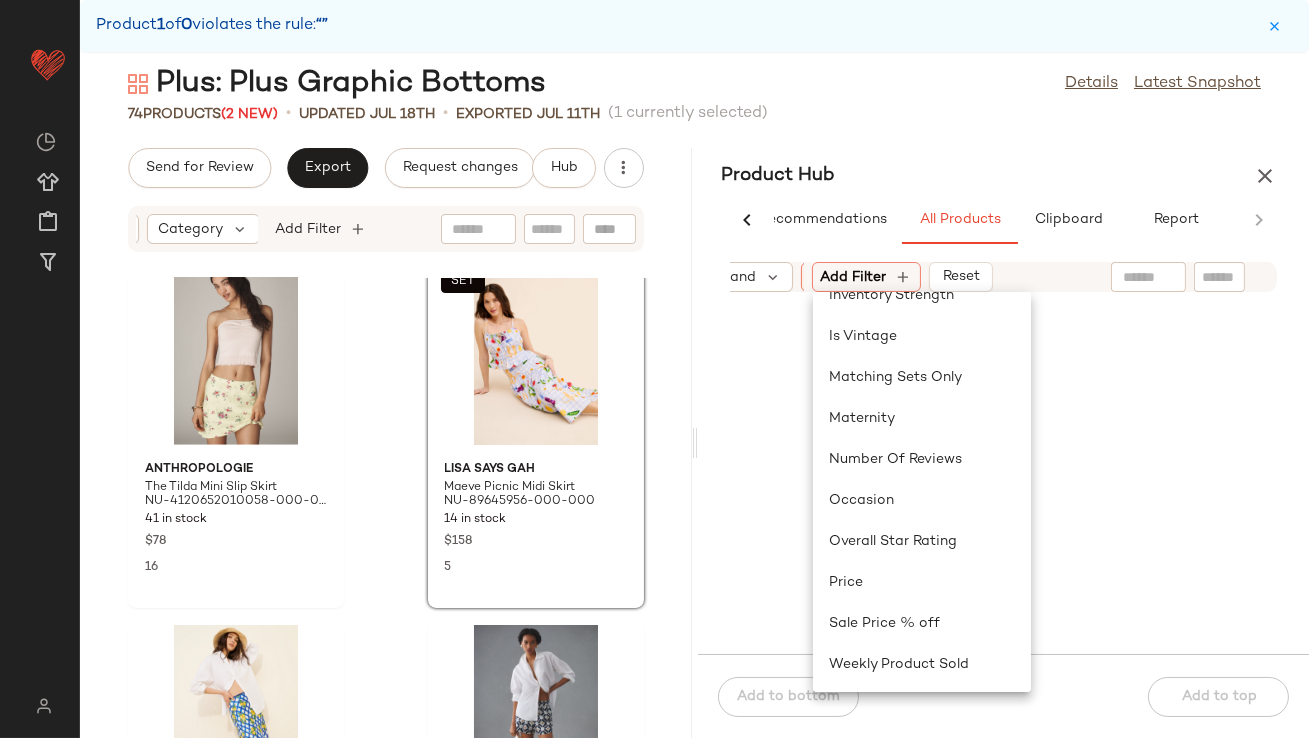 click 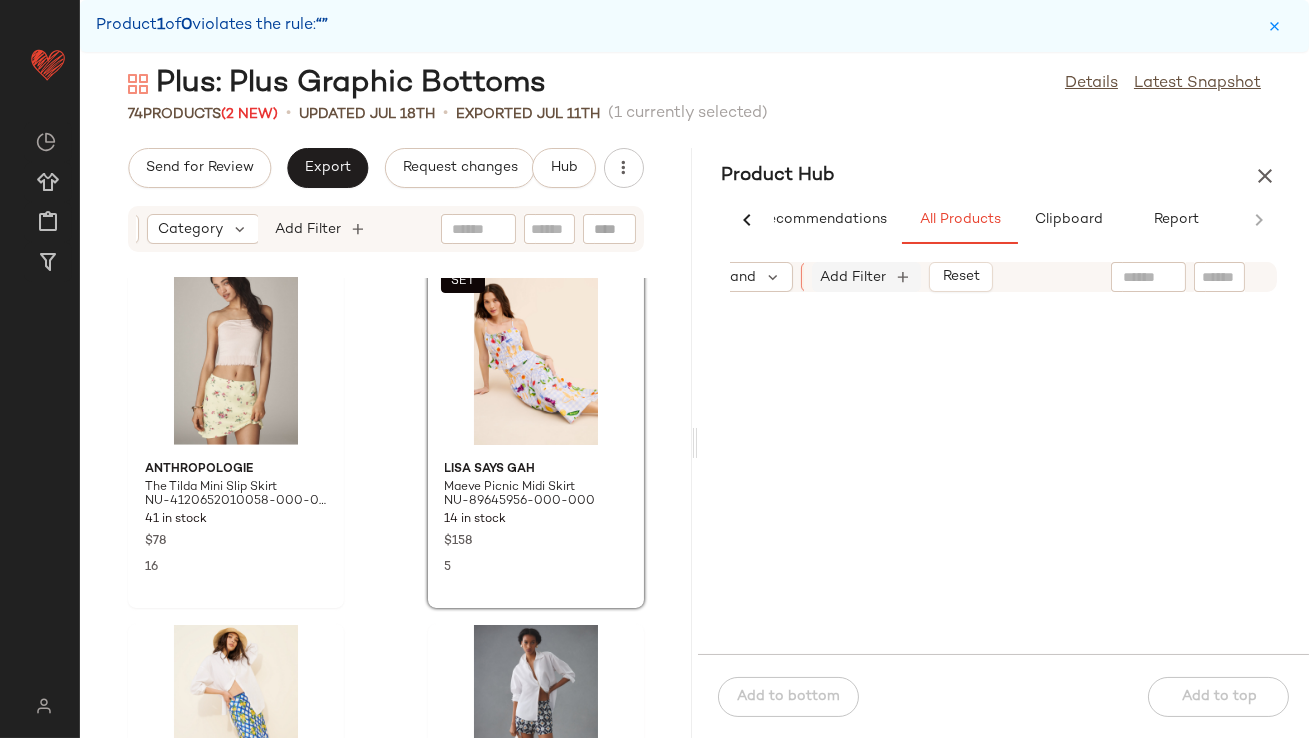 click on "Reset" 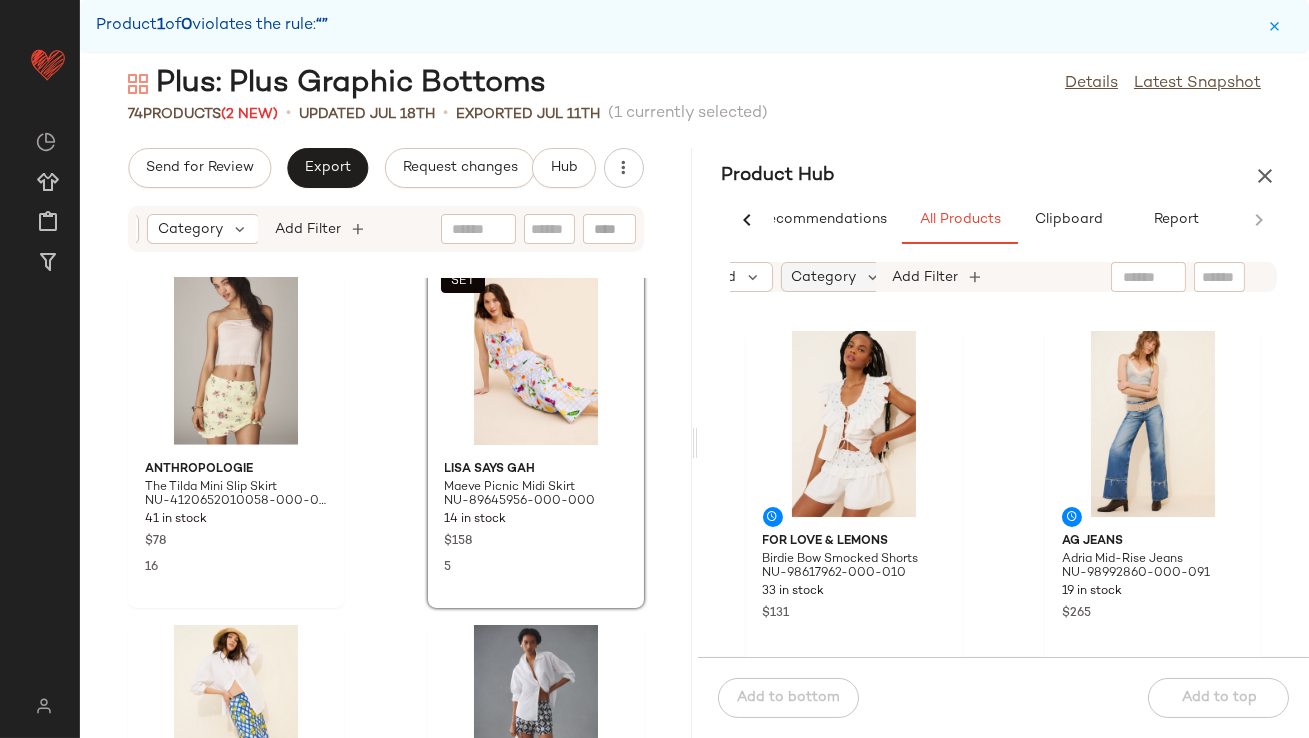 click on "Category" at bounding box center [824, 277] 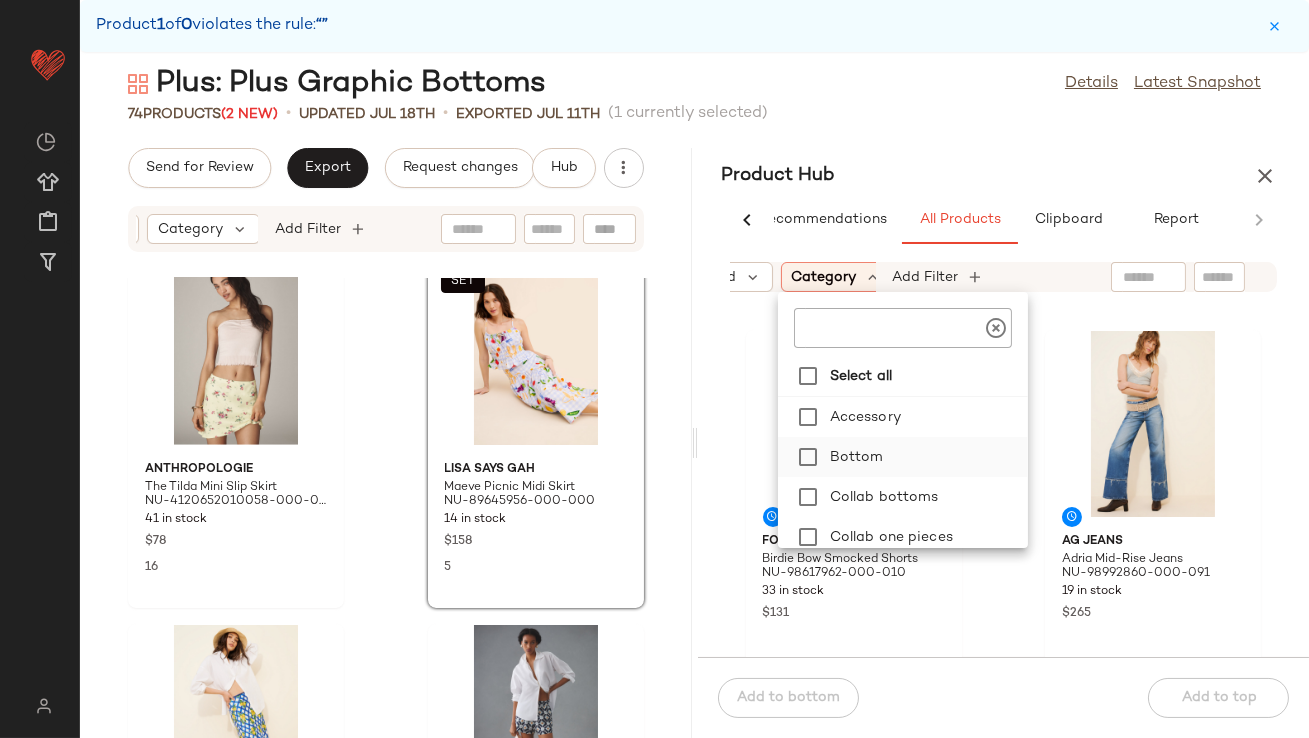 click on "Bottom" 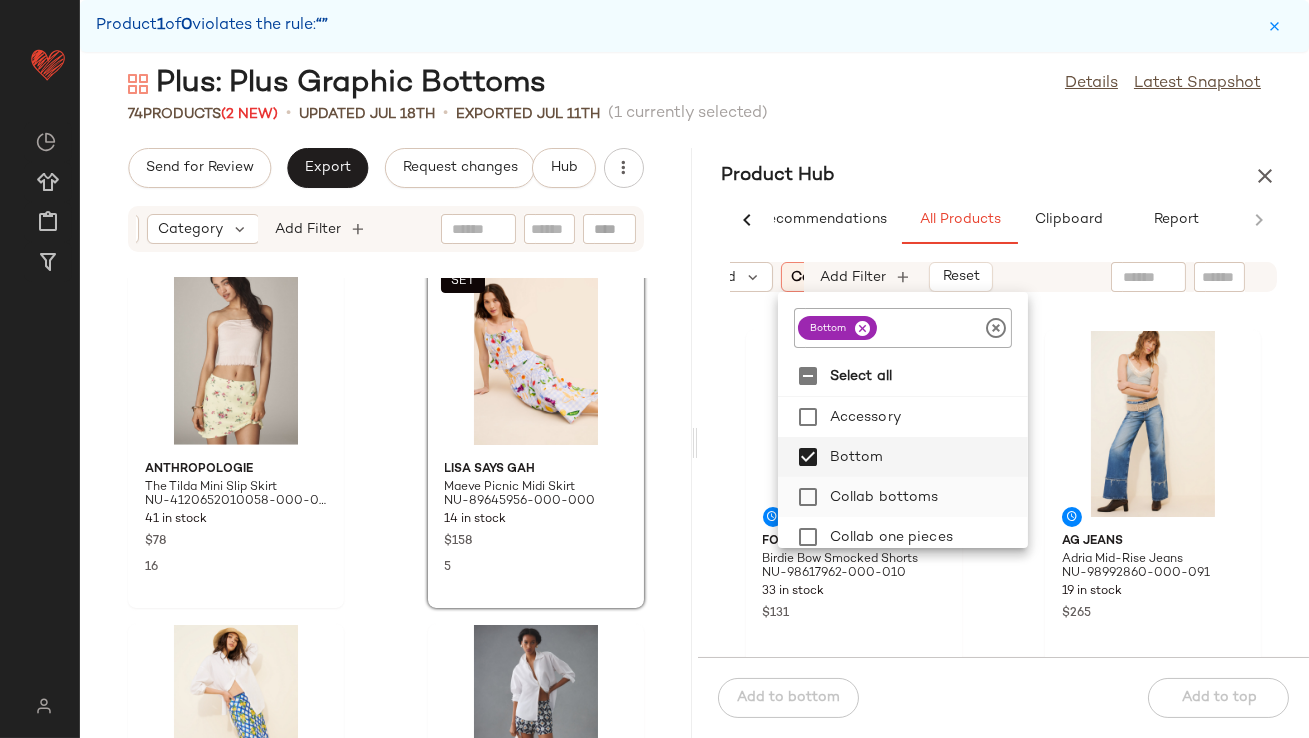 click on "Collab bottoms" 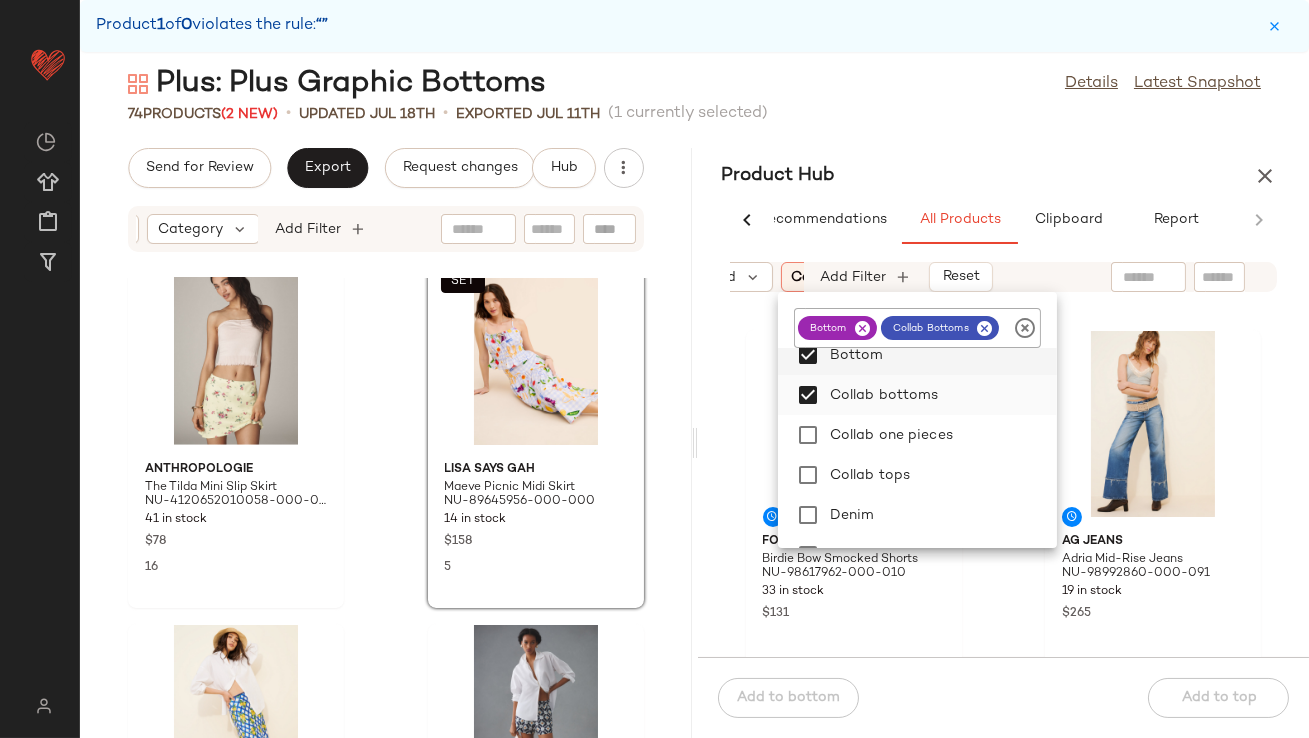 scroll, scrollTop: 220, scrollLeft: 0, axis: vertical 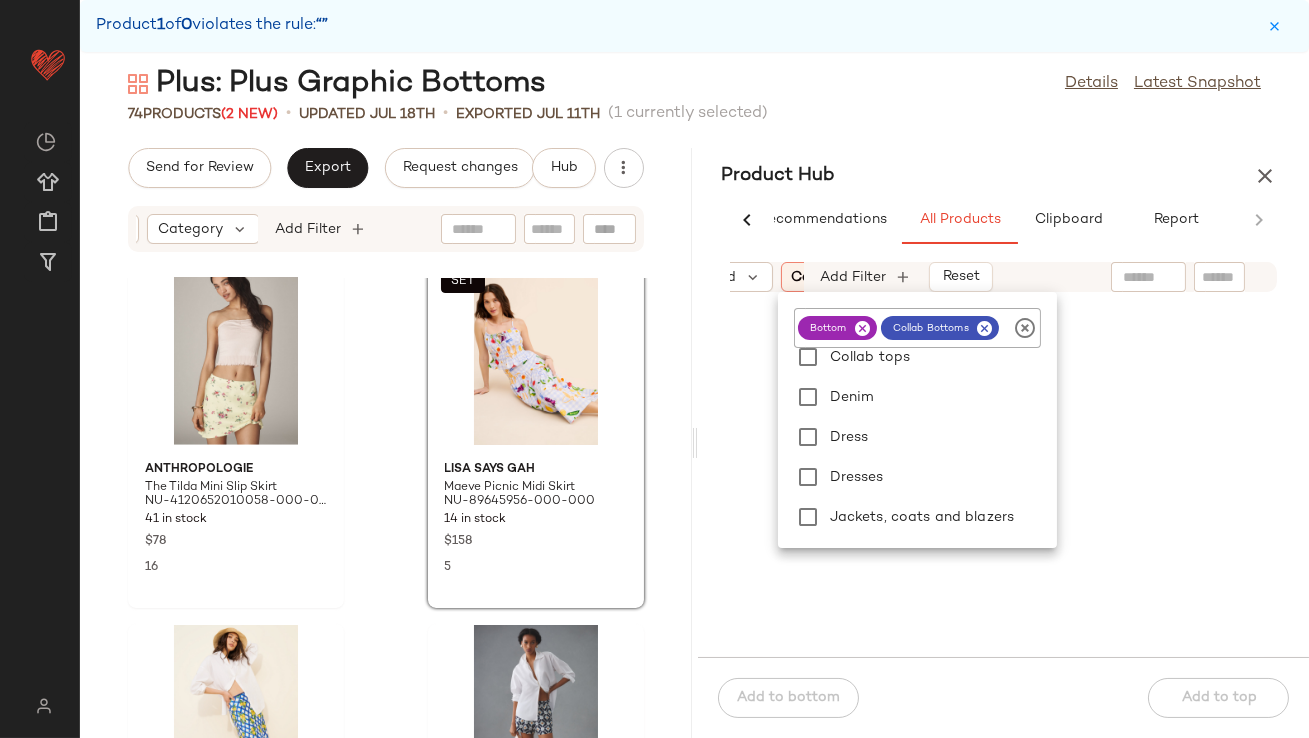 click on "Product Hub" at bounding box center [1004, 176] 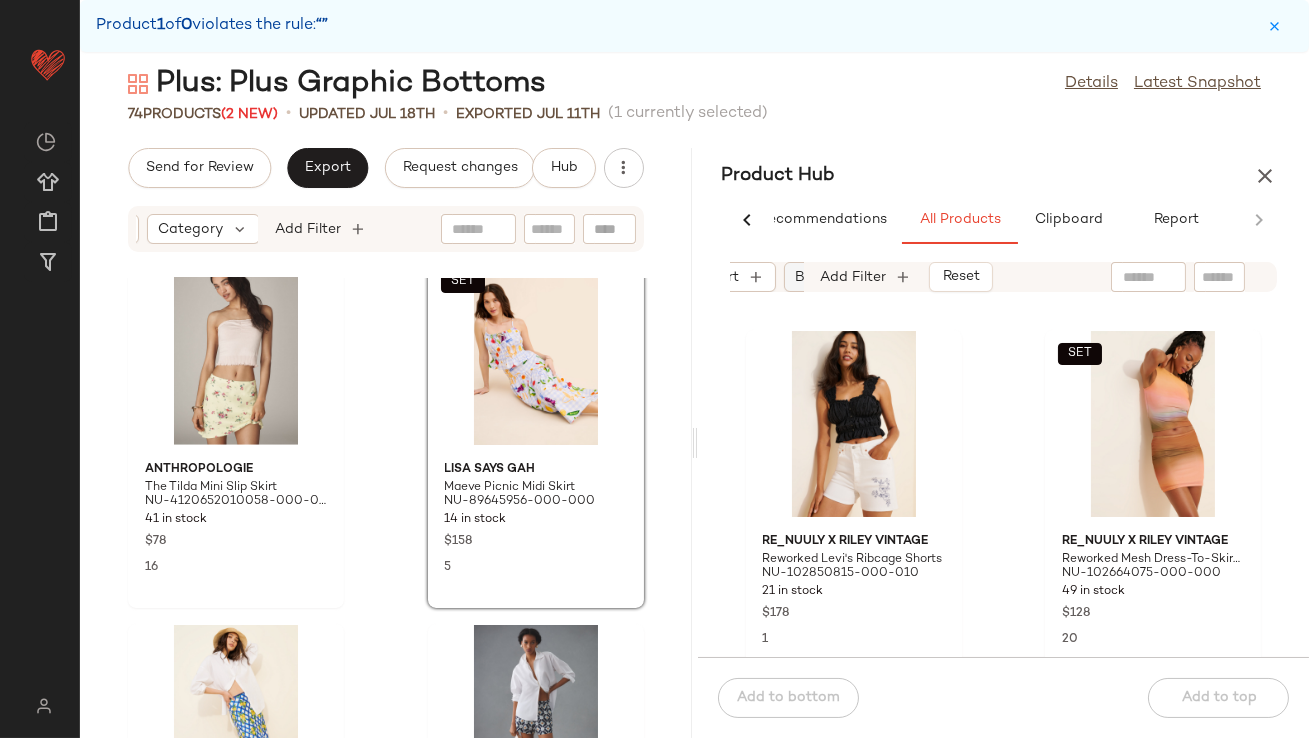 scroll, scrollTop: 0, scrollLeft: 0, axis: both 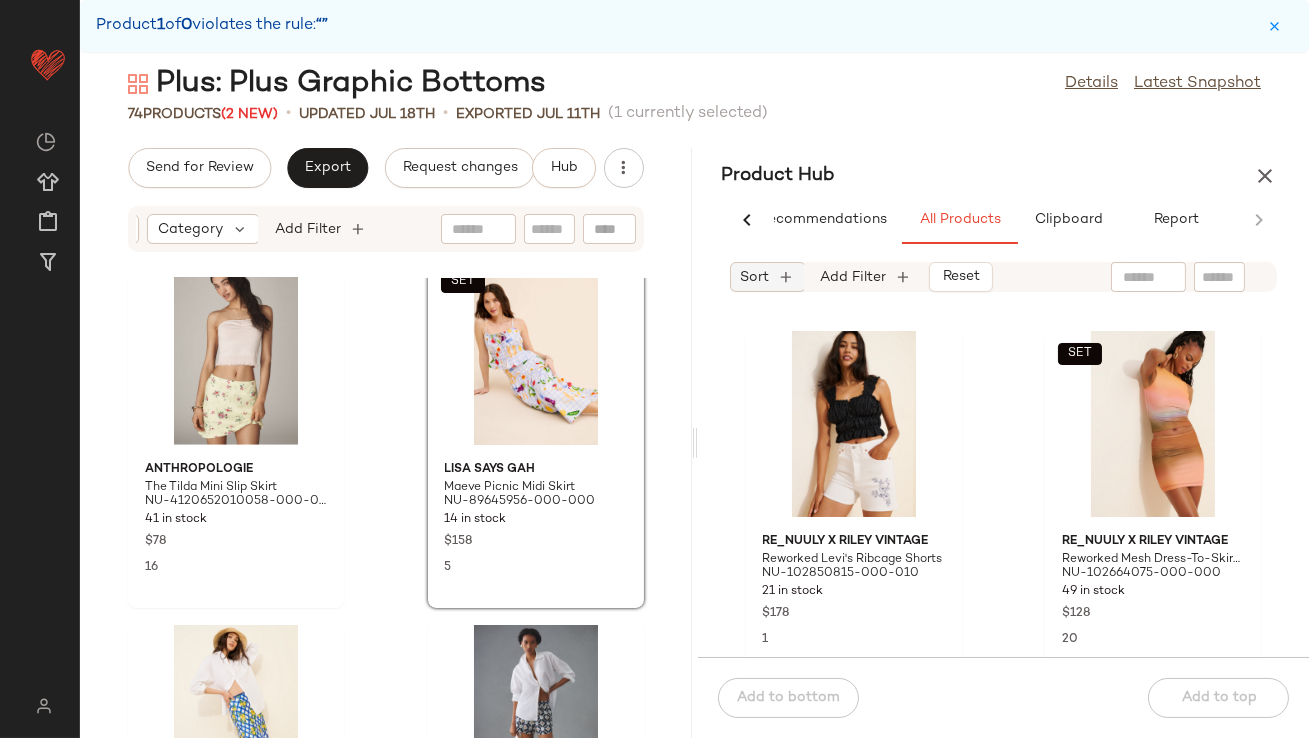 click on "Sort" at bounding box center (755, 277) 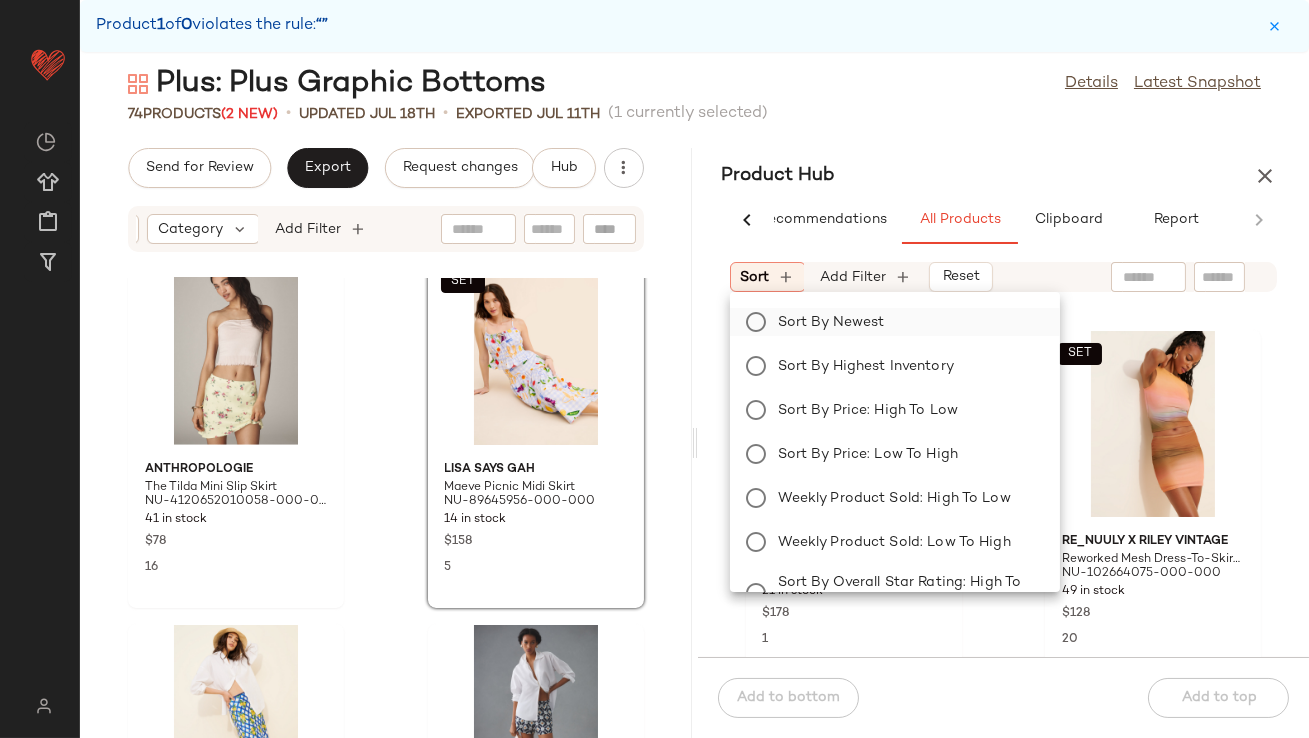 click on "Sort by Newest" 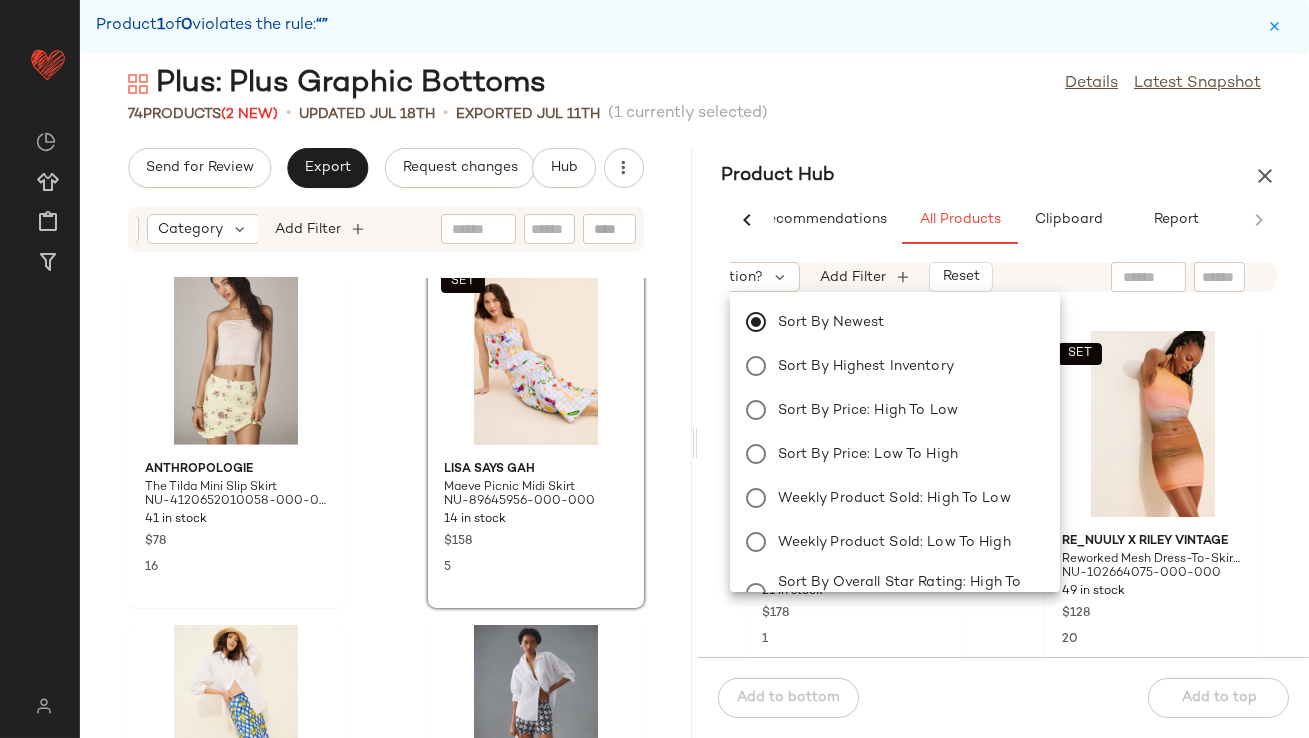 scroll, scrollTop: 0, scrollLeft: 410, axis: horizontal 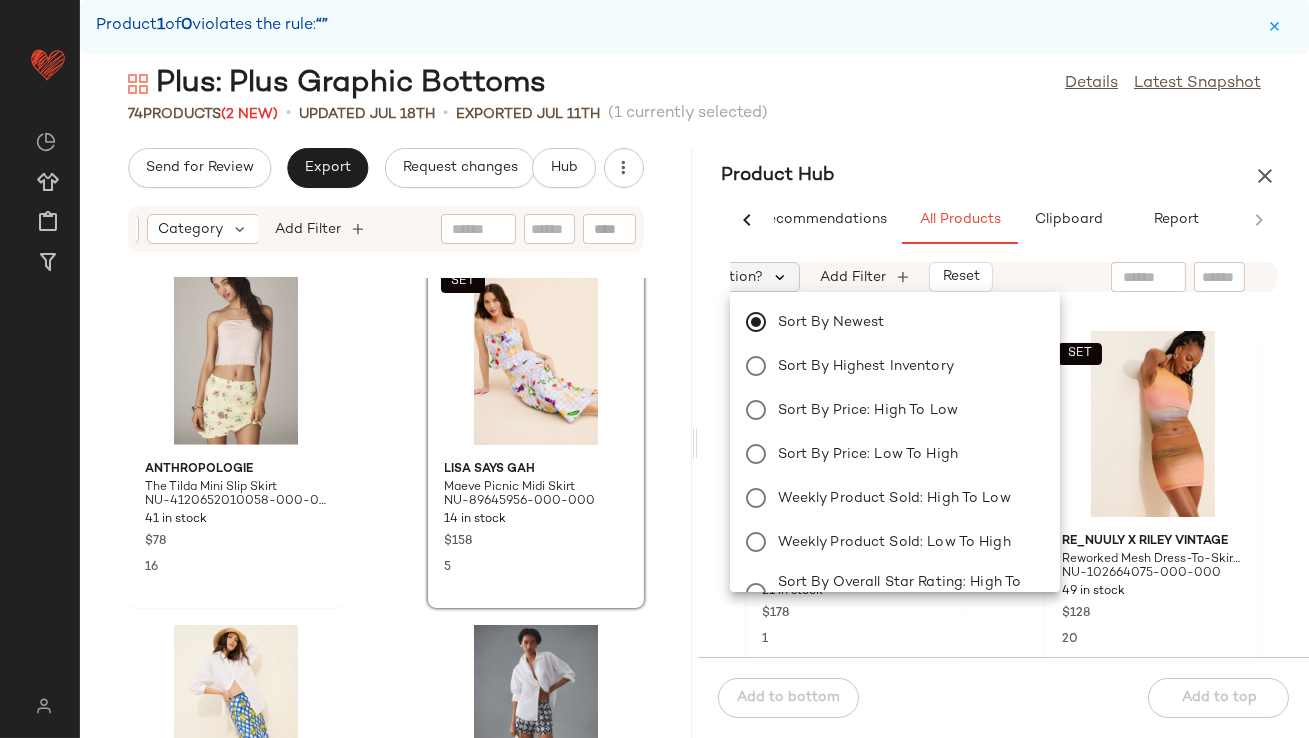 click at bounding box center [780, 277] 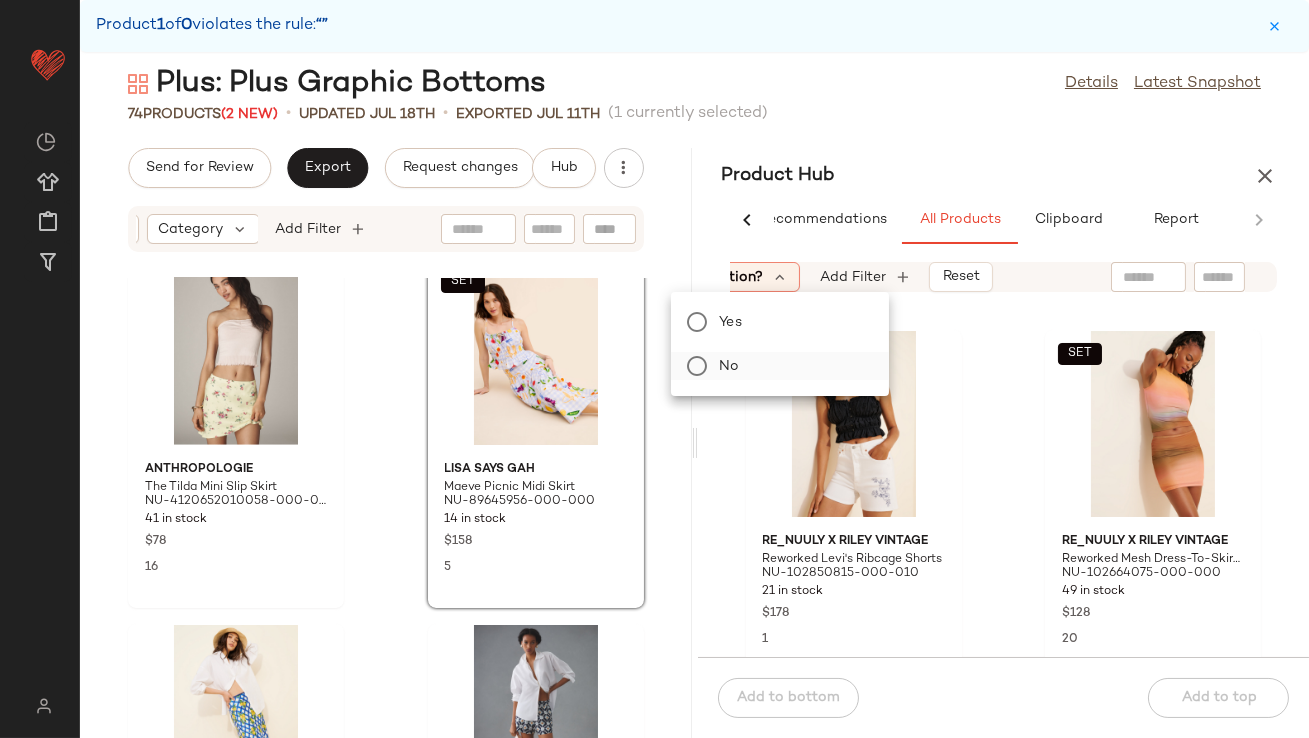 click on "No" at bounding box center (792, 366) 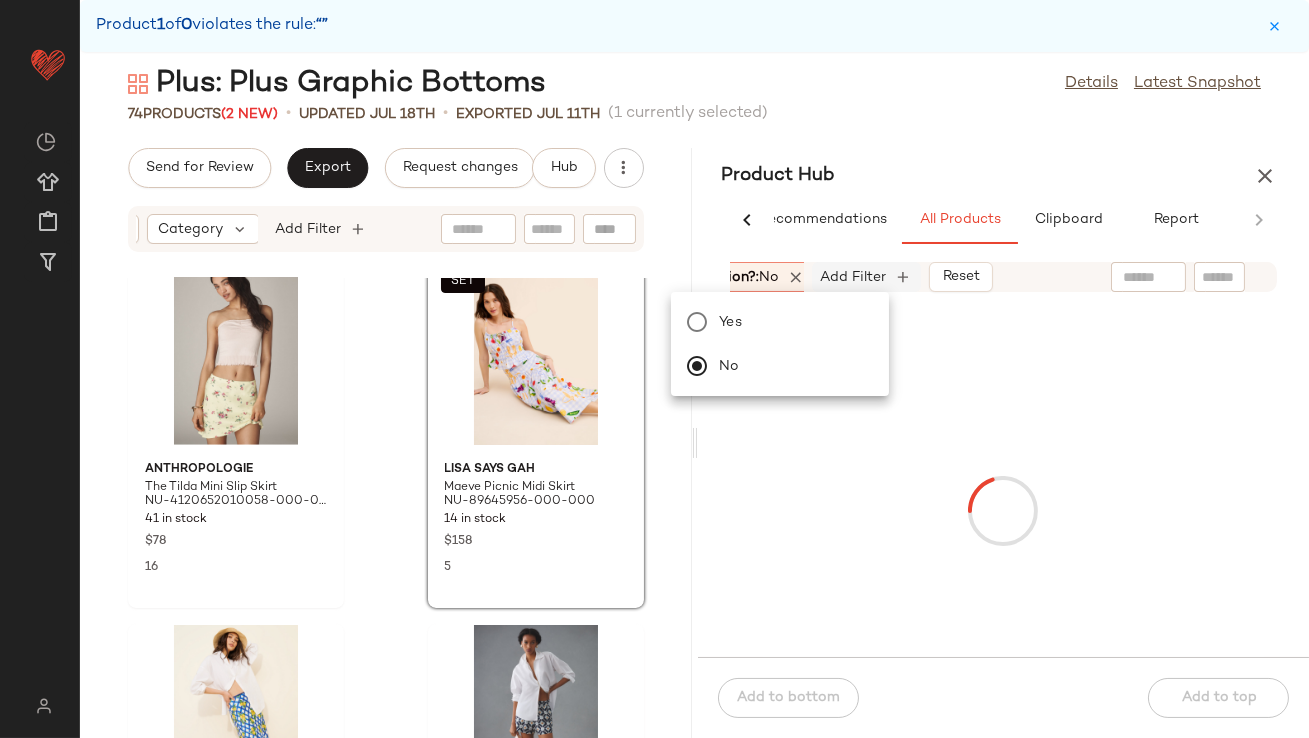 click on "Add Filter" at bounding box center [854, 277] 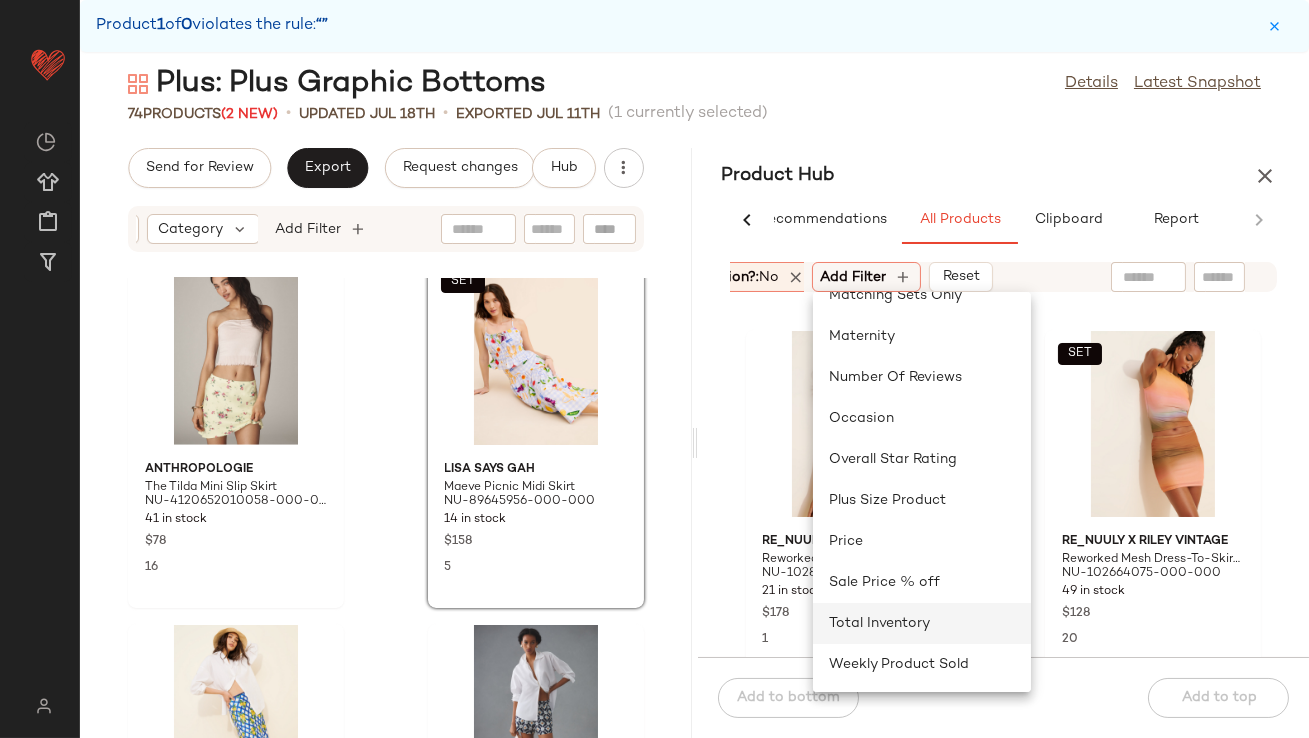 click on "Total Inventory" 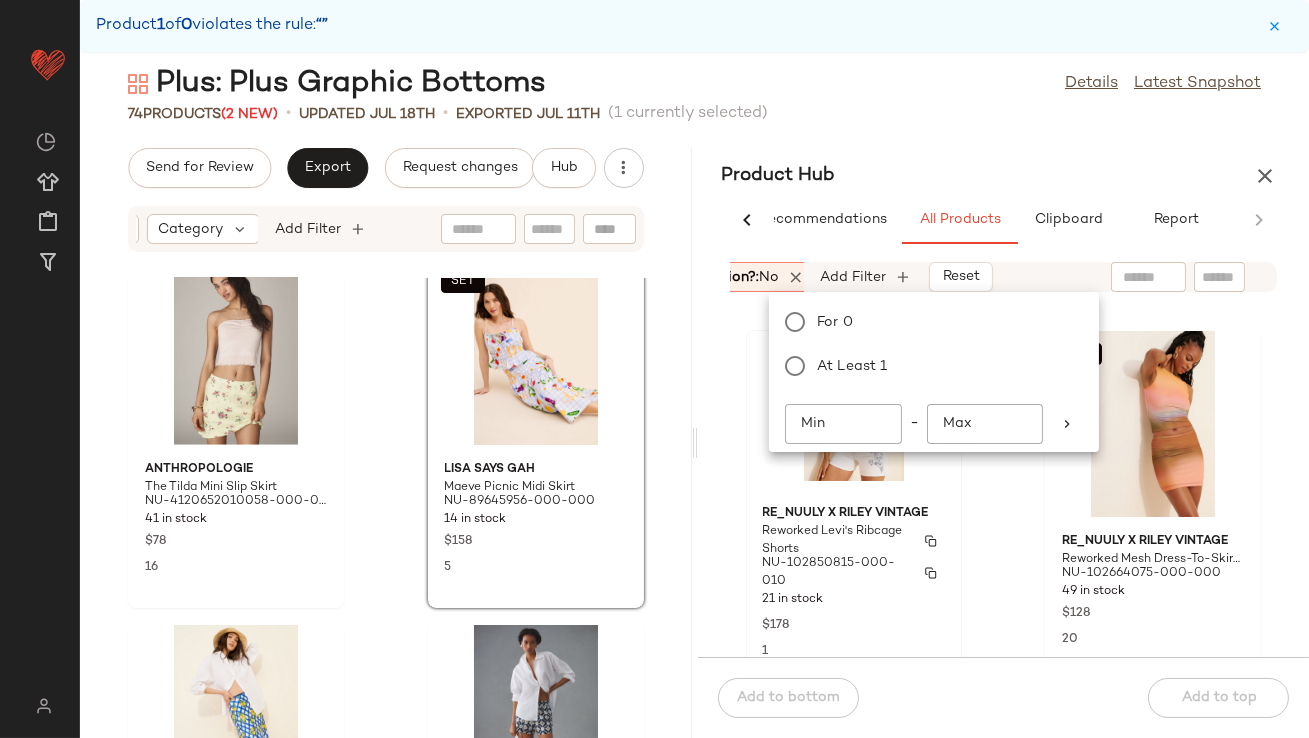 scroll, scrollTop: 0, scrollLeft: 480, axis: horizontal 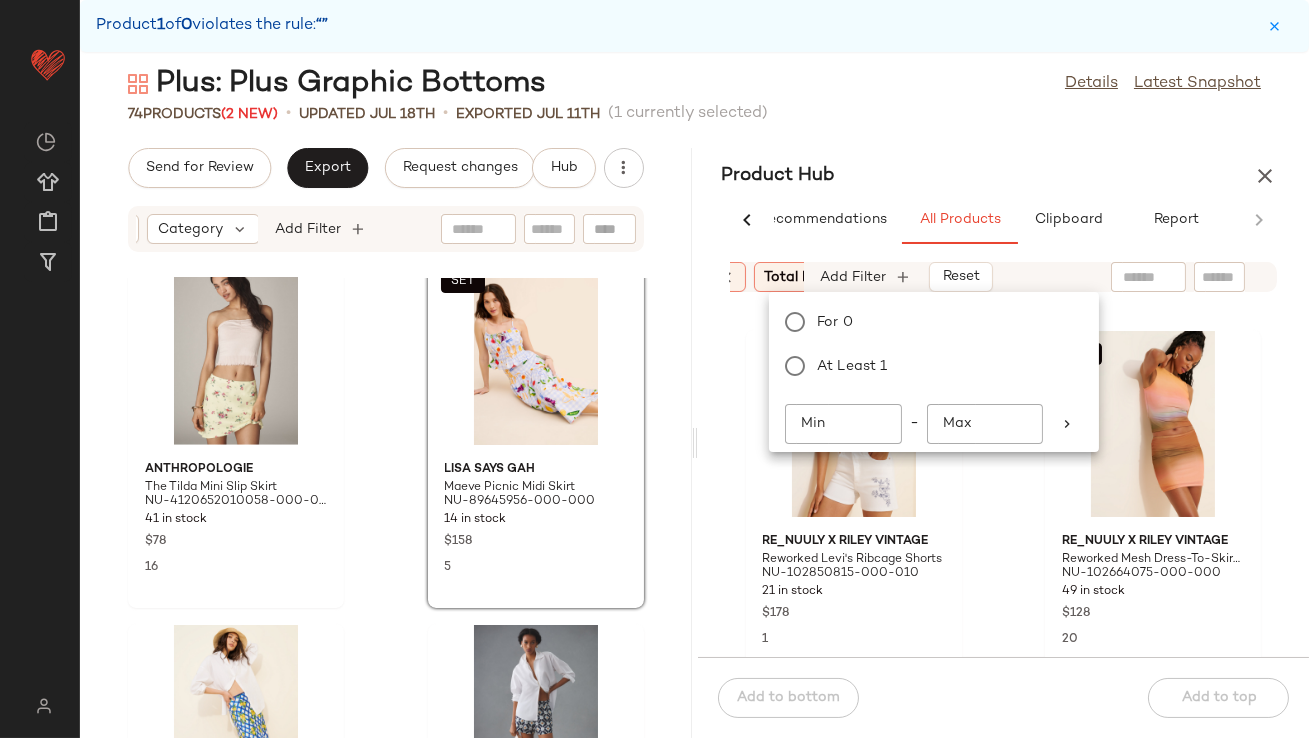 click on "Min" 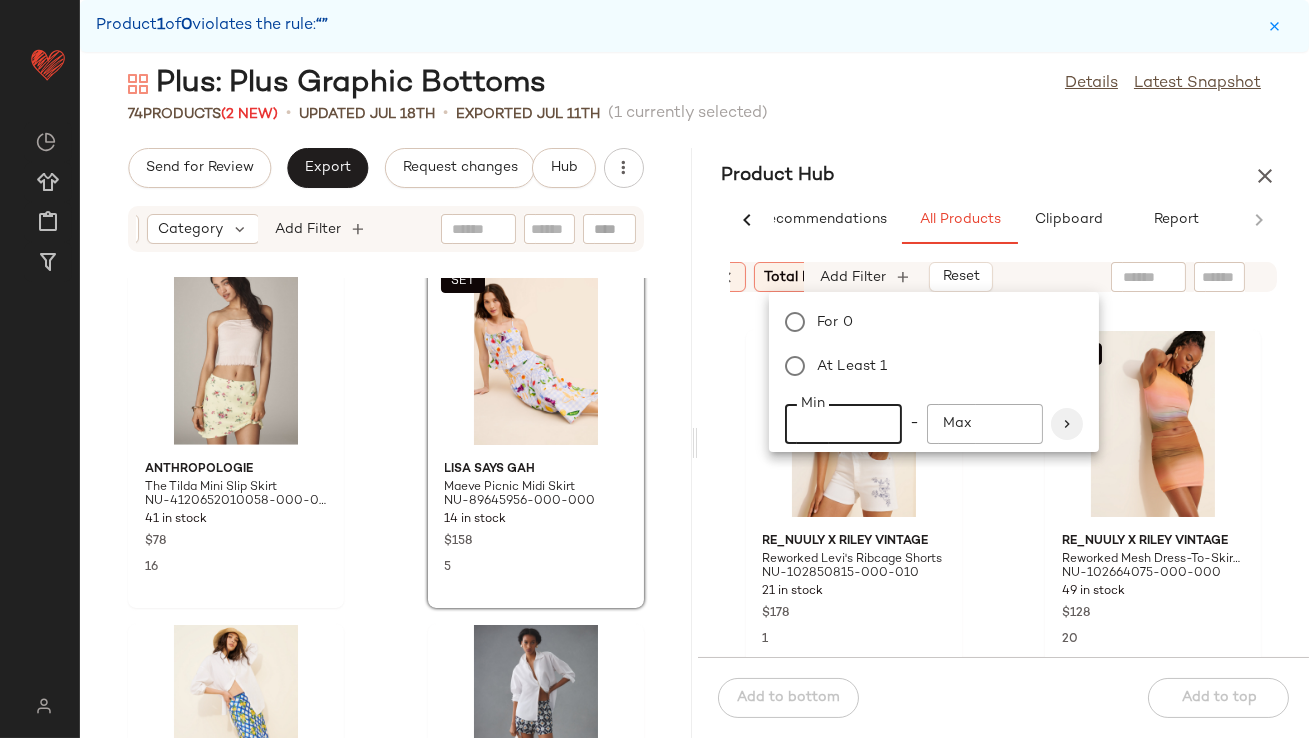 type on "**" 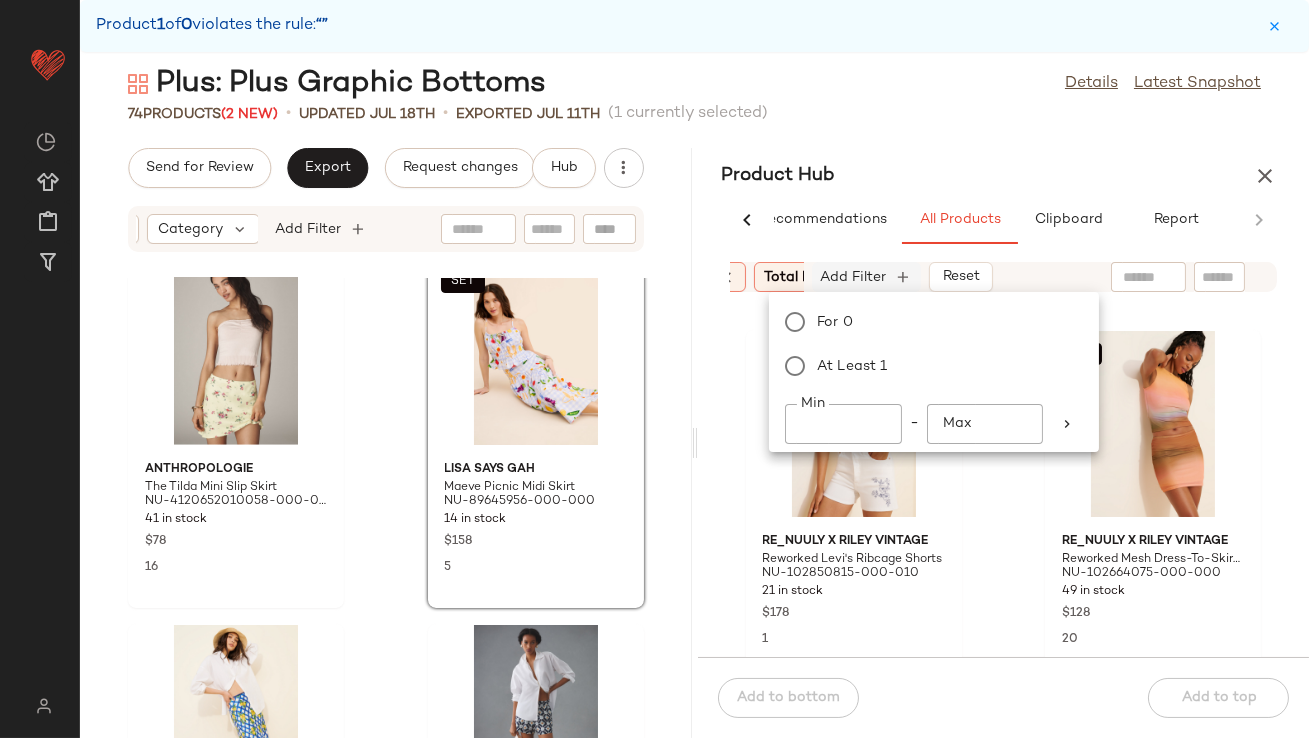 click on "Add Filter" at bounding box center (854, 277) 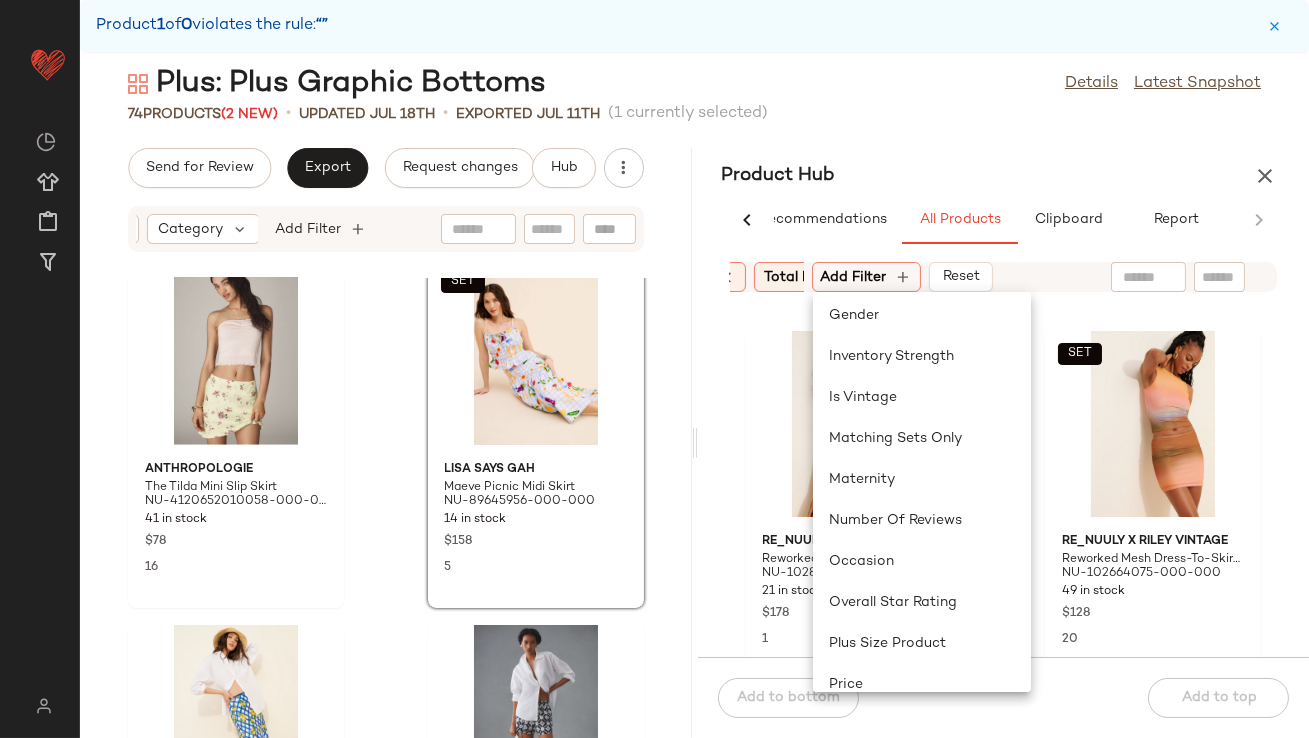 scroll, scrollTop: 298, scrollLeft: 0, axis: vertical 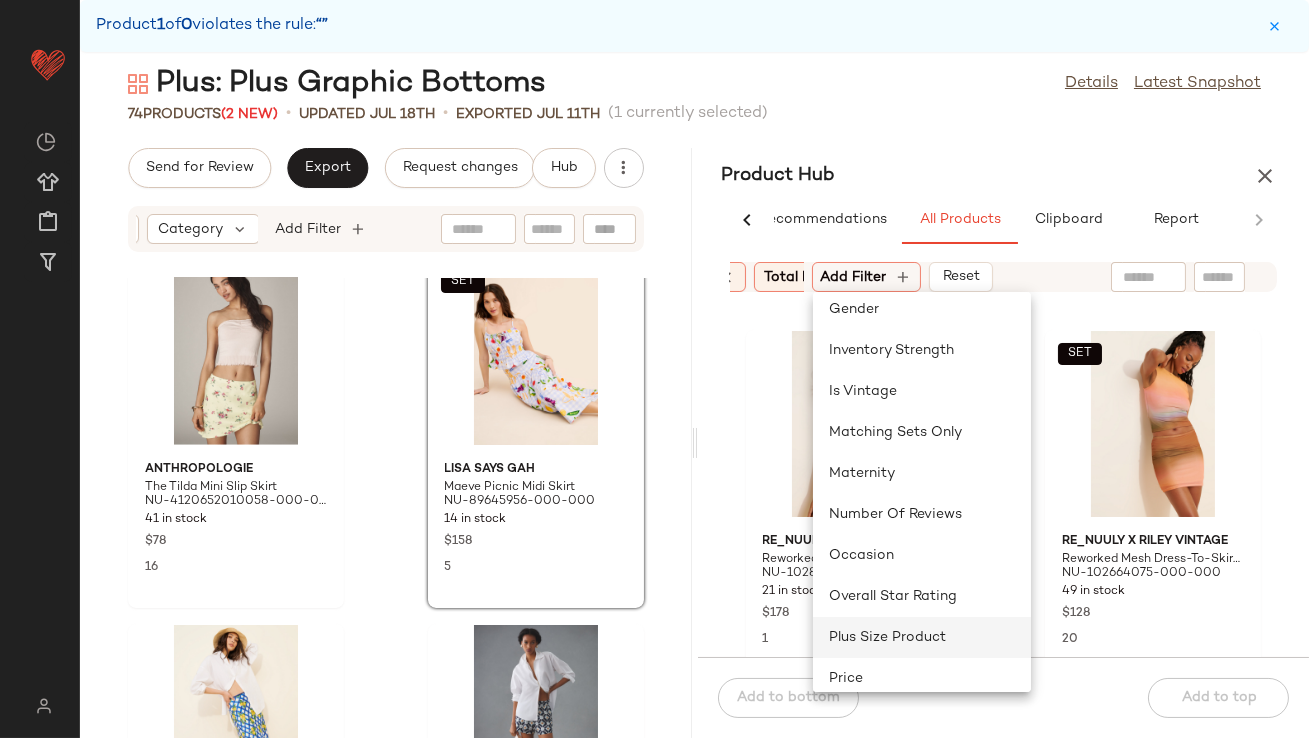 click on "Plus Size Product" 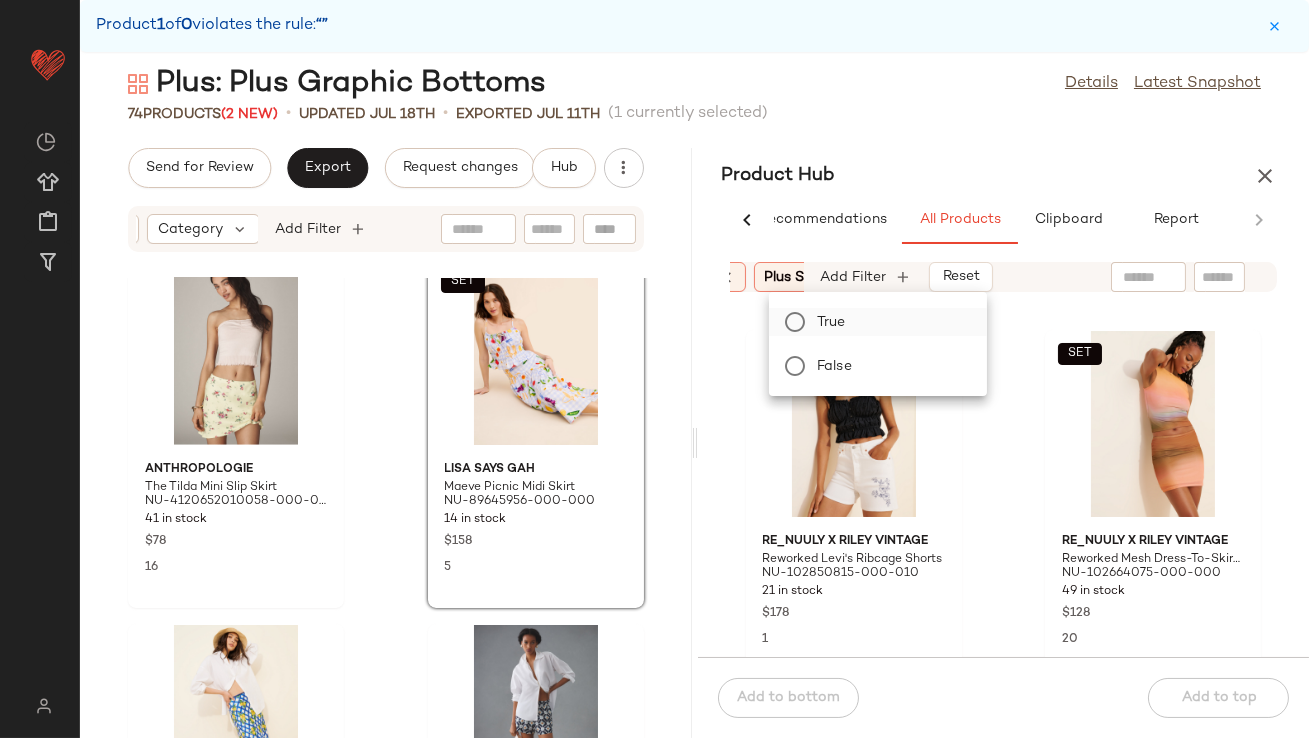 click on "True" 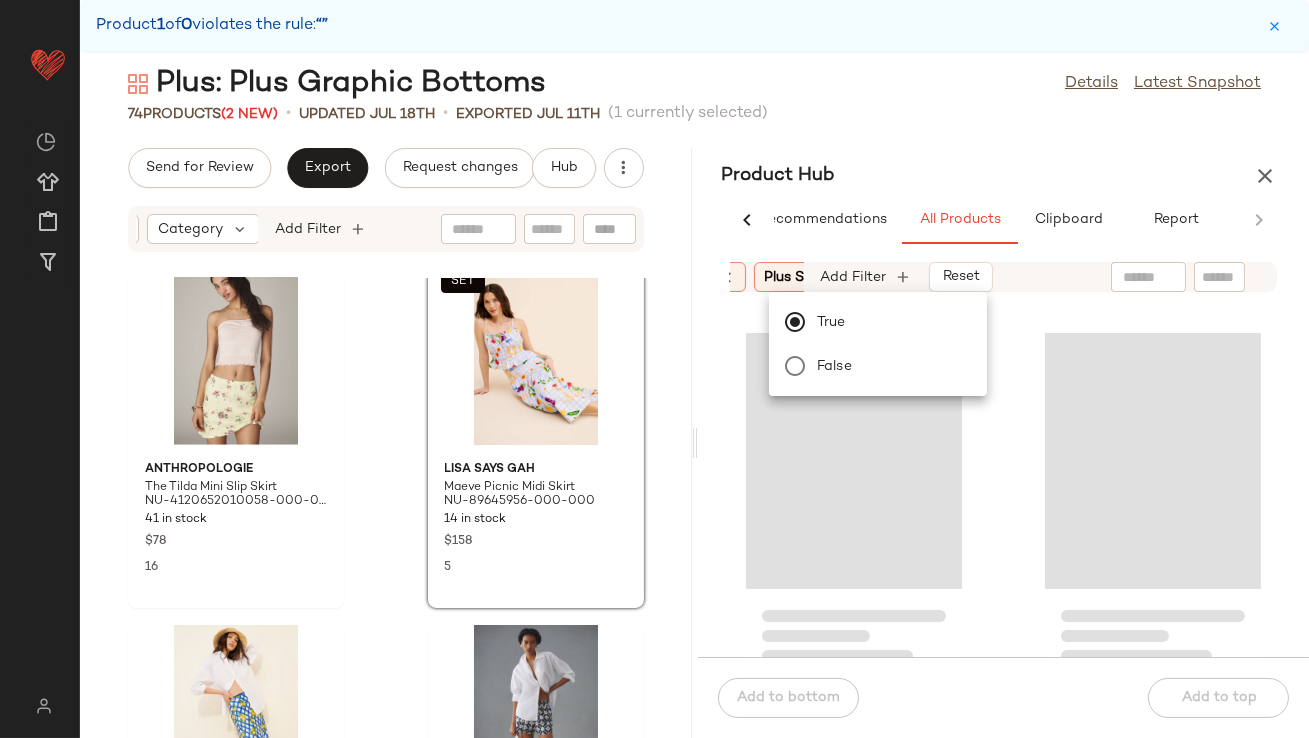 click on "[NUMBER] Products ([NUMBER] New) • updated [DATE] • Exported [DATE] ([NUMBER] currently selected)" 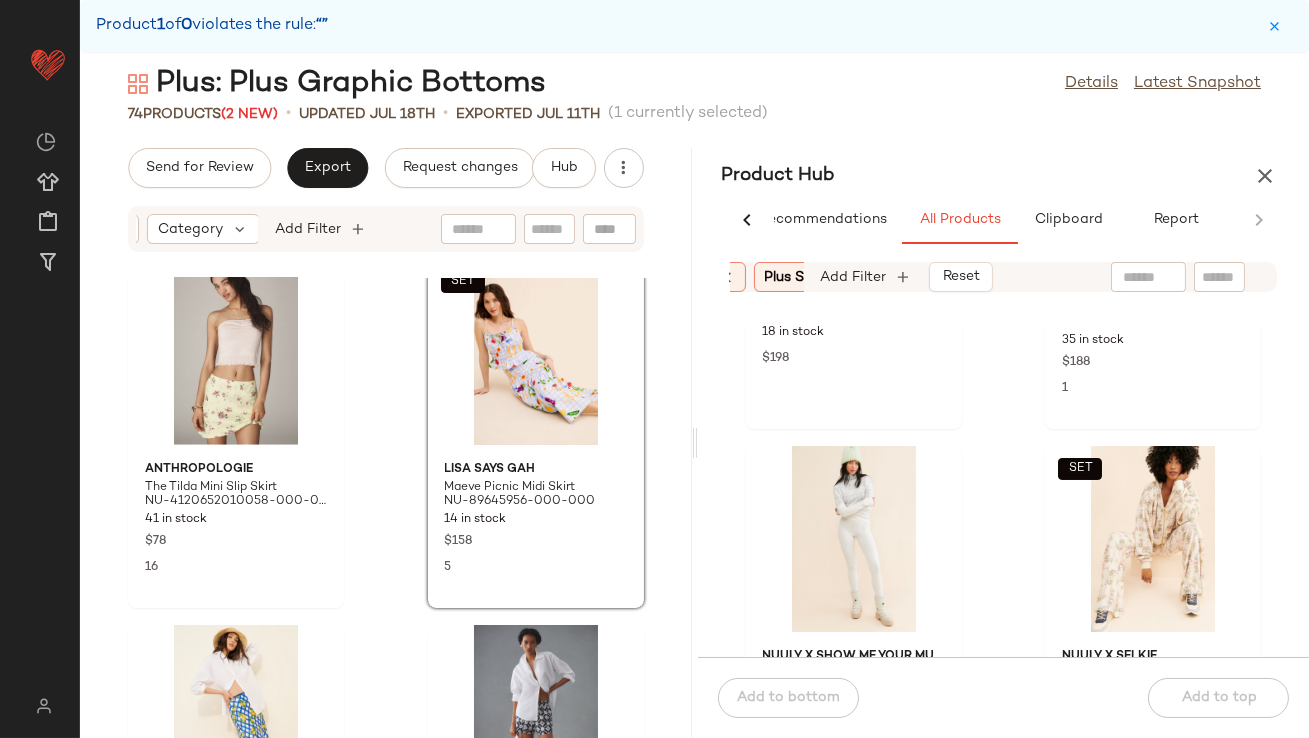 scroll, scrollTop: 0, scrollLeft: 0, axis: both 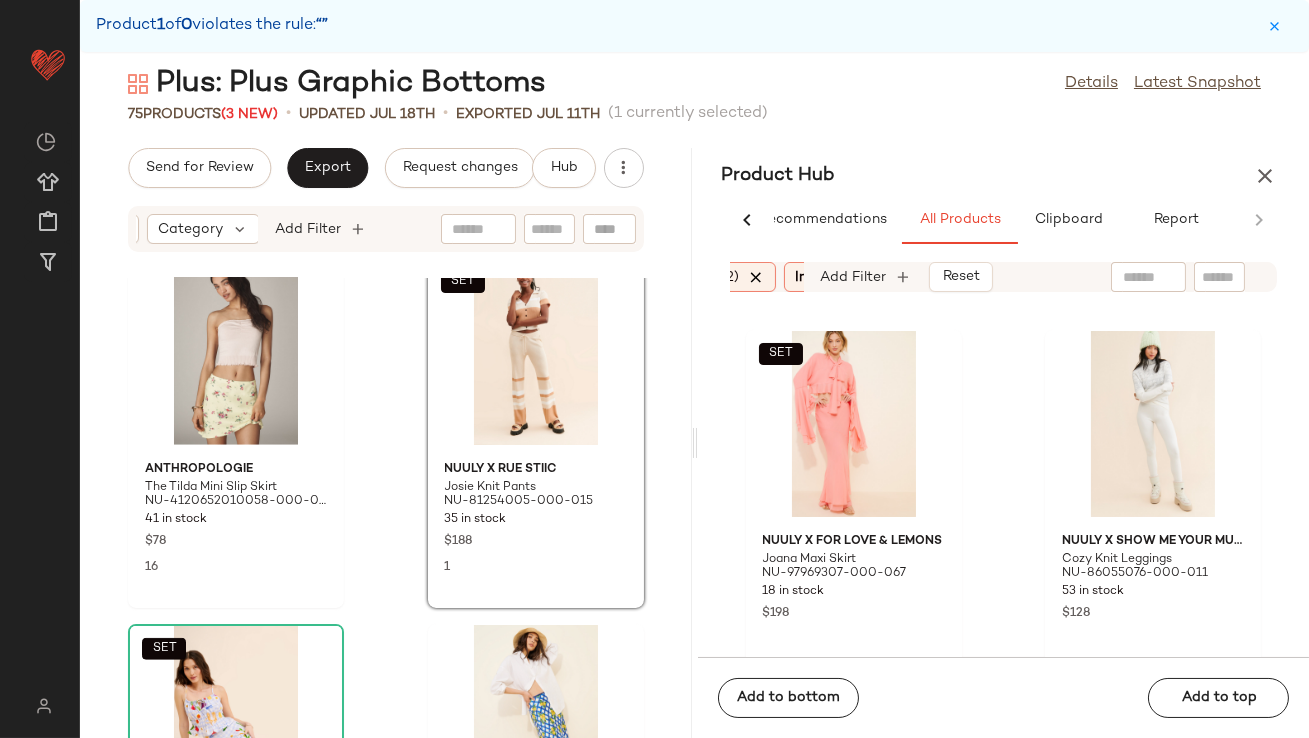 click at bounding box center (757, 277) 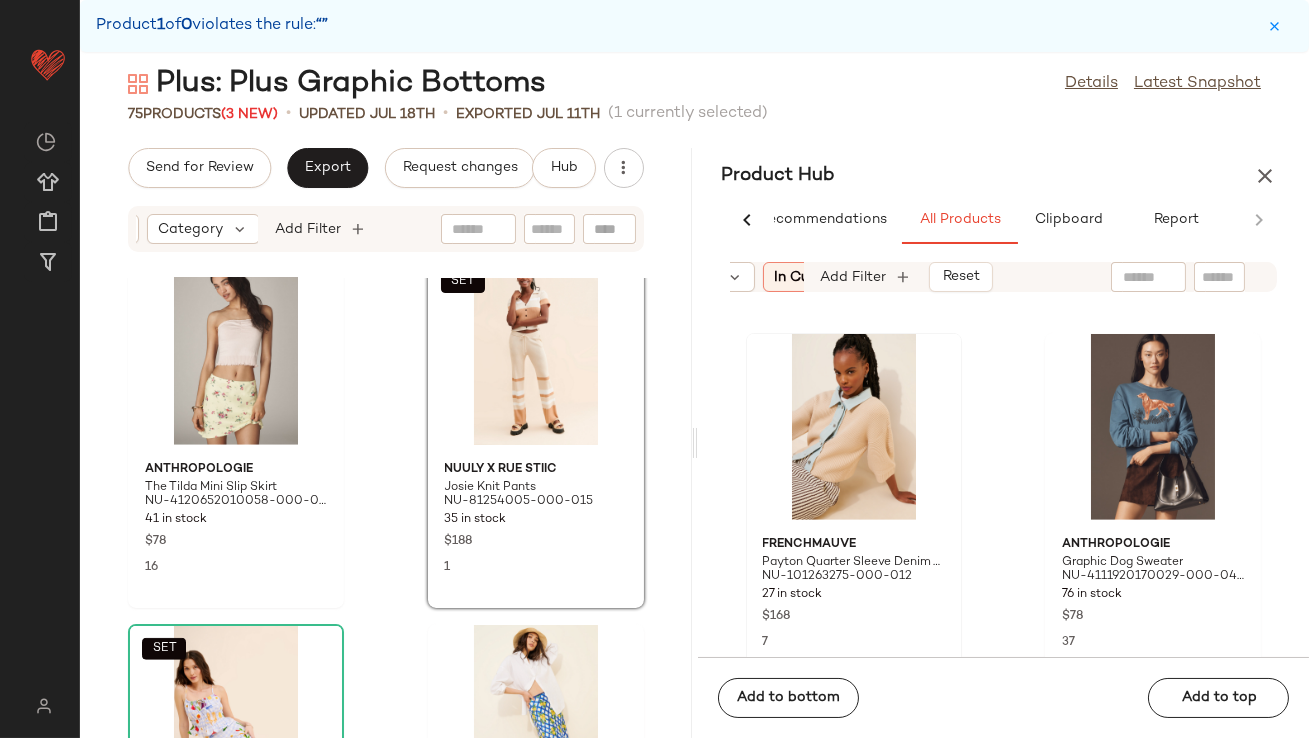 scroll, scrollTop: 2576, scrollLeft: 0, axis: vertical 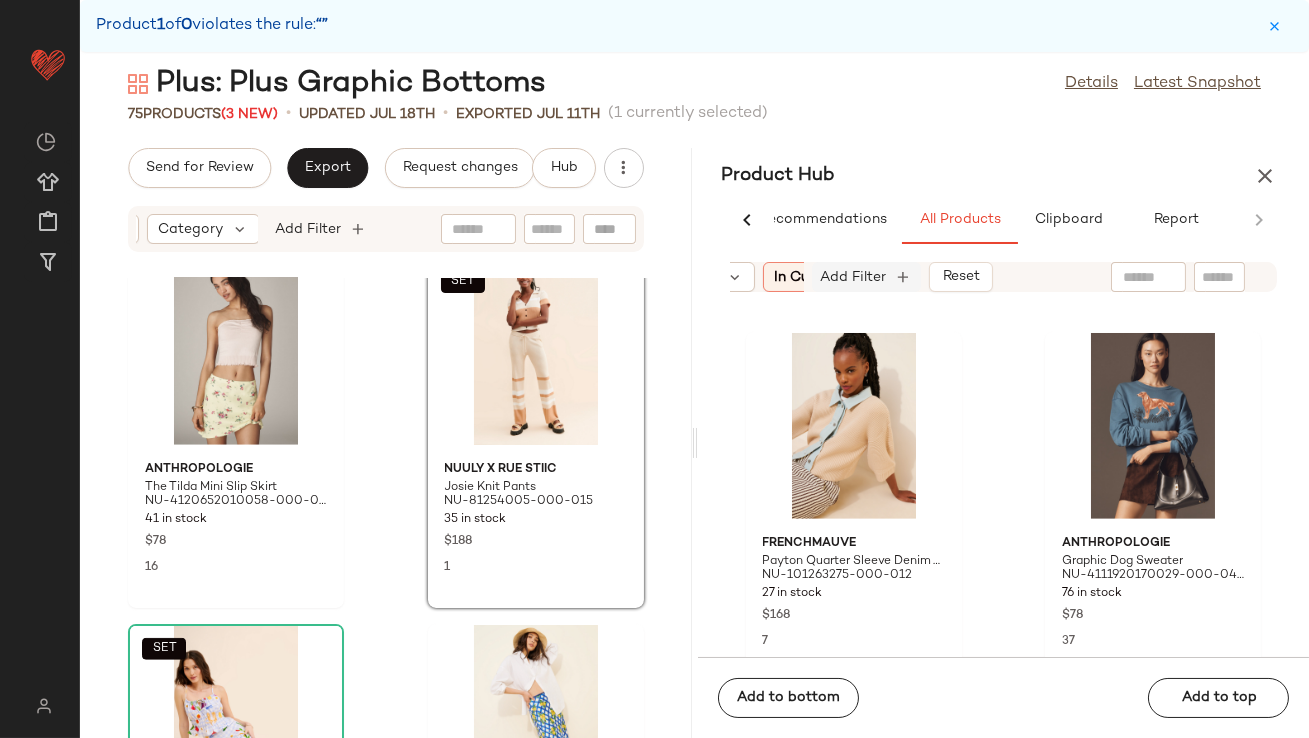click on "Add Filter" 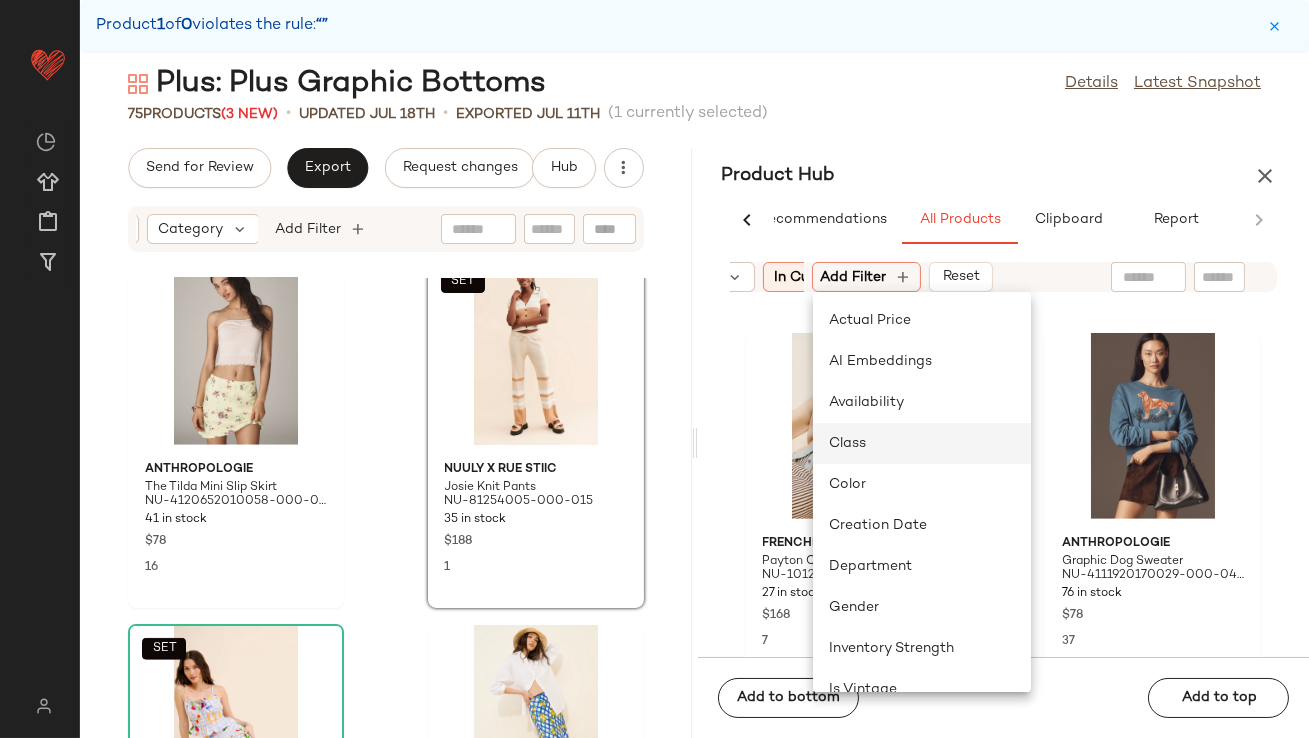 click on "Class" 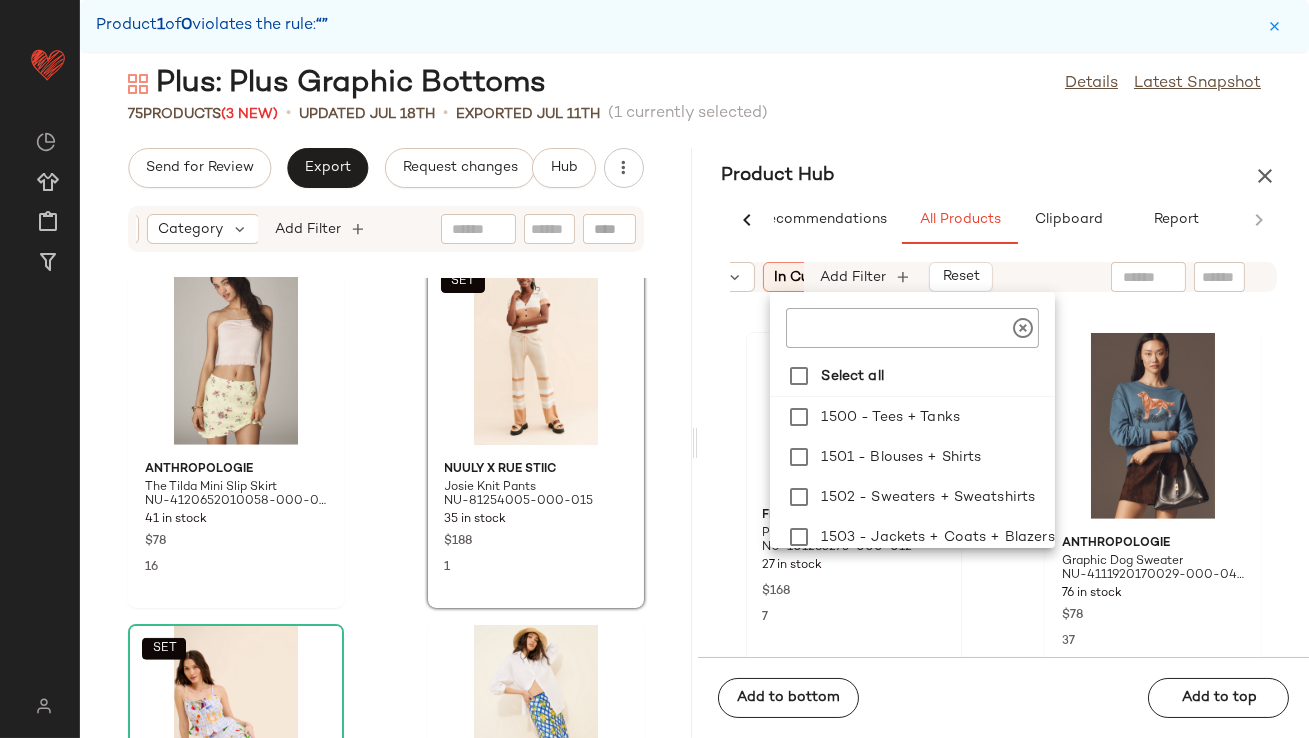 scroll, scrollTop: 0, scrollLeft: 451, axis: horizontal 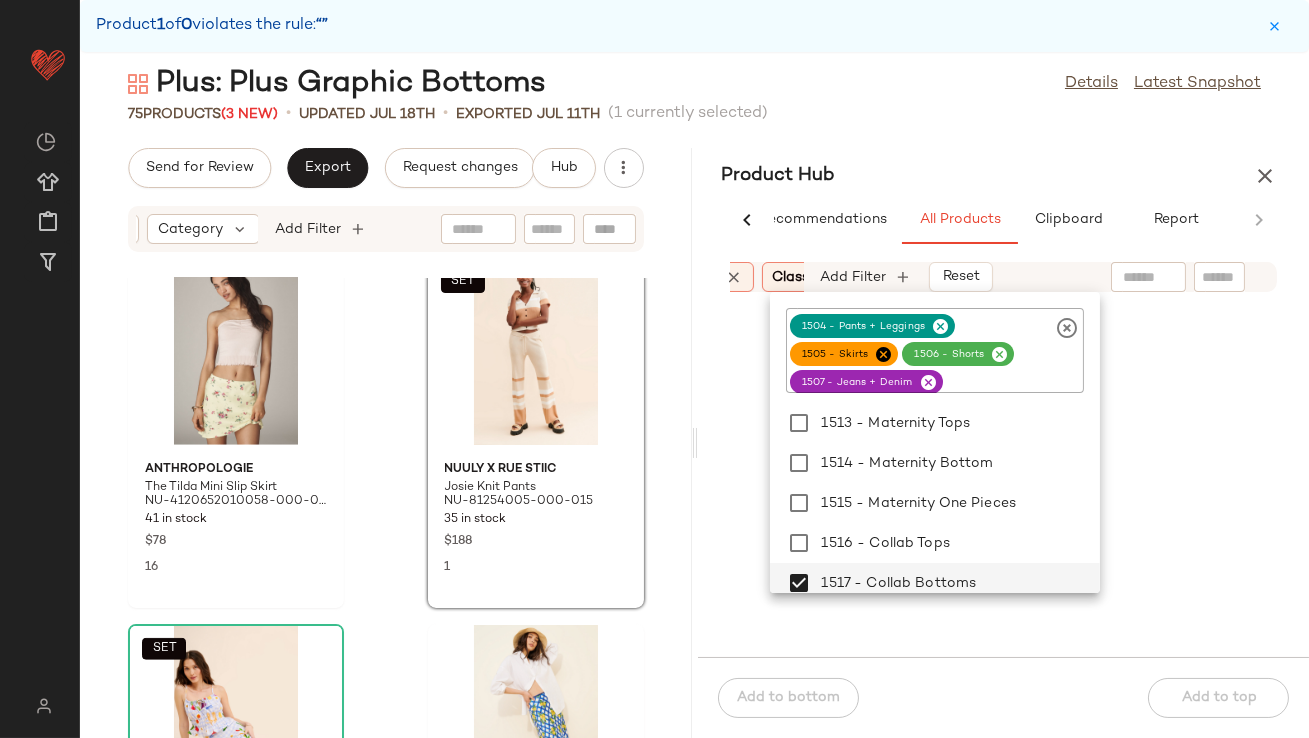 click on "Plus: Plus Graphic Bottoms Details Latest Snapshot [NUMBER] Products ([NUMBER] New) • updated [DATE] • Exported [DATE] ([NUMBER] currently selected) Send for Review Export Request changes Hub Sort Brand Category Add Filter [BRAND] [NAME] [PRODUCT] [ID] [NUMBER] in stock $[PRICE] [NUMBER] [BRAND] [NAME] [PRODUCT] [ID] [NUMBER] in stock $[PRICE] [NUMBER] [BRAND] The [NAME] [PRODUCT] [ID] [NUMBER] in stock $[PRICE] [NUMBER] SET [BRAND] [NAME] [PRODUCT] [ID] [NUMBER] in stock $[PRICE] [NUMBER] SET [BRAND] [NAME] [PRODUCT] [ID] [NUMBER] in stock $[PRICE] [NUMBER] [BRAND] [NAME] [PRODUCT] [ID] [NUMBER] in stock $[PRICE] [NUMBER] SET [BRAND] Easy [PRODUCT] [ID] [NUMBER] in stock $[PRICE] SET [BRAND] x [BRAND] [NAME] [PRODUCT] [ID] [NUMBER] in stock $[PRICE] [NUMBER] Product Hub AI Recommendations All Products Clipboard Report Sort: ([NUMBER]) Brand Category In Curation?: No Class: ([NUMBER]) True [NUMBER]-Max ([NUMBER]) No" at bounding box center [694, 401] 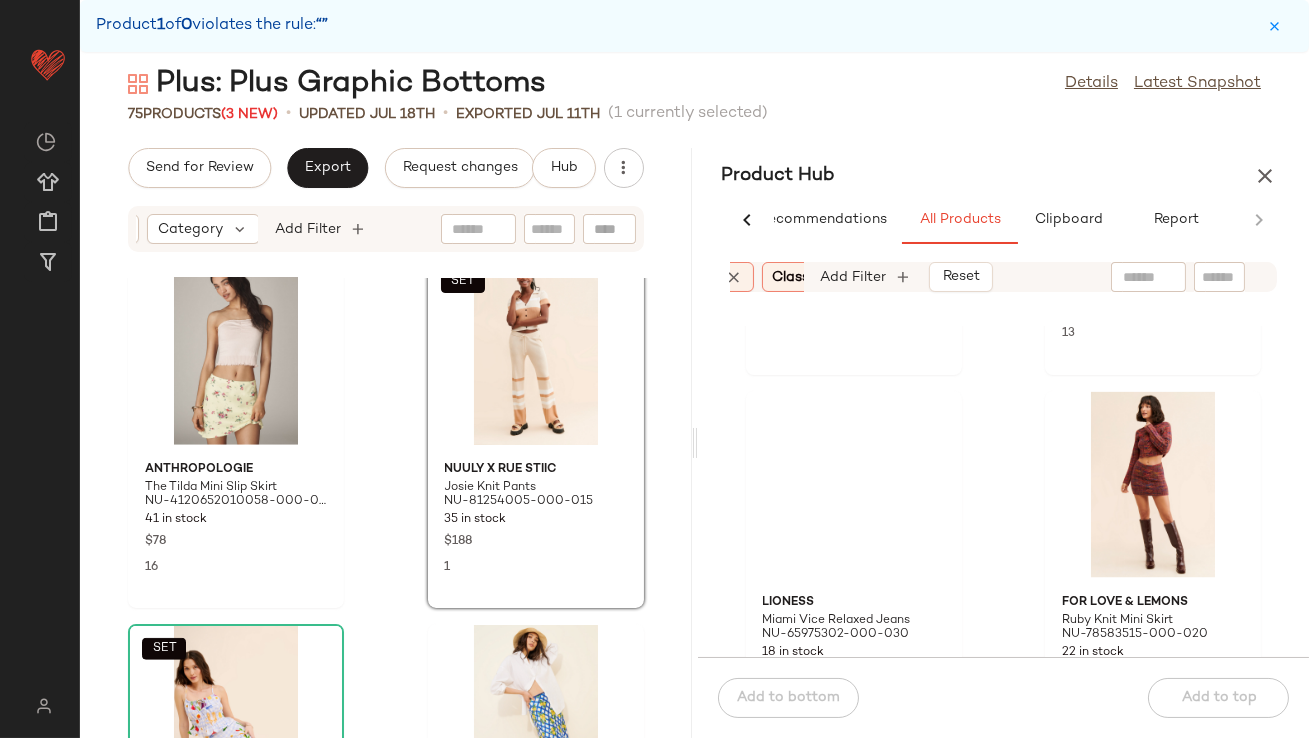 scroll, scrollTop: 7289, scrollLeft: 0, axis: vertical 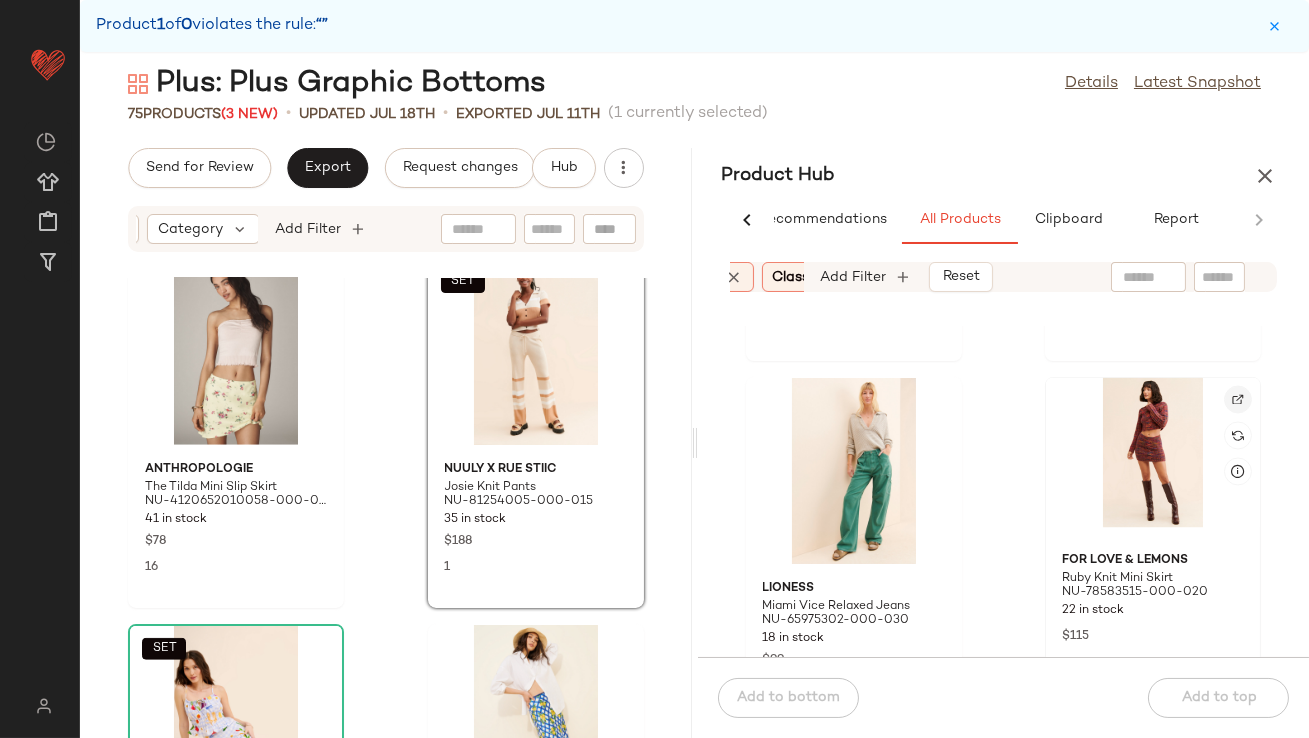 click 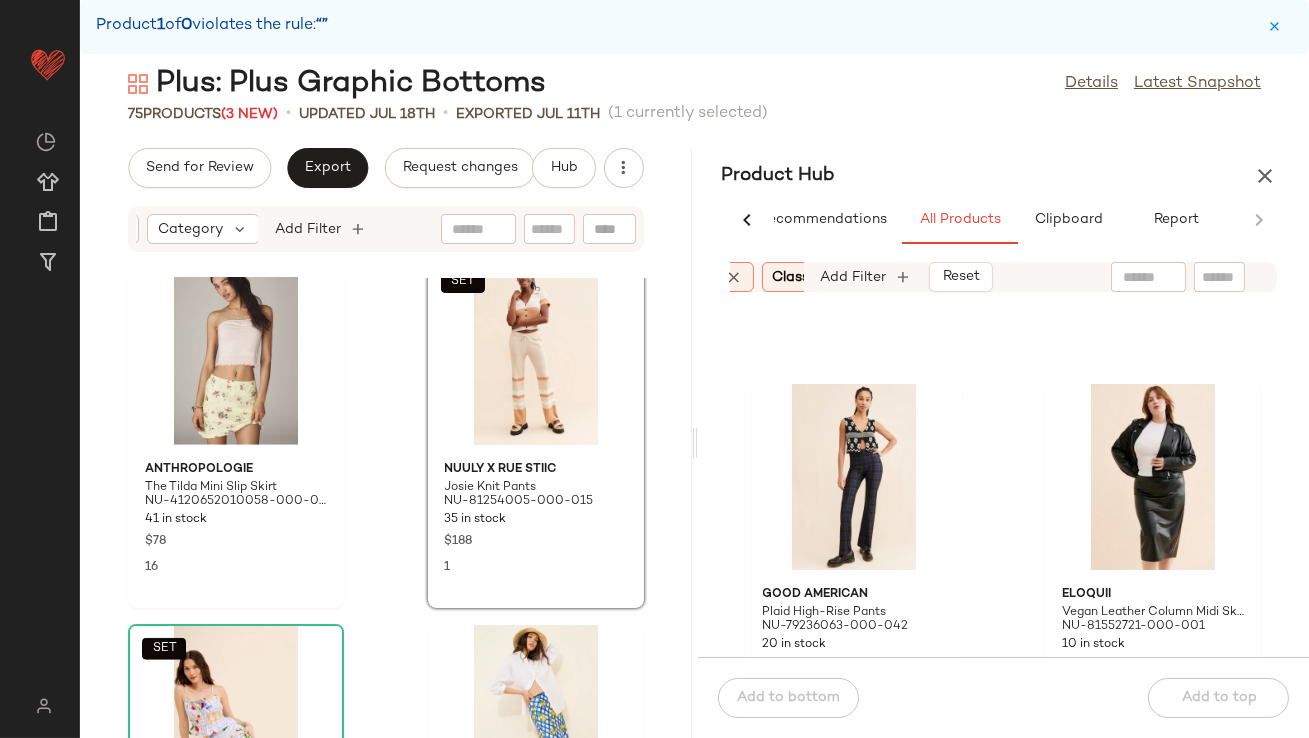 scroll, scrollTop: 8008, scrollLeft: 0, axis: vertical 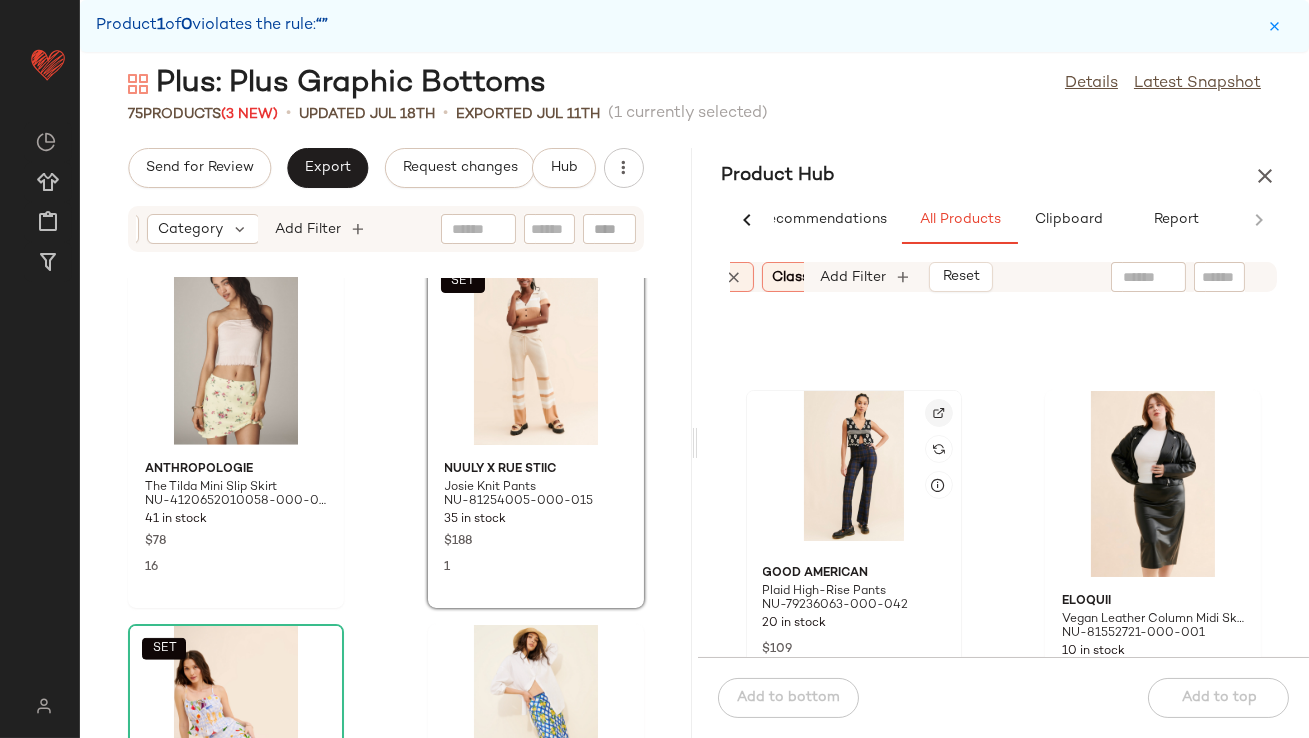 click 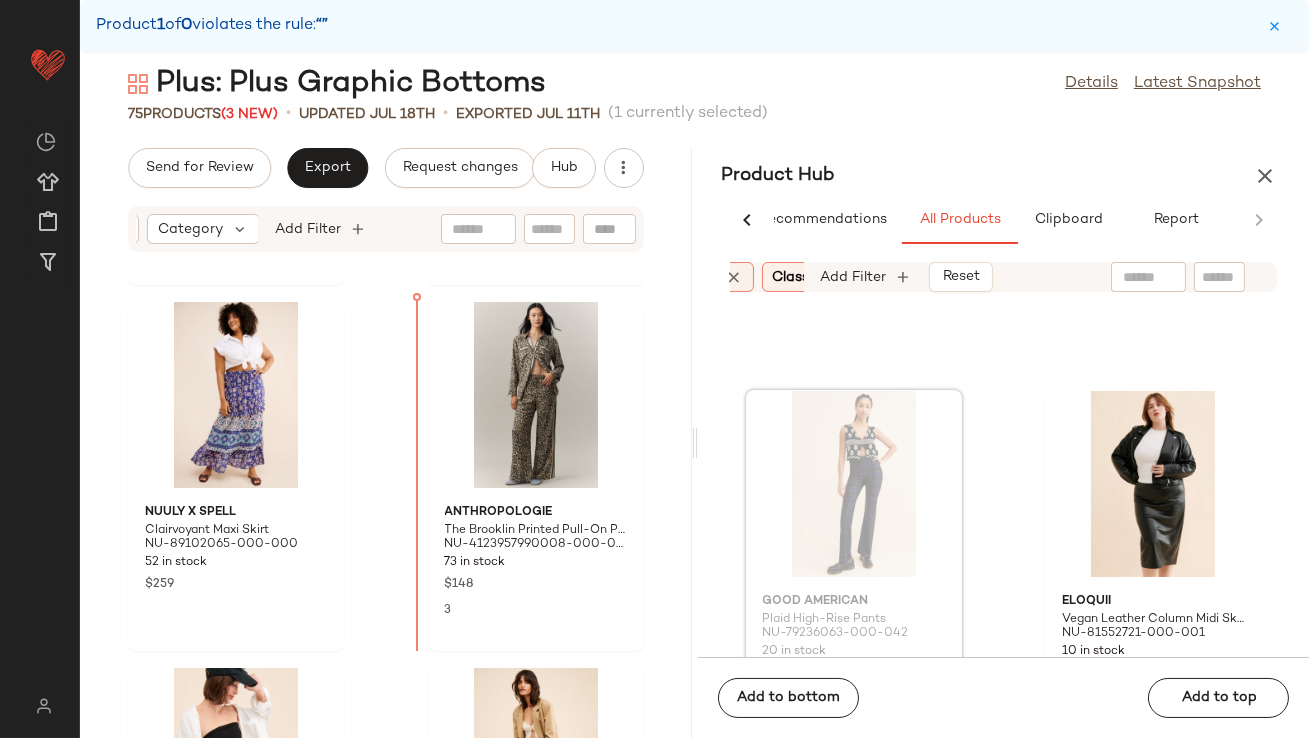 scroll, scrollTop: 5138, scrollLeft: 0, axis: vertical 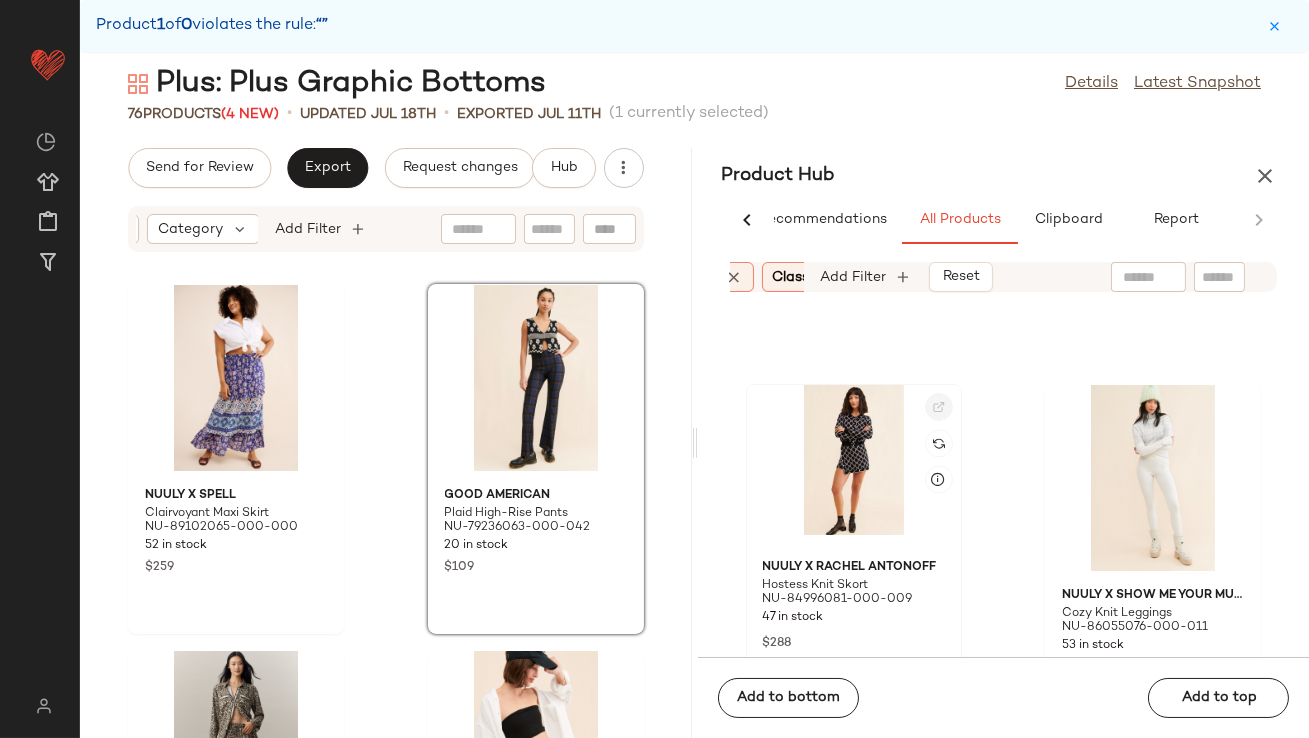 click 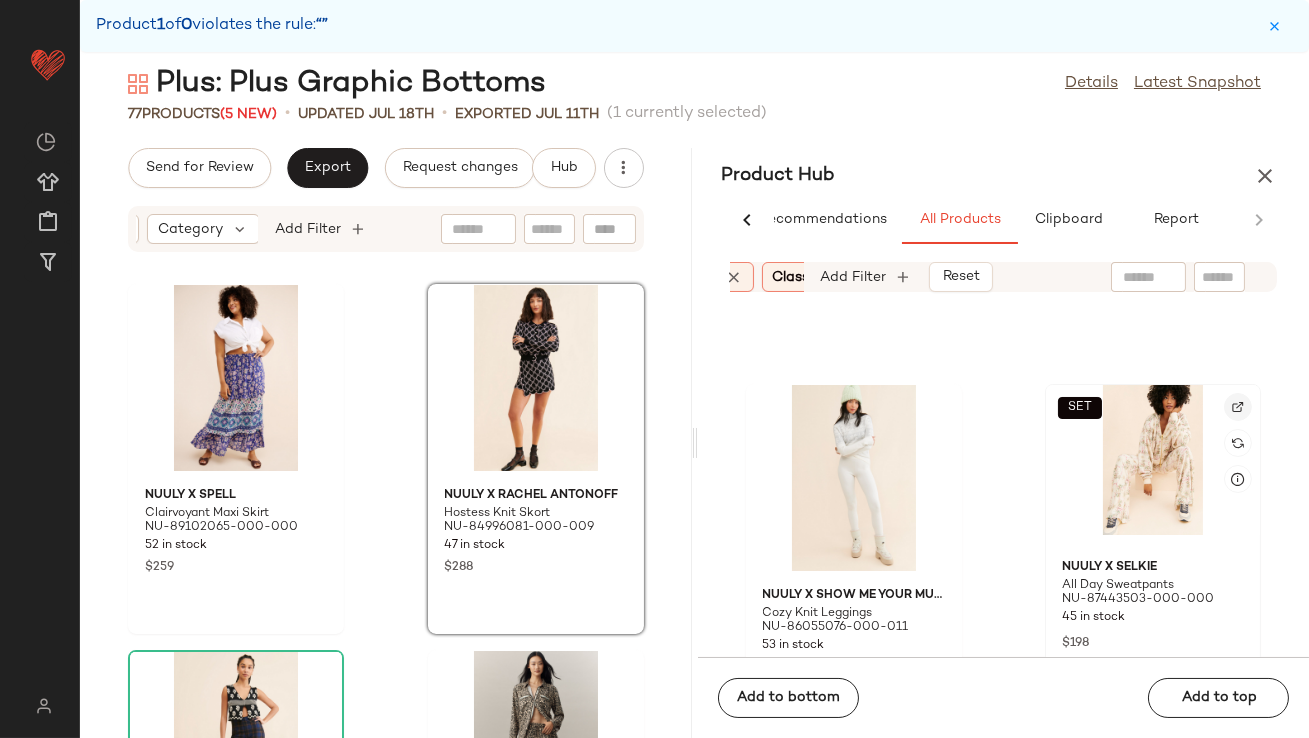 click at bounding box center (1238, 407) 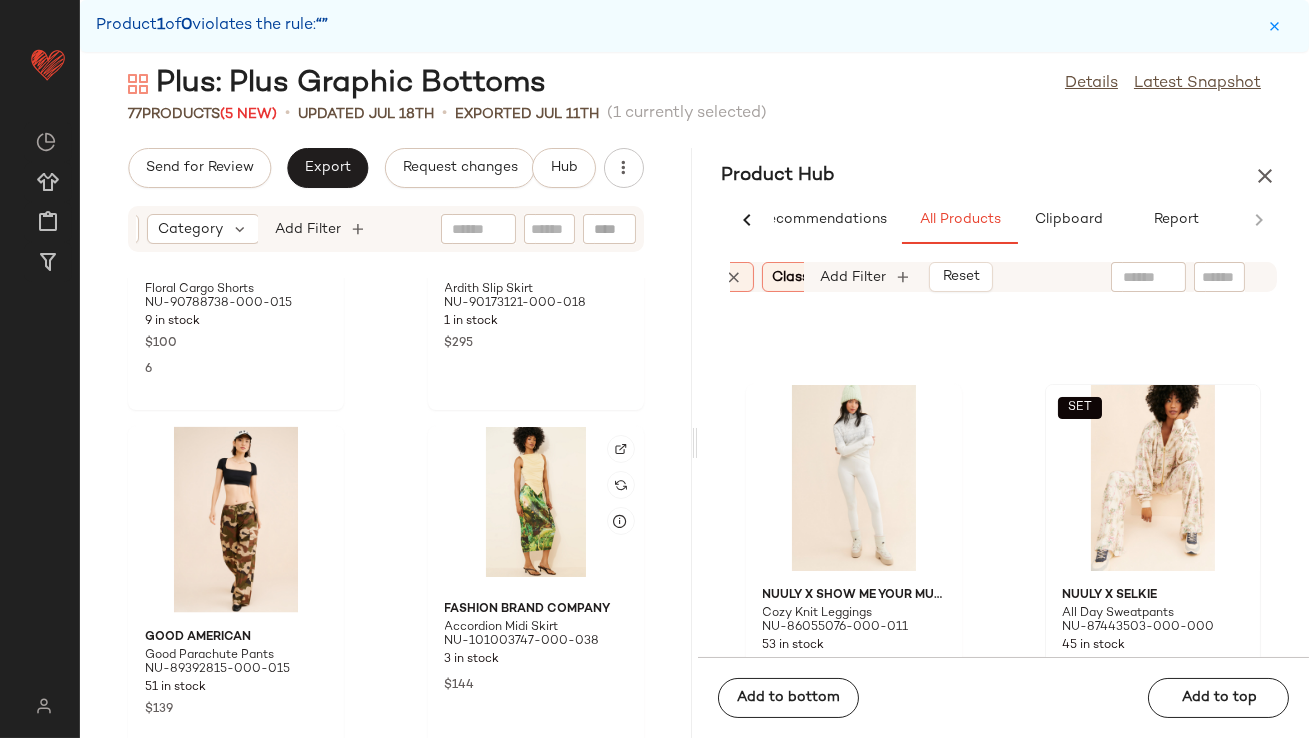 scroll, scrollTop: 6293, scrollLeft: 0, axis: vertical 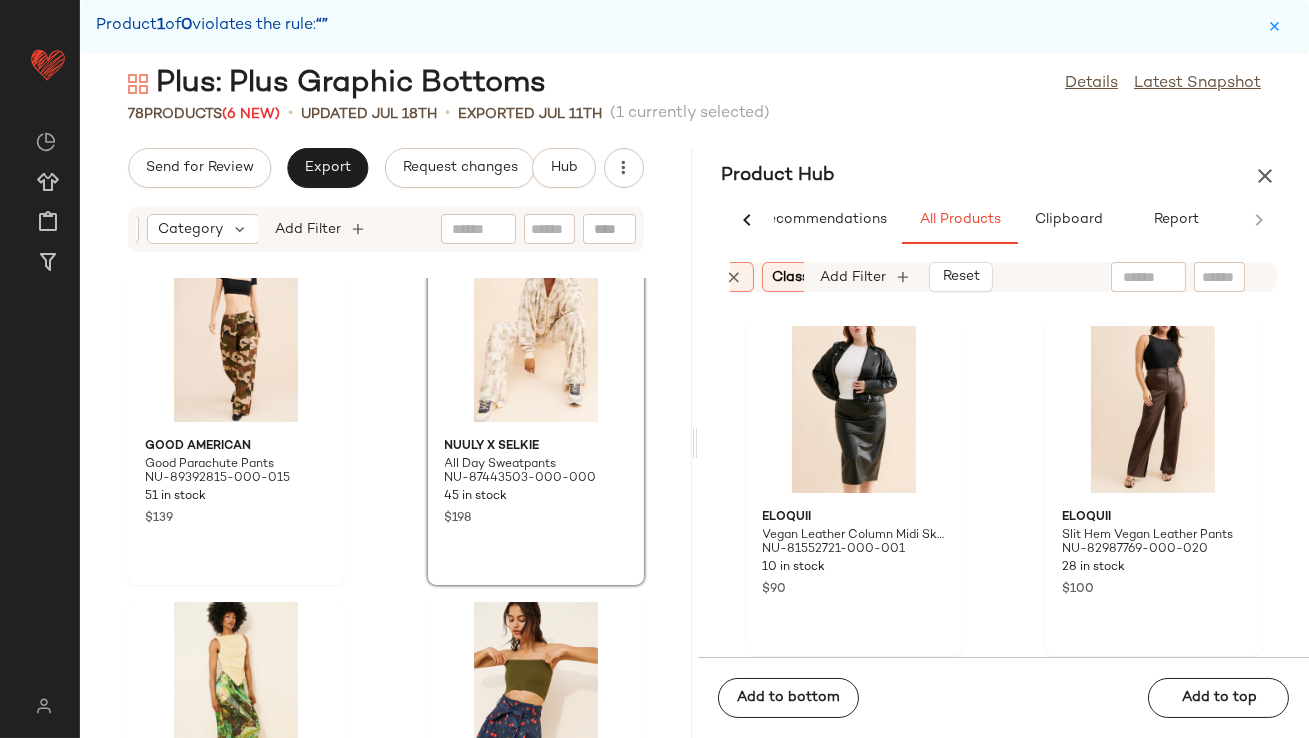 click at bounding box center [1265, 176] 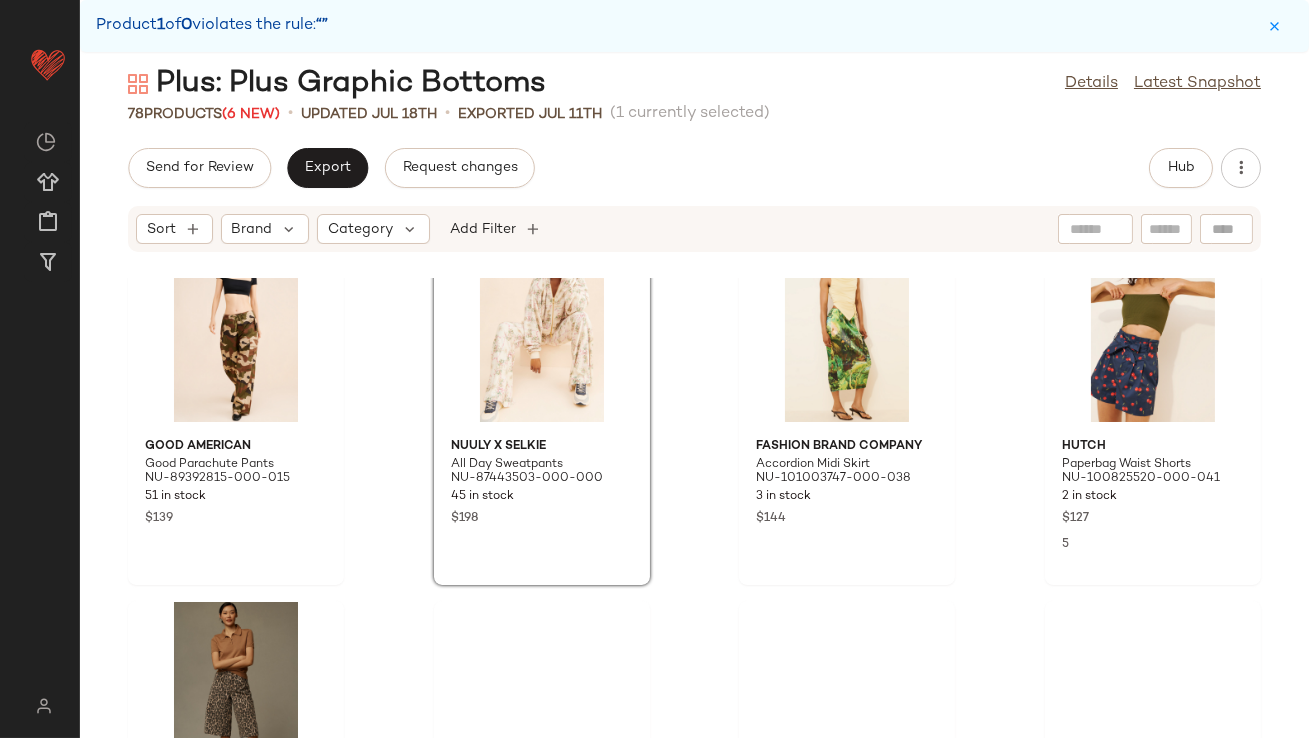 scroll, scrollTop: 0, scrollLeft: 0, axis: both 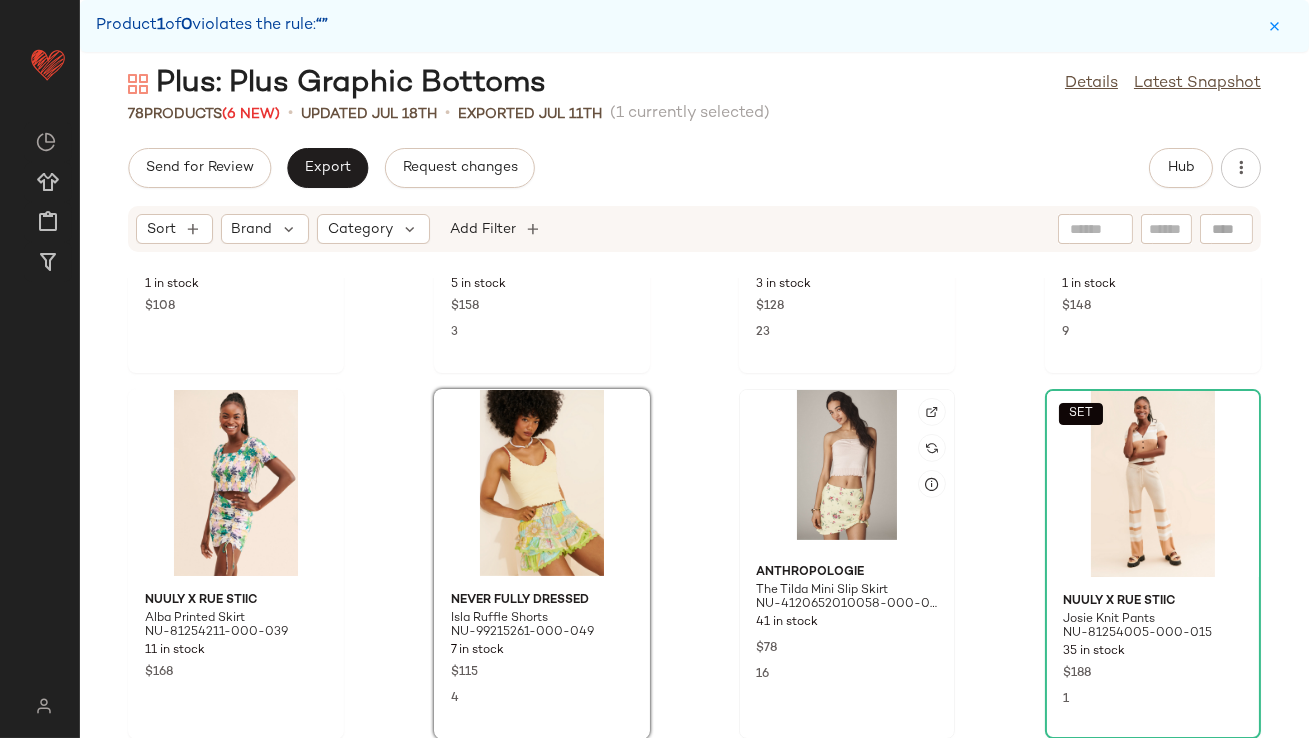 click 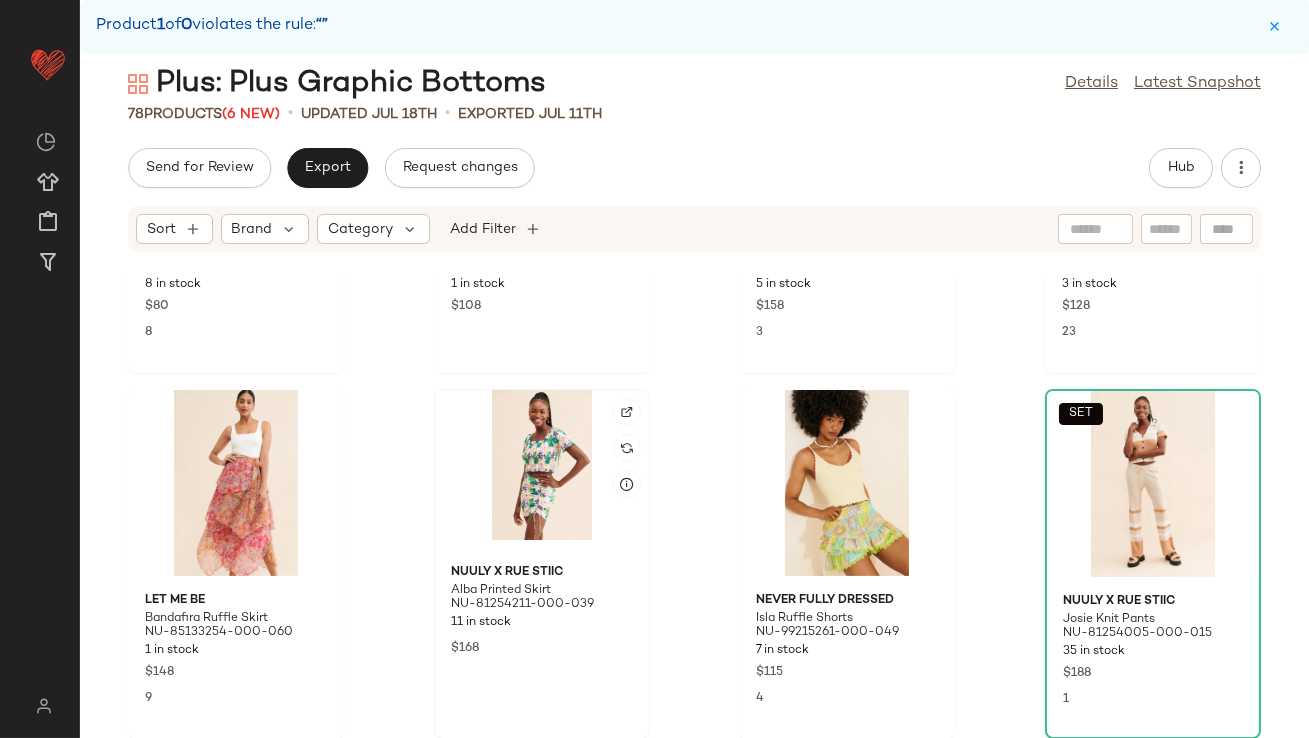 click 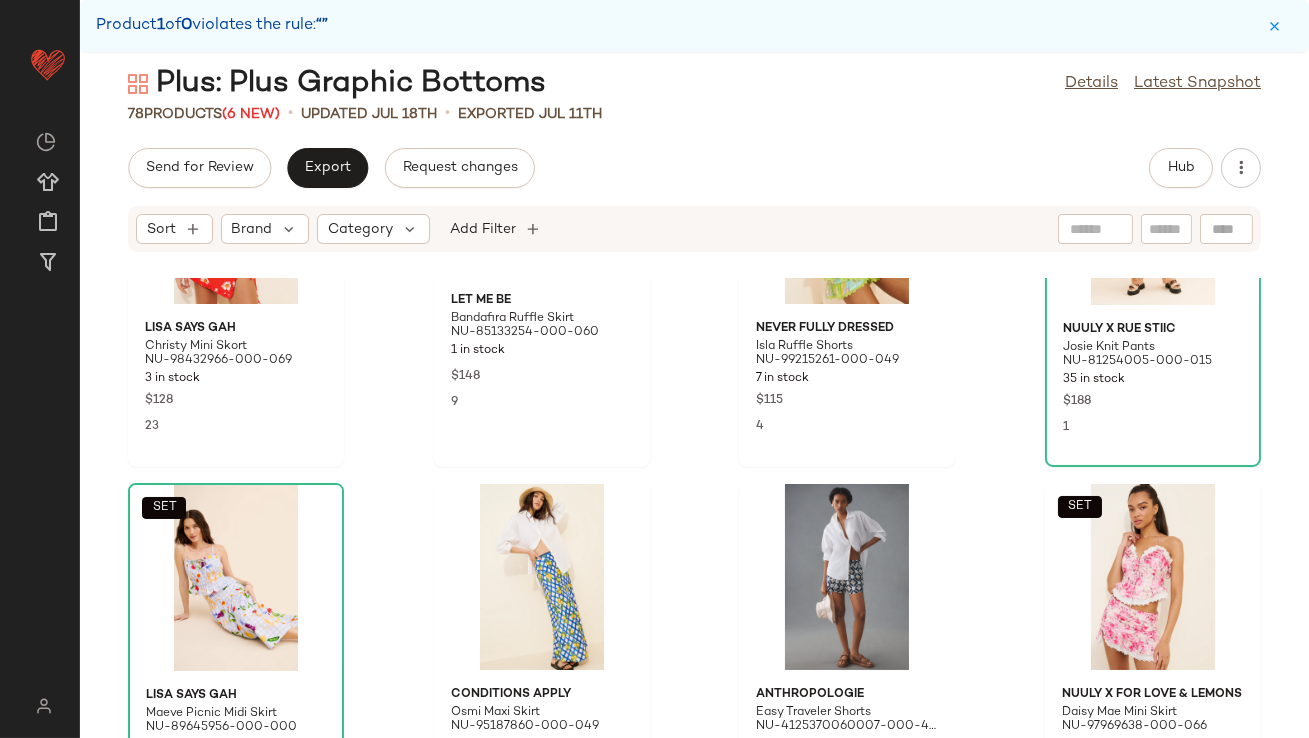 scroll, scrollTop: 1683, scrollLeft: 0, axis: vertical 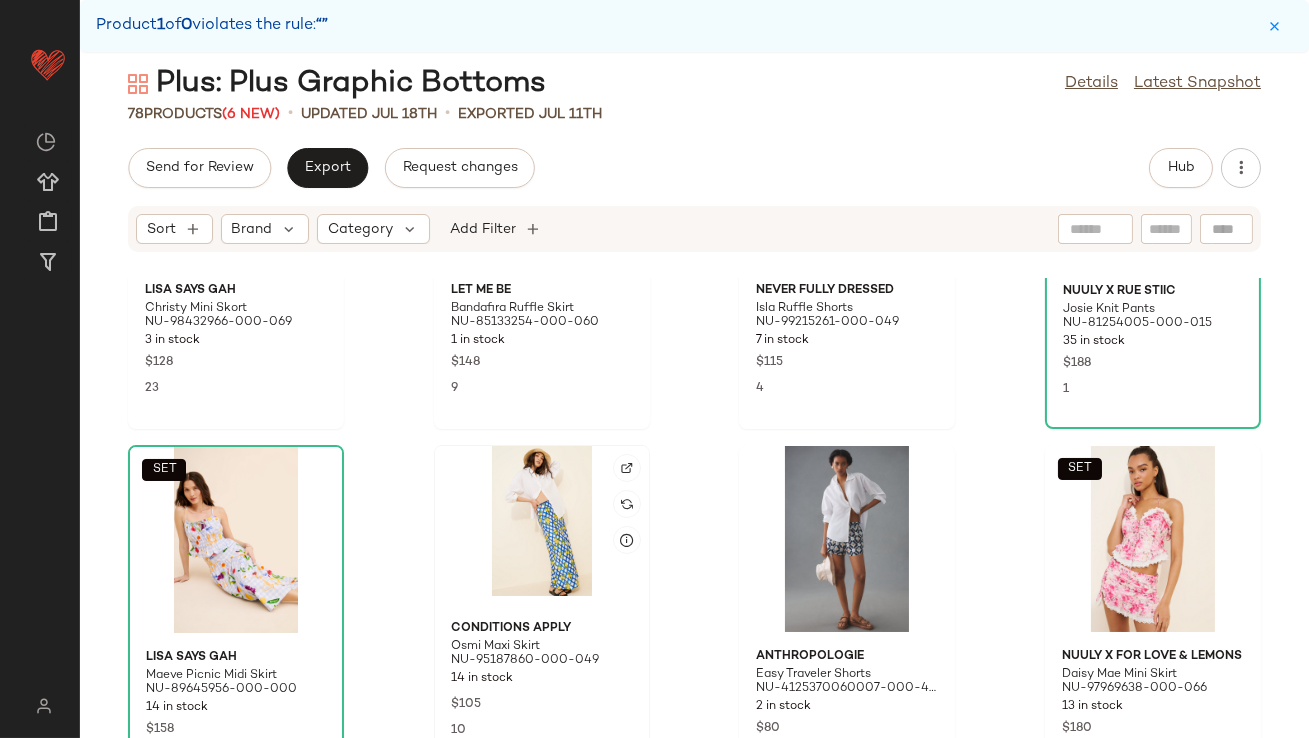 click 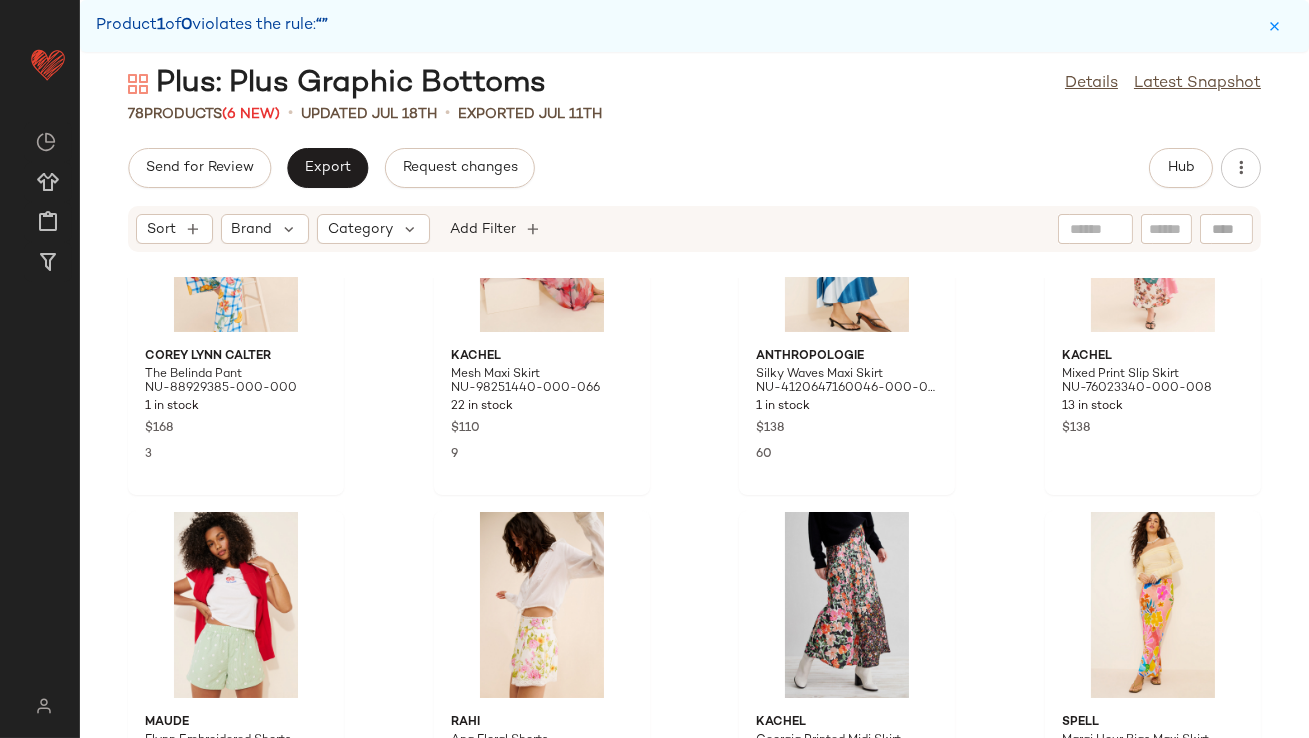 scroll, scrollTop: 0, scrollLeft: 0, axis: both 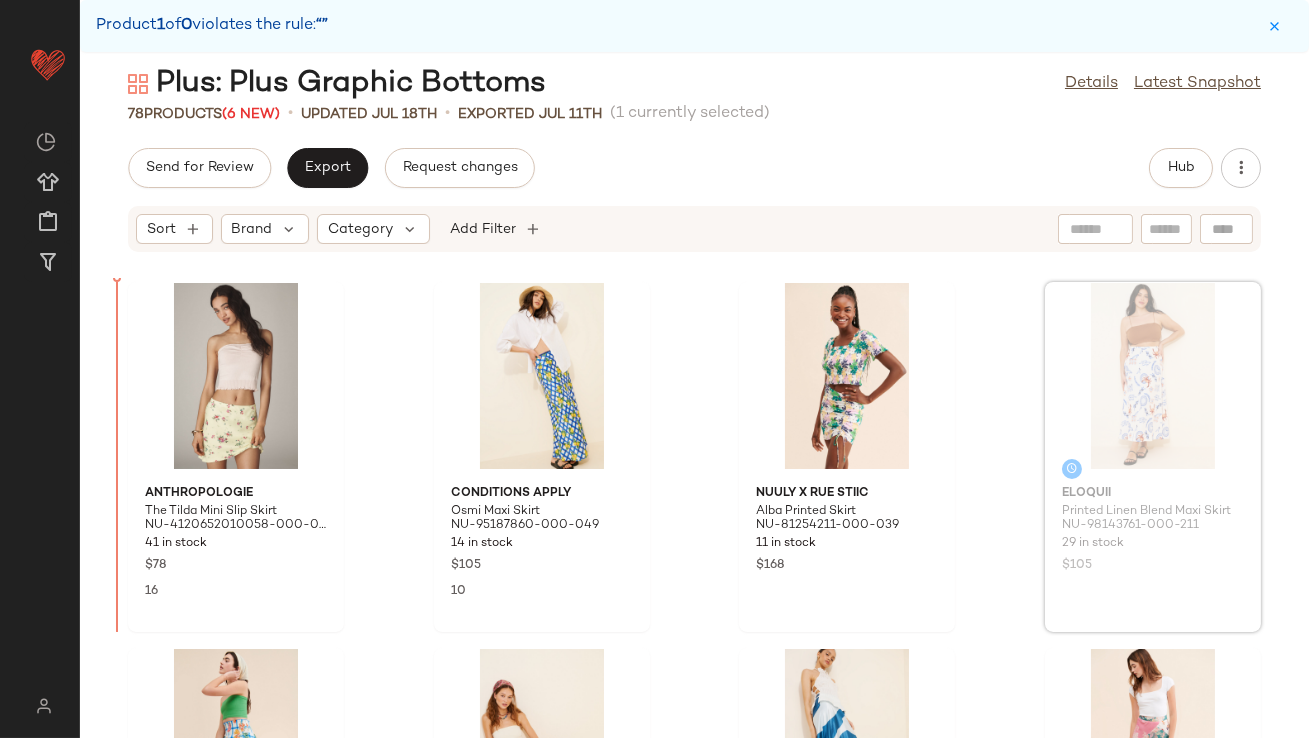 drag, startPoint x: 1136, startPoint y: 365, endPoint x: 1123, endPoint y: 365, distance: 13 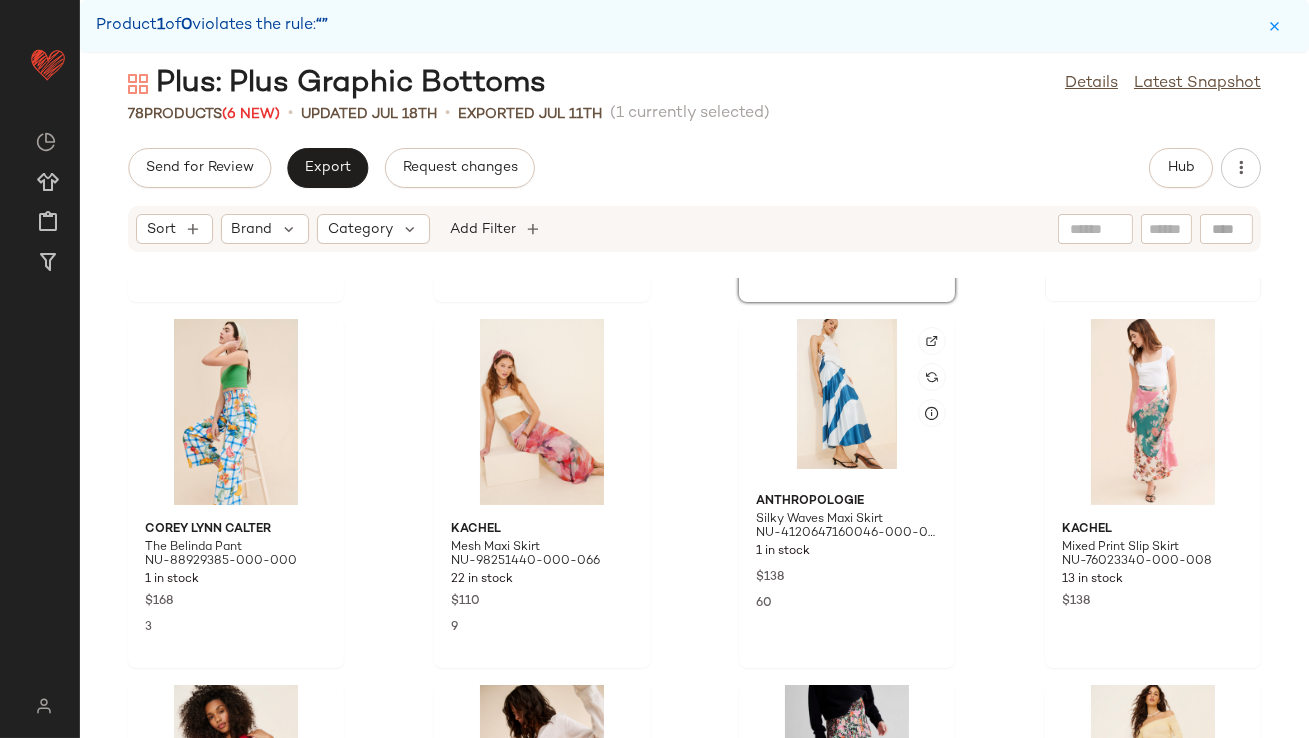 scroll, scrollTop: 360, scrollLeft: 0, axis: vertical 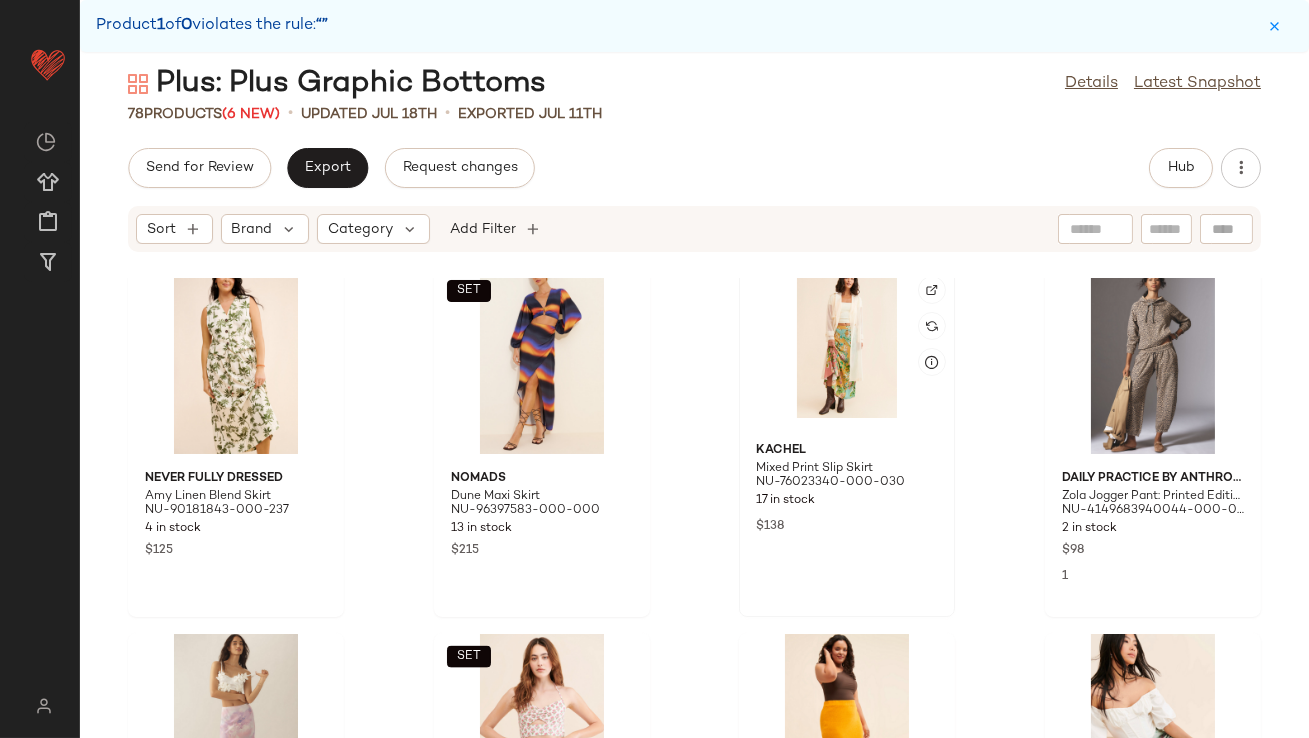 click 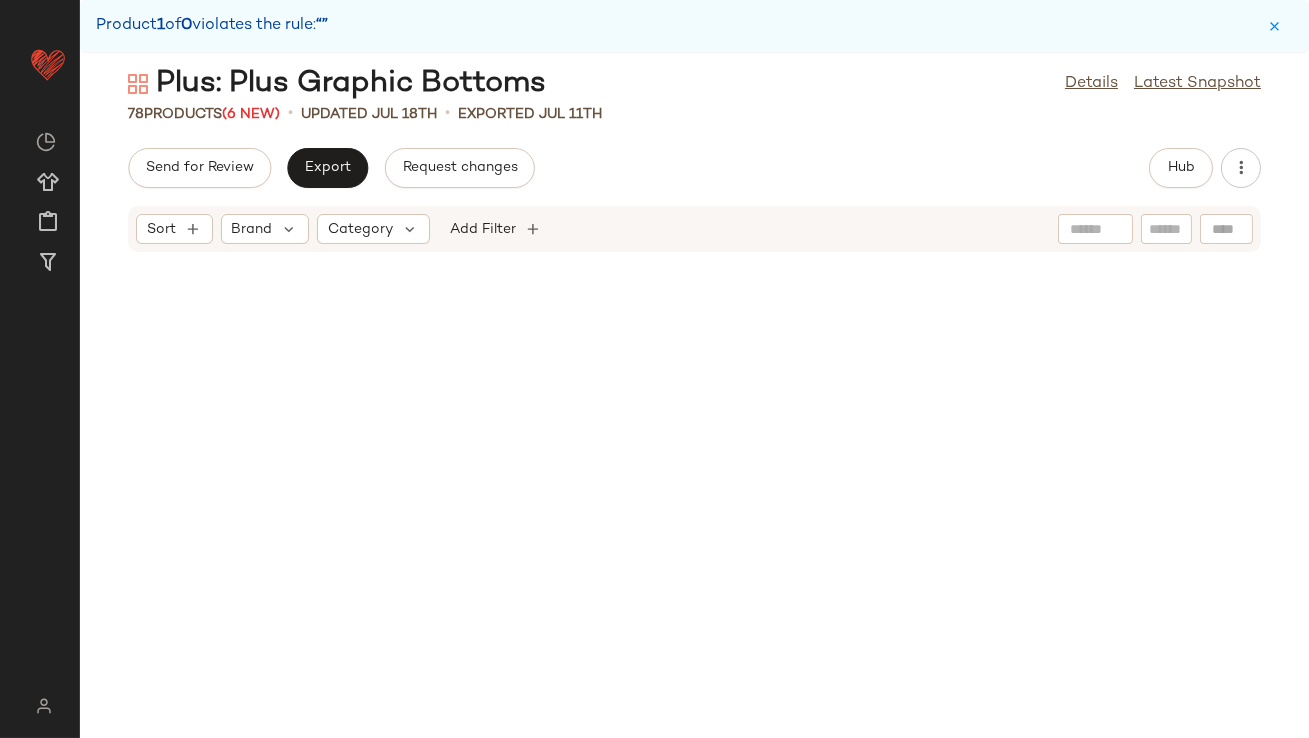 scroll, scrollTop: 0, scrollLeft: 0, axis: both 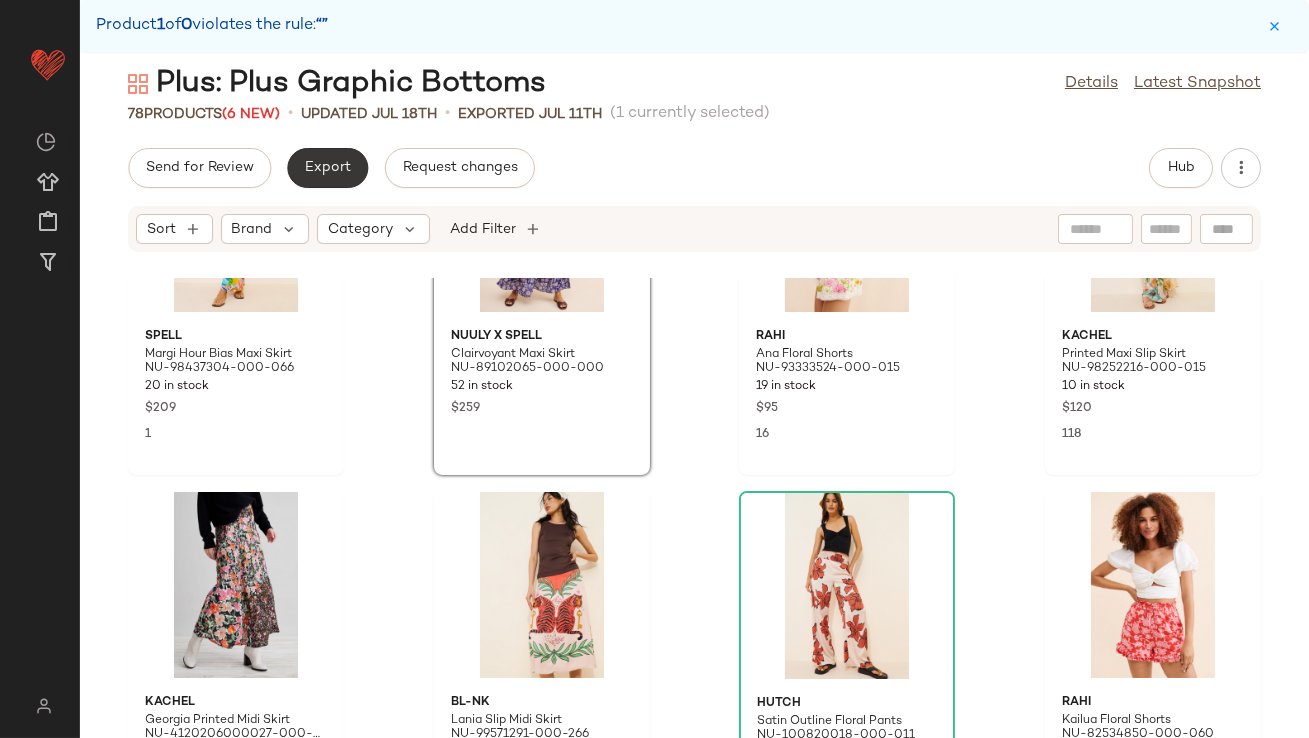 click on "Export" at bounding box center [327, 168] 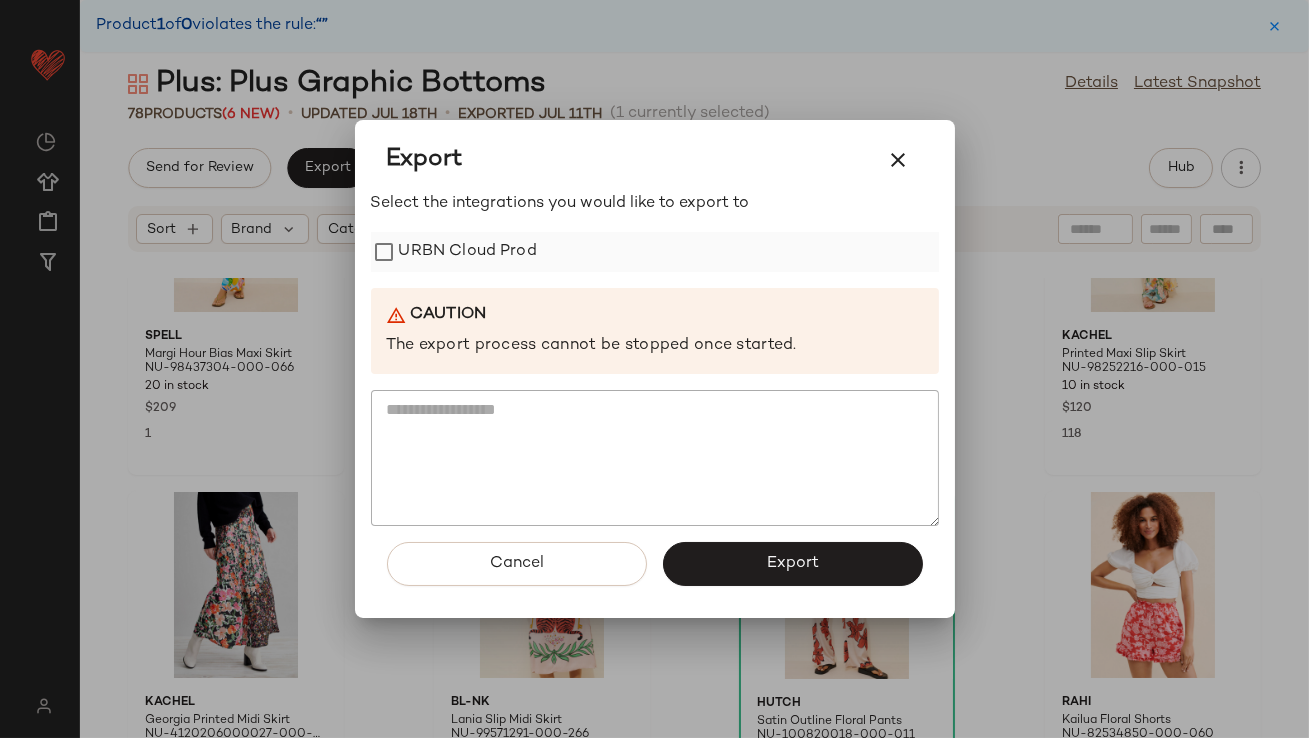click on "URBN Cloud Prod" at bounding box center (468, 252) 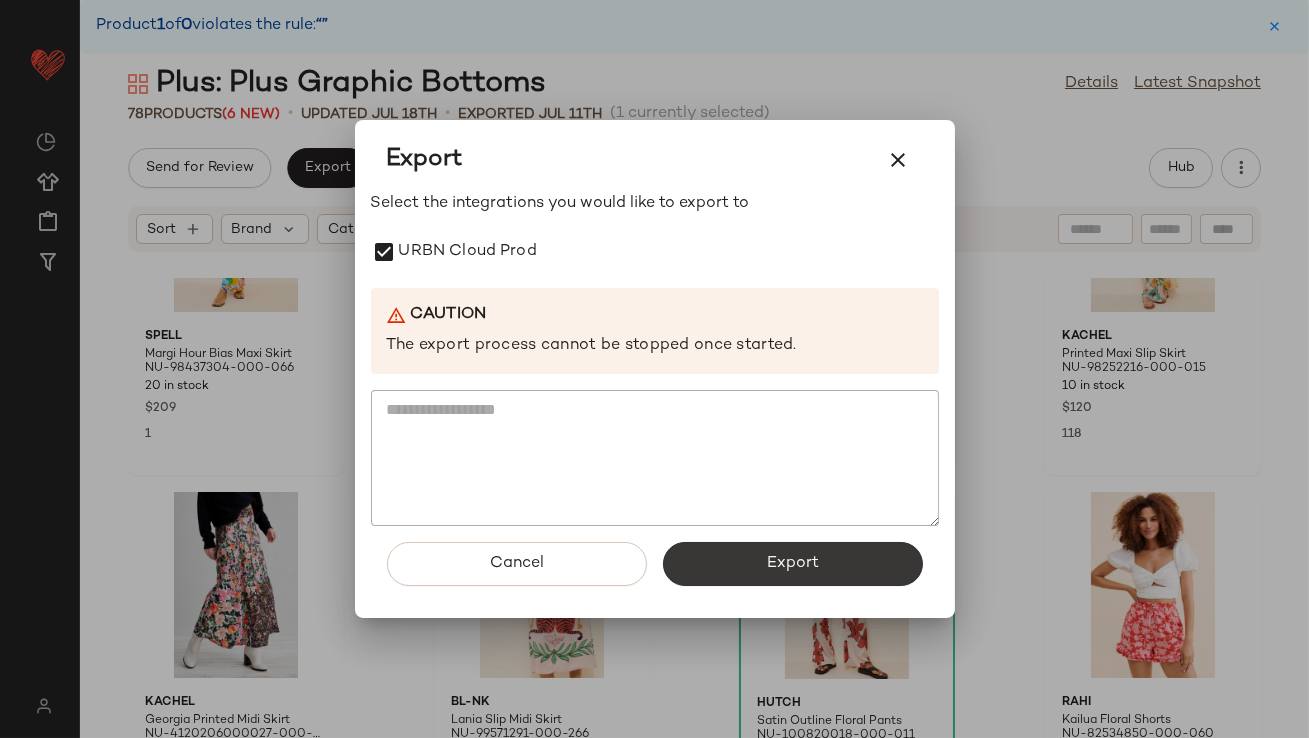 click on "Export" at bounding box center (793, 564) 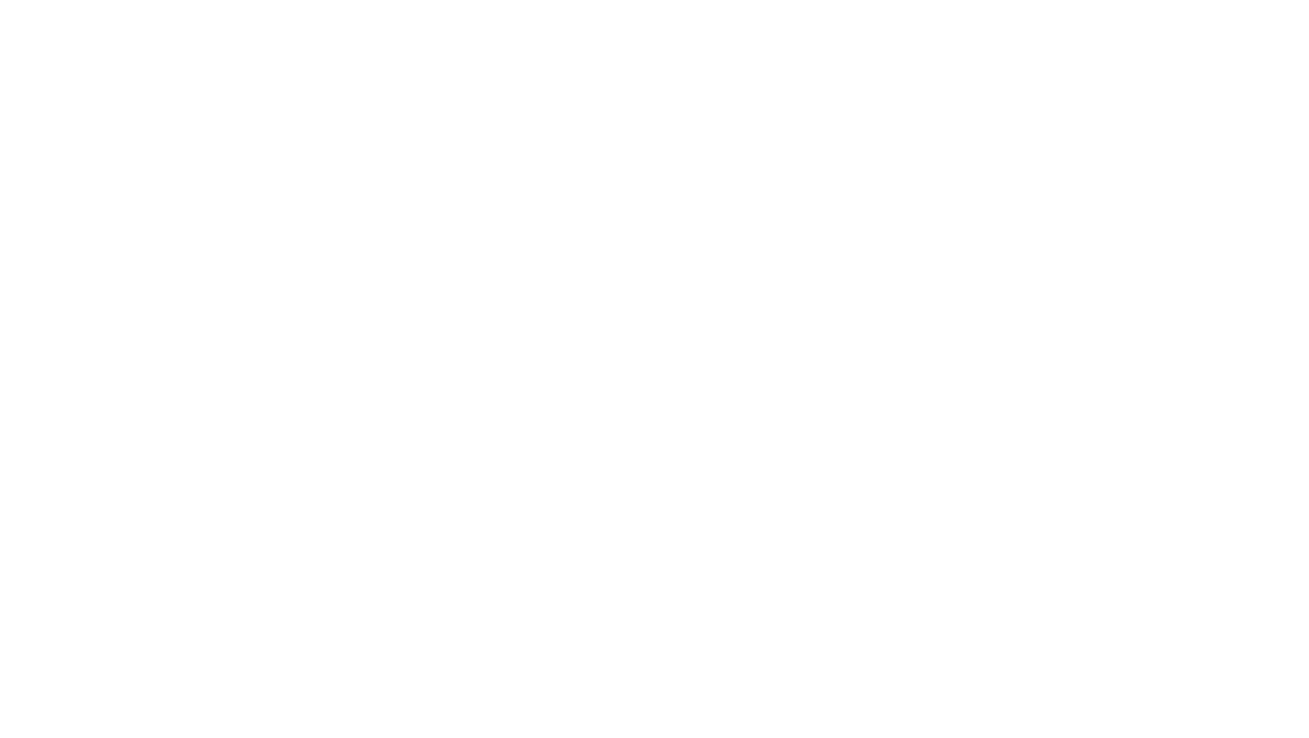 scroll, scrollTop: 0, scrollLeft: 0, axis: both 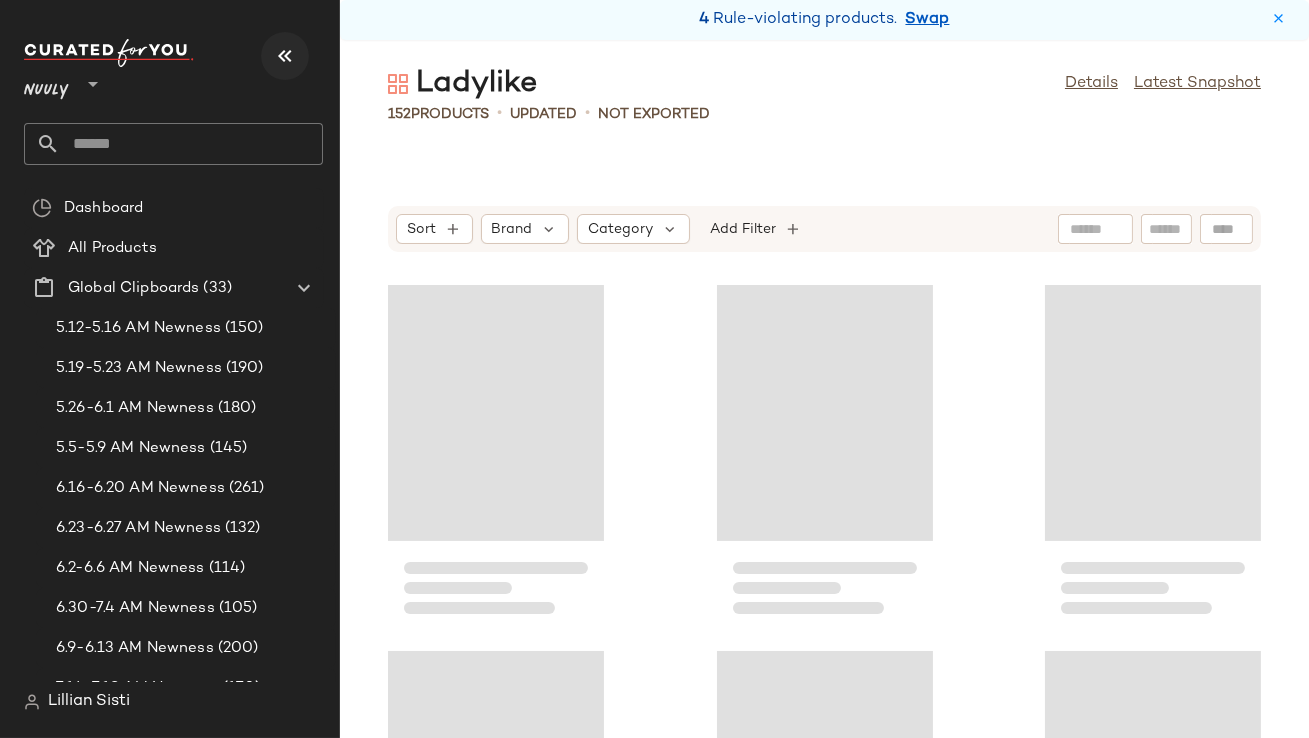 click at bounding box center (285, 56) 